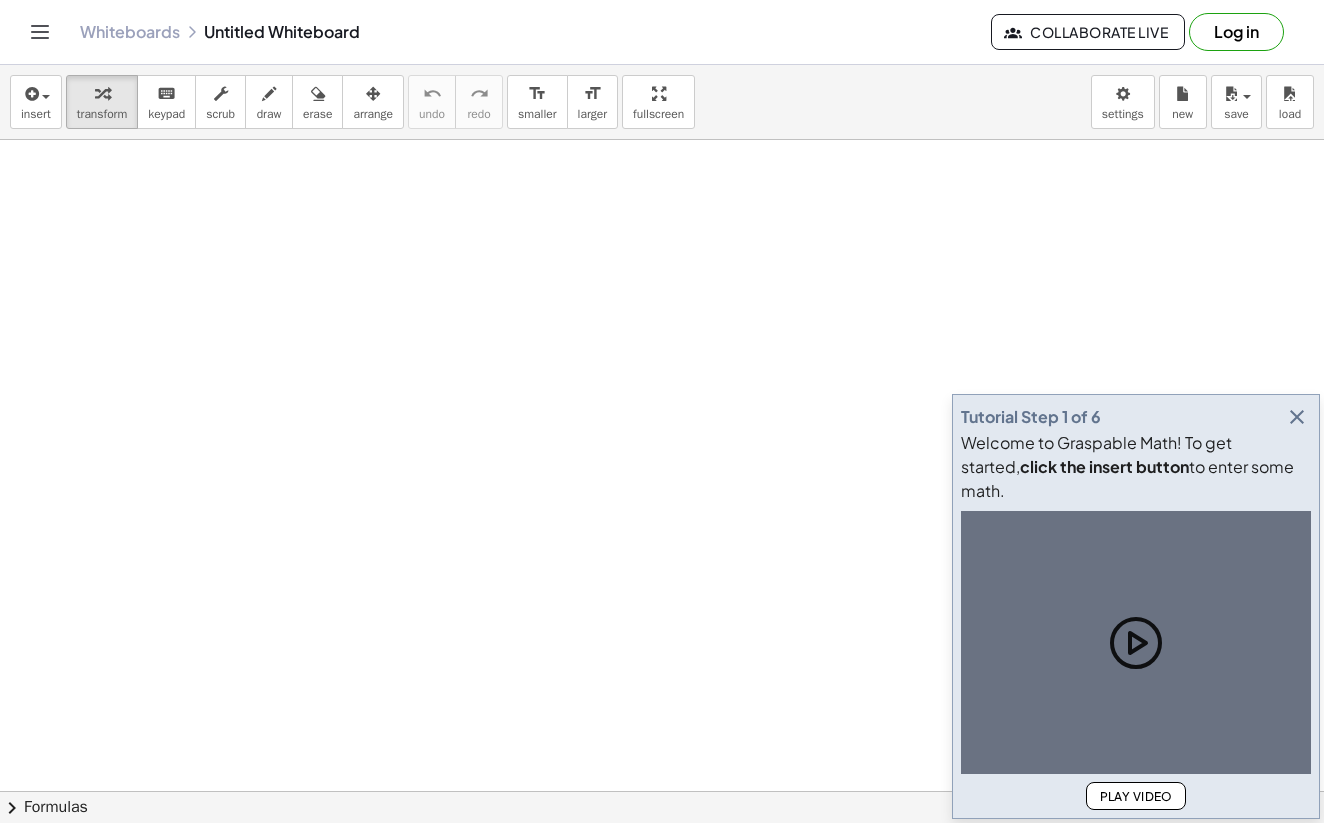 scroll, scrollTop: 0, scrollLeft: 0, axis: both 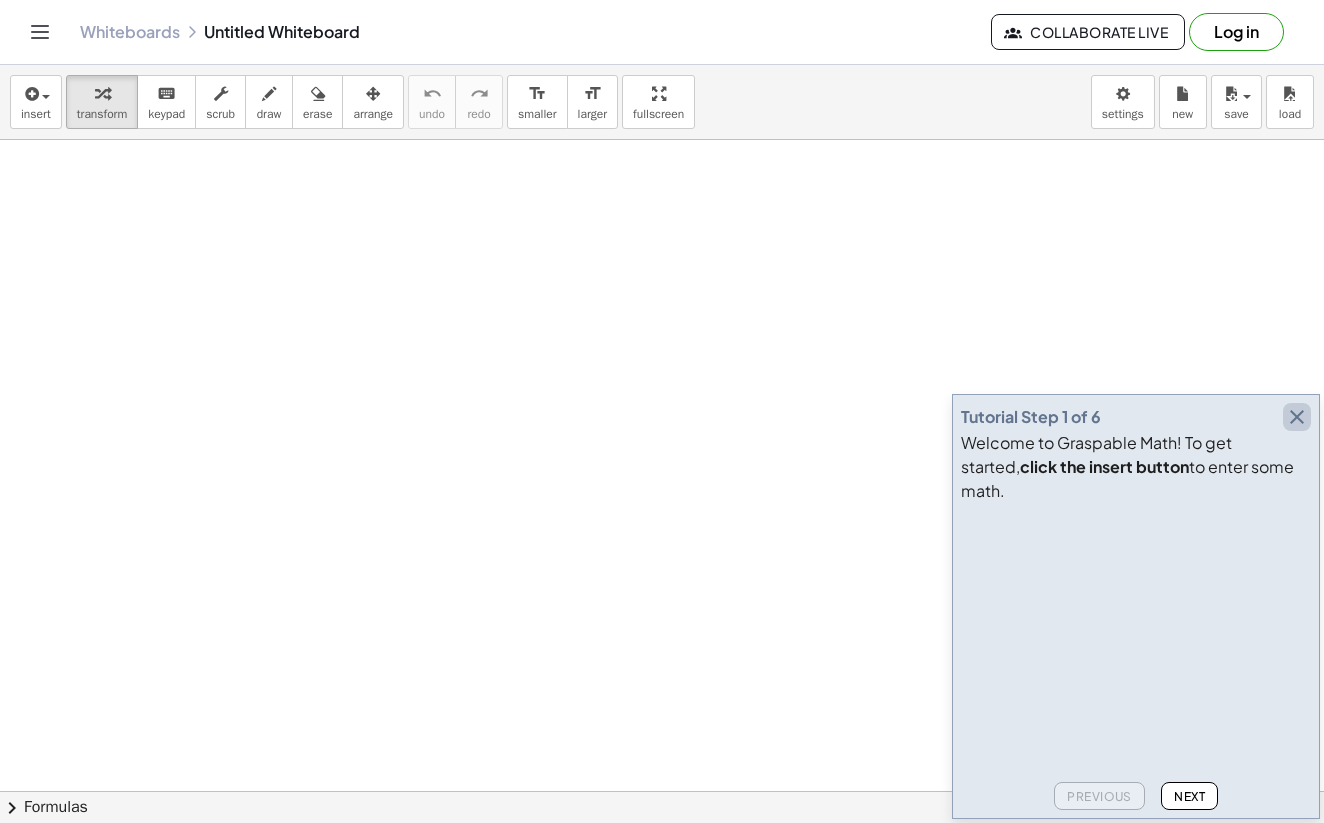 click at bounding box center (1297, 417) 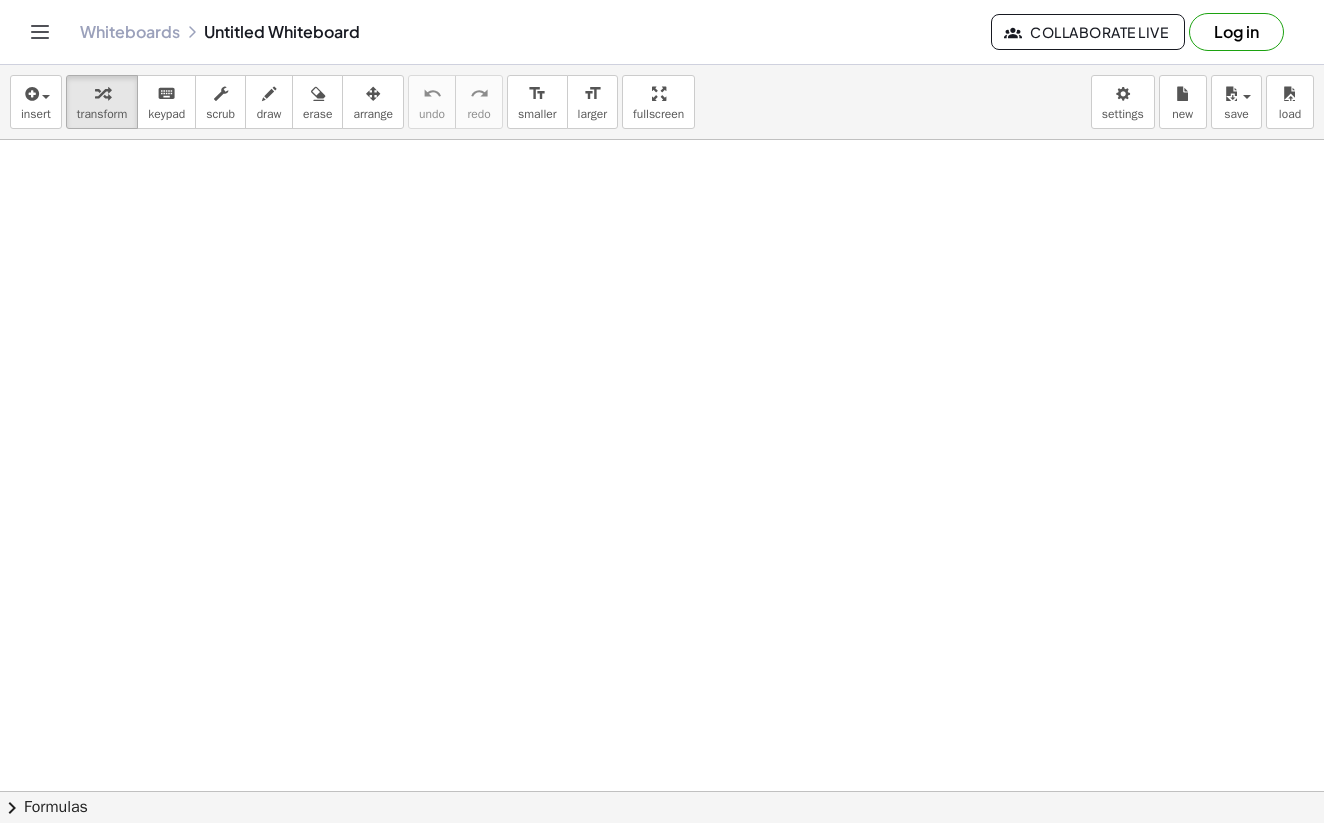click at bounding box center [662, 856] 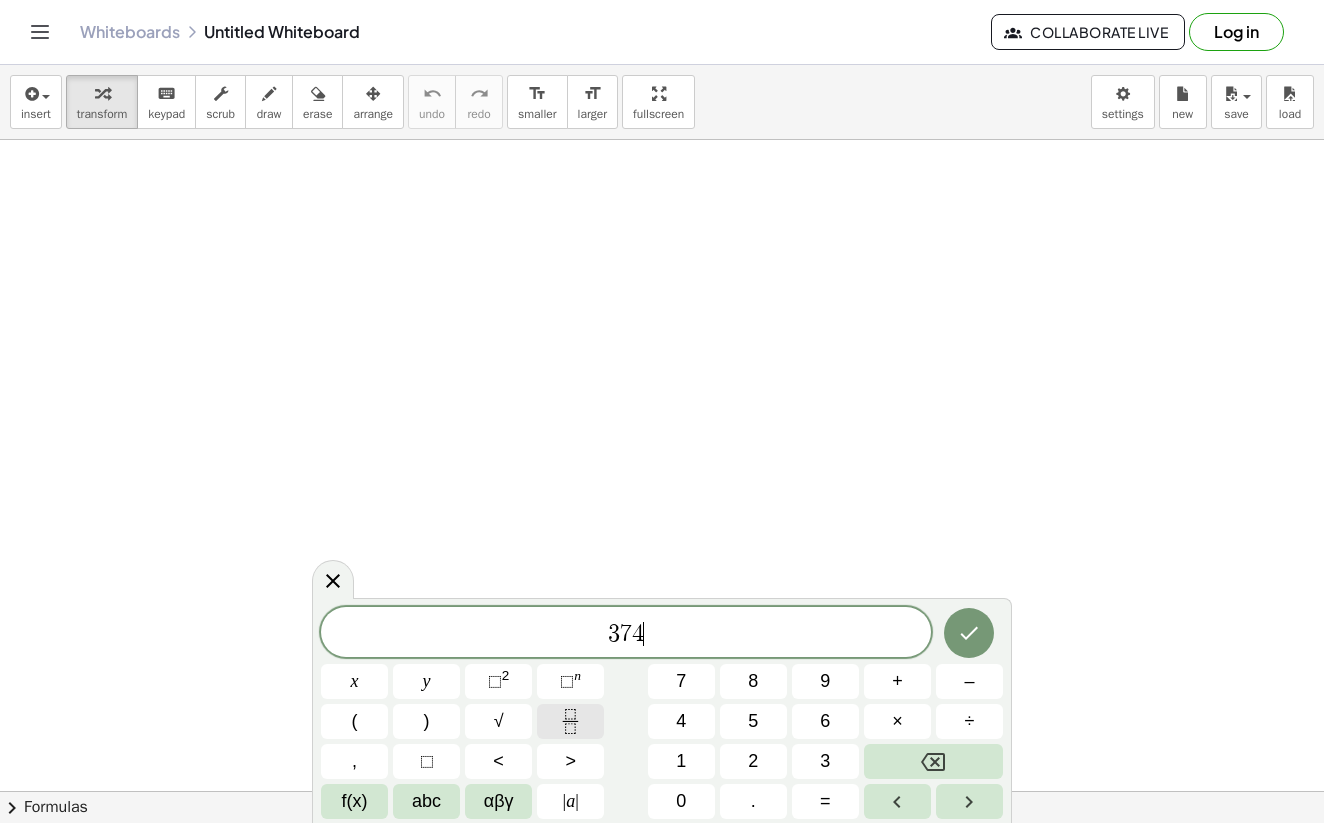 click 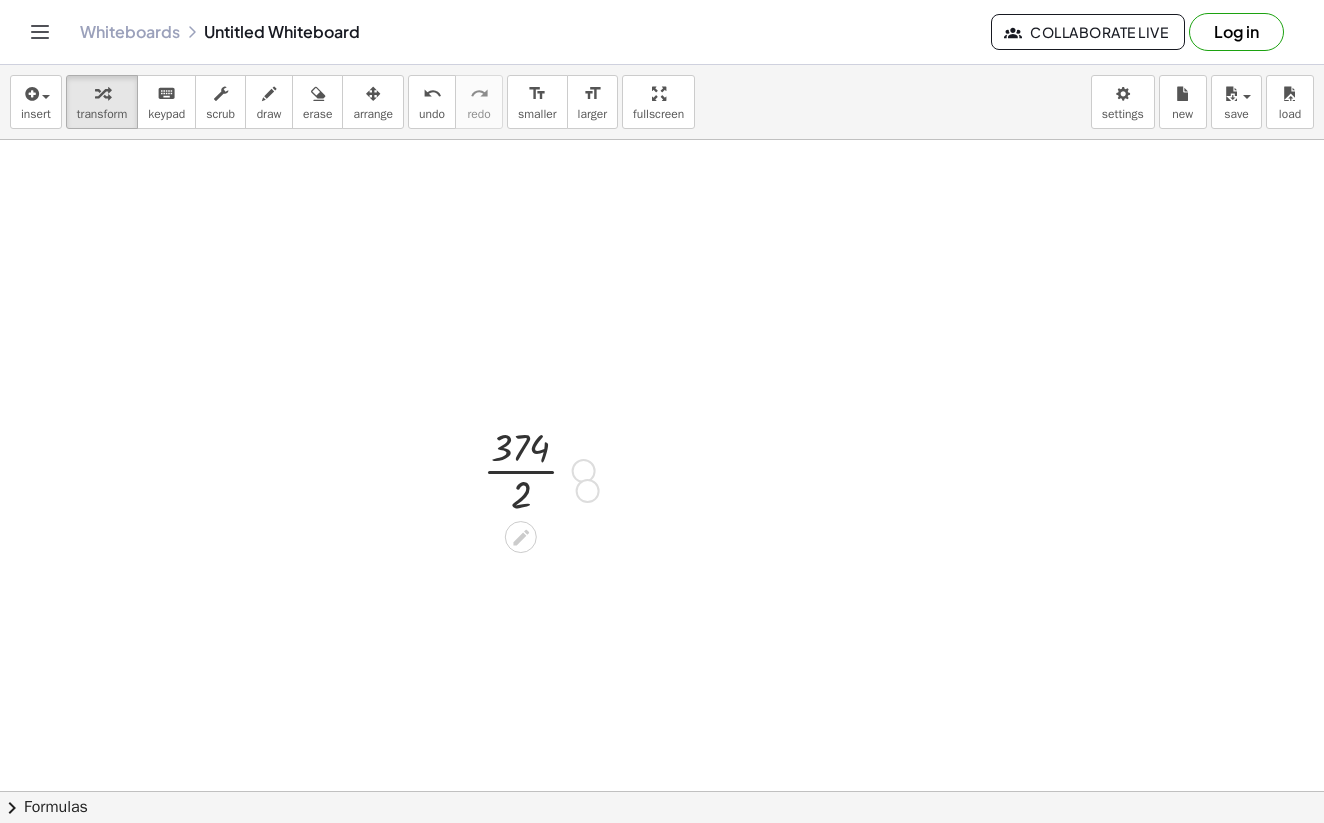 drag, startPoint x: 588, startPoint y: 469, endPoint x: 592, endPoint y: 498, distance: 29.274563 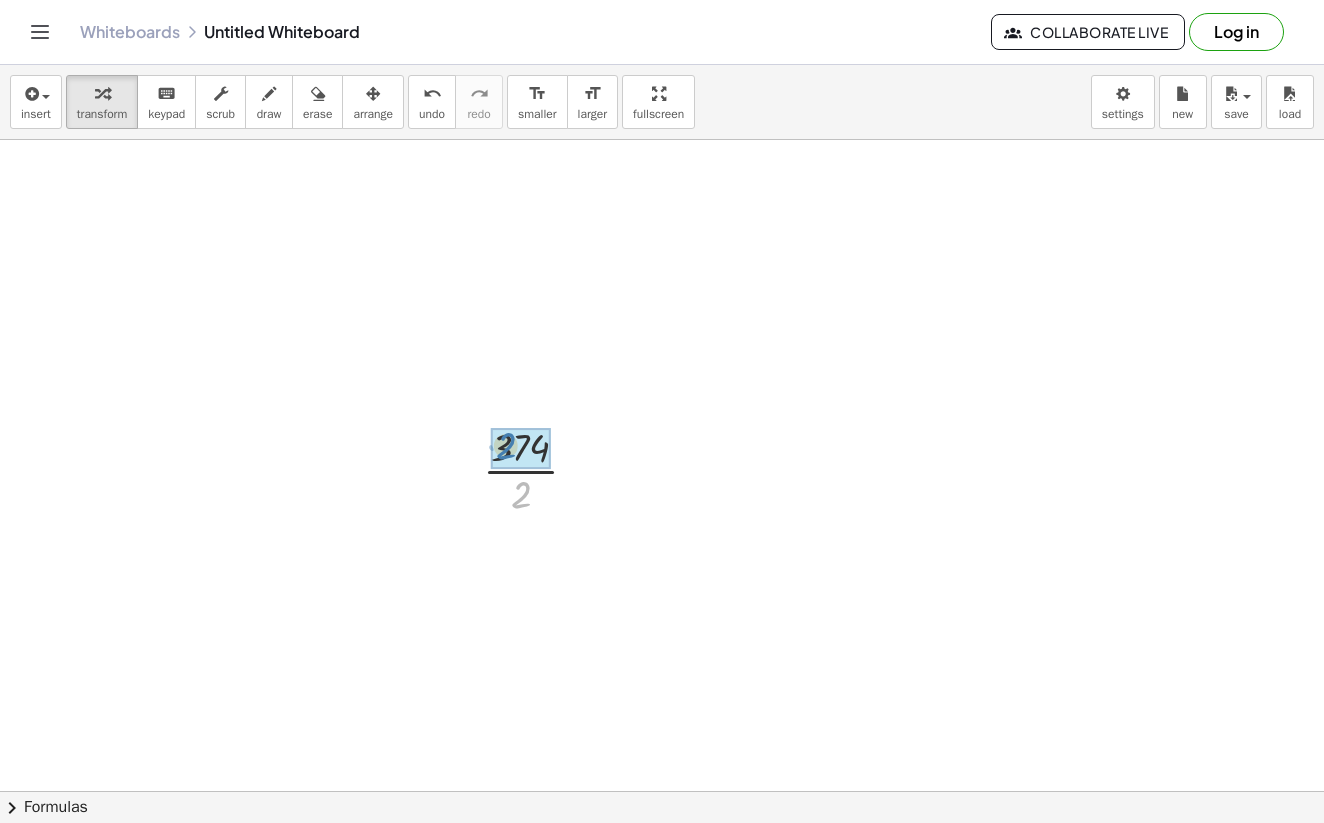 drag, startPoint x: 524, startPoint y: 494, endPoint x: 509, endPoint y: 445, distance: 51.24451 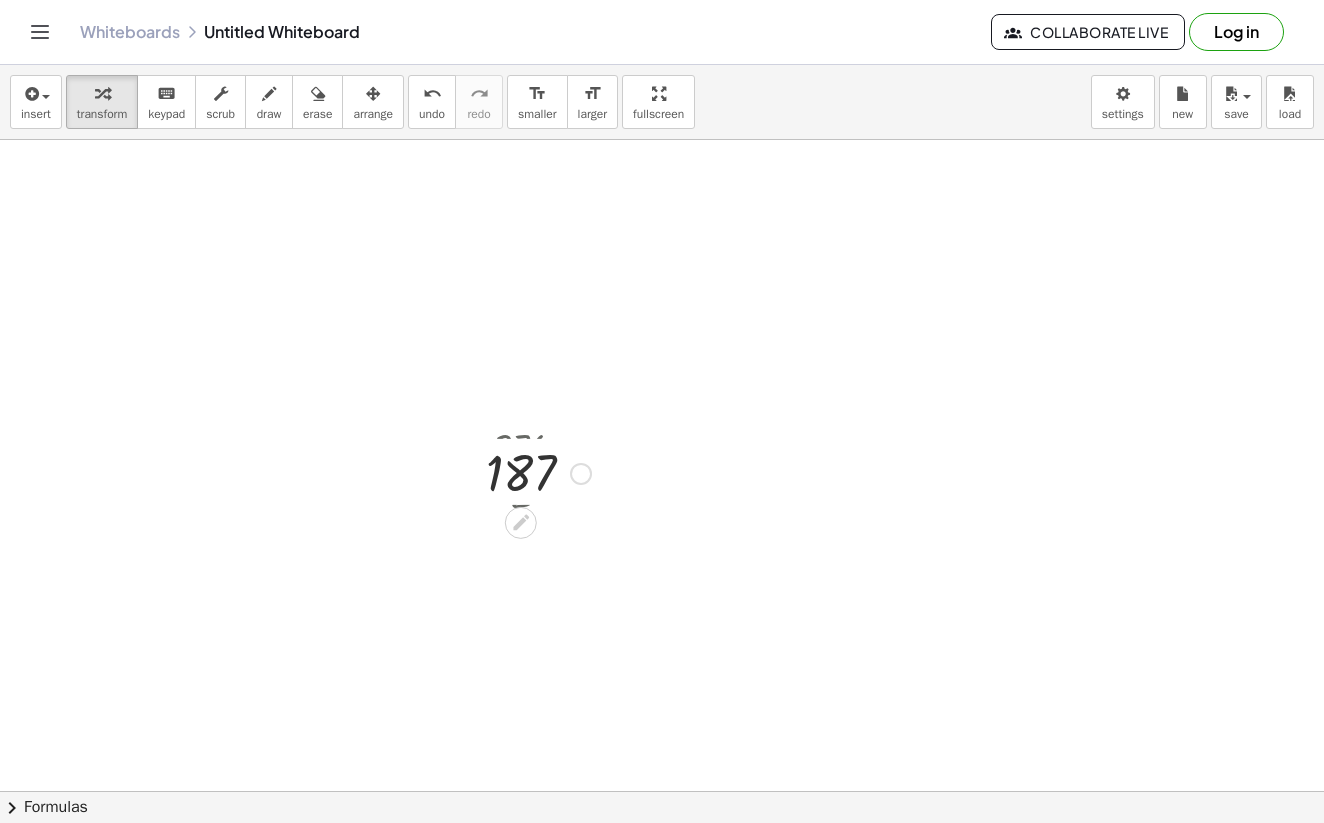 drag, startPoint x: 587, startPoint y: 553, endPoint x: 585, endPoint y: 467, distance: 86.023254 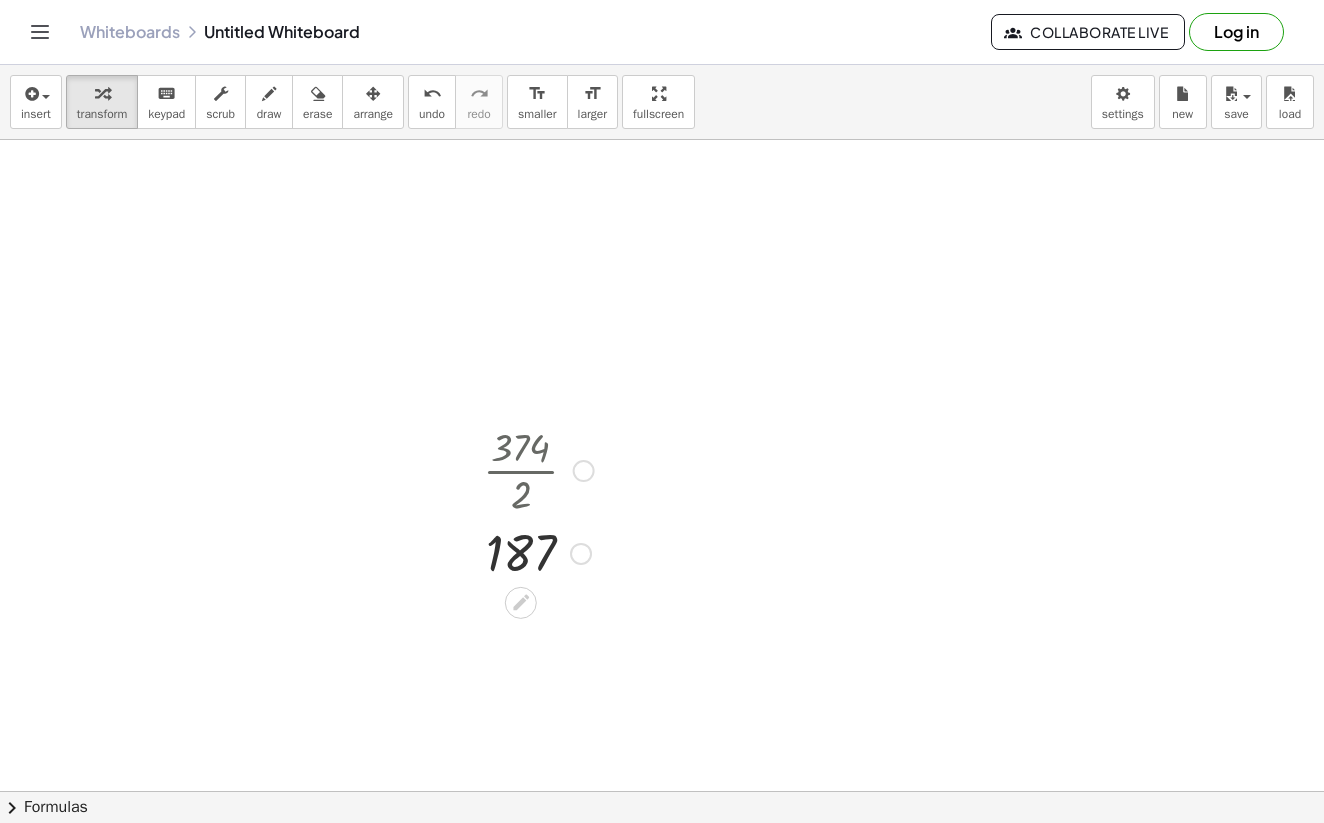 drag, startPoint x: 572, startPoint y: 469, endPoint x: 571, endPoint y: 560, distance: 91.00549 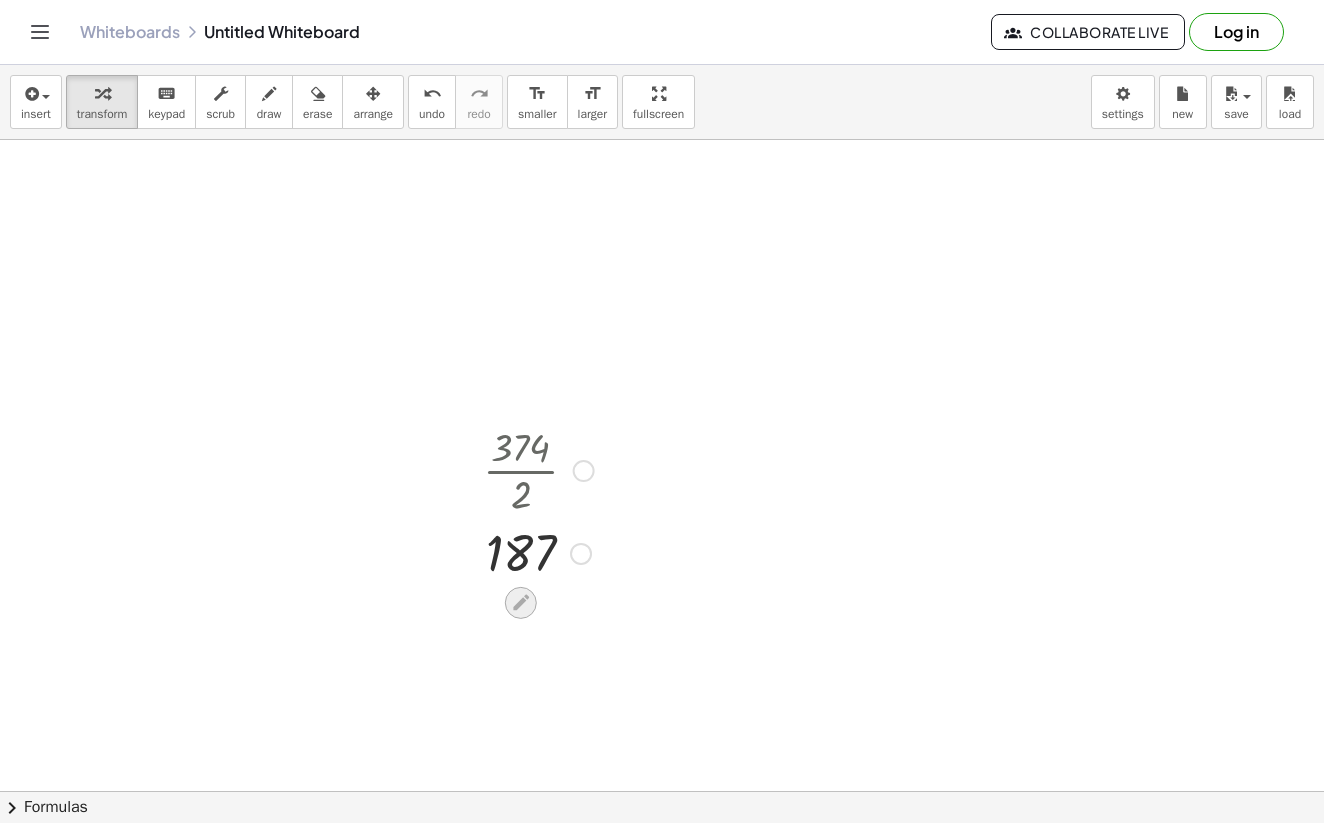 click 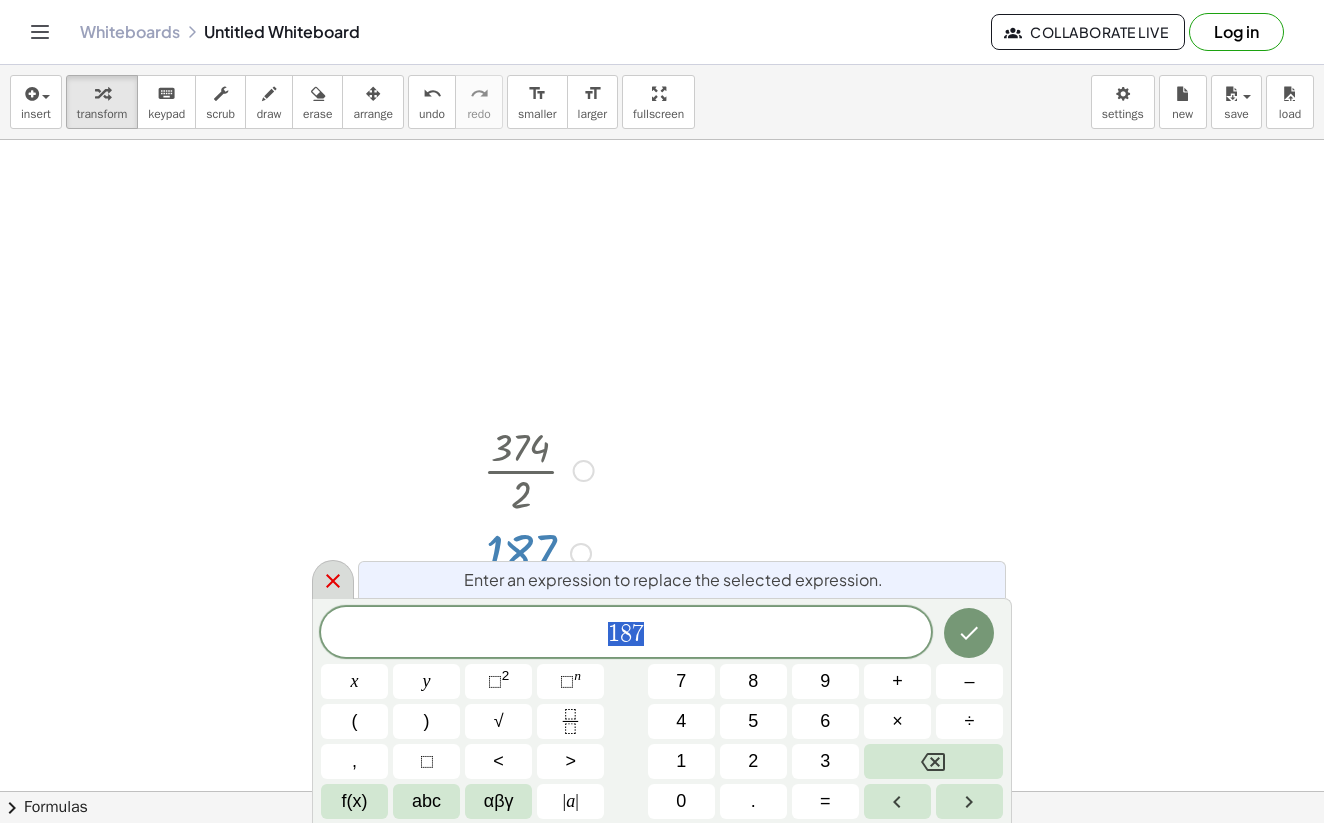click 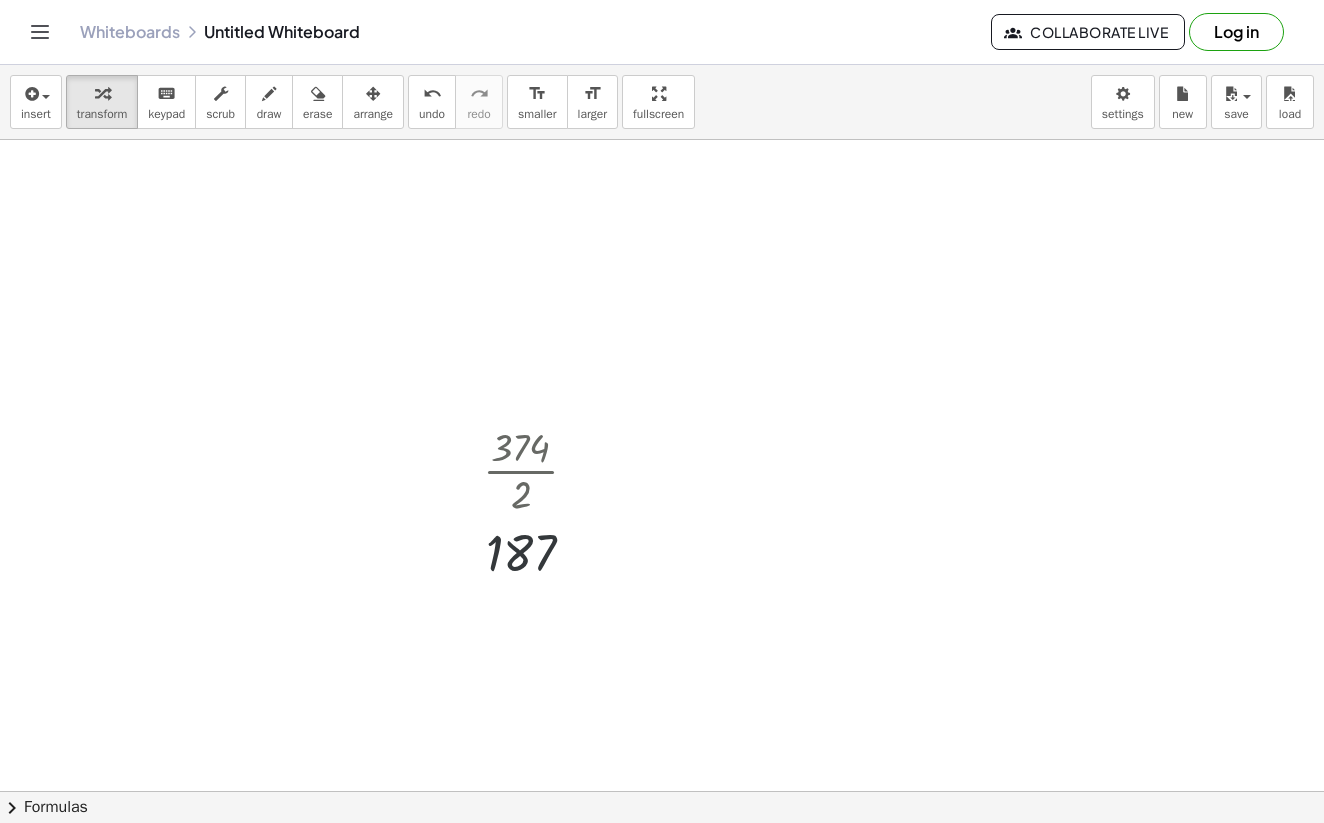 click at bounding box center (662, 856) 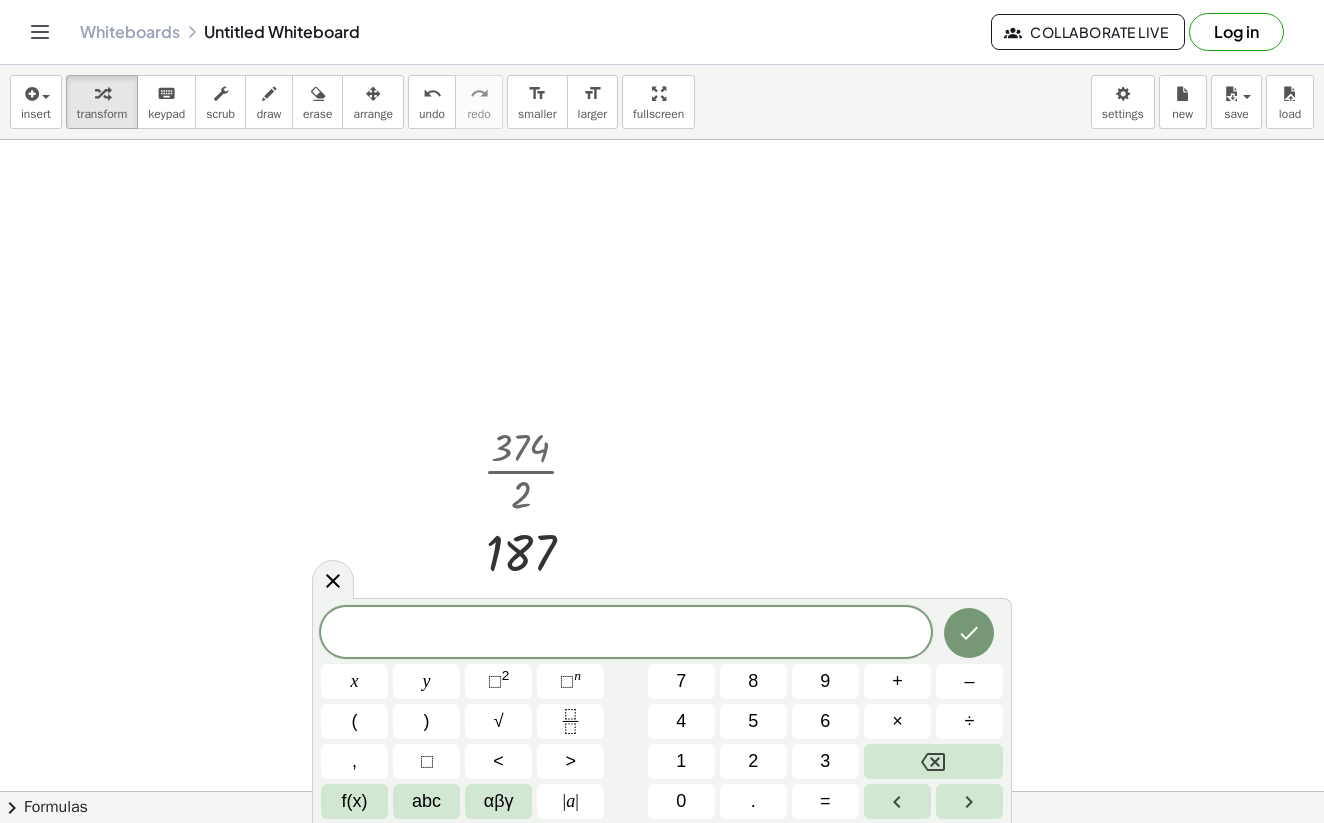 click at bounding box center (662, 856) 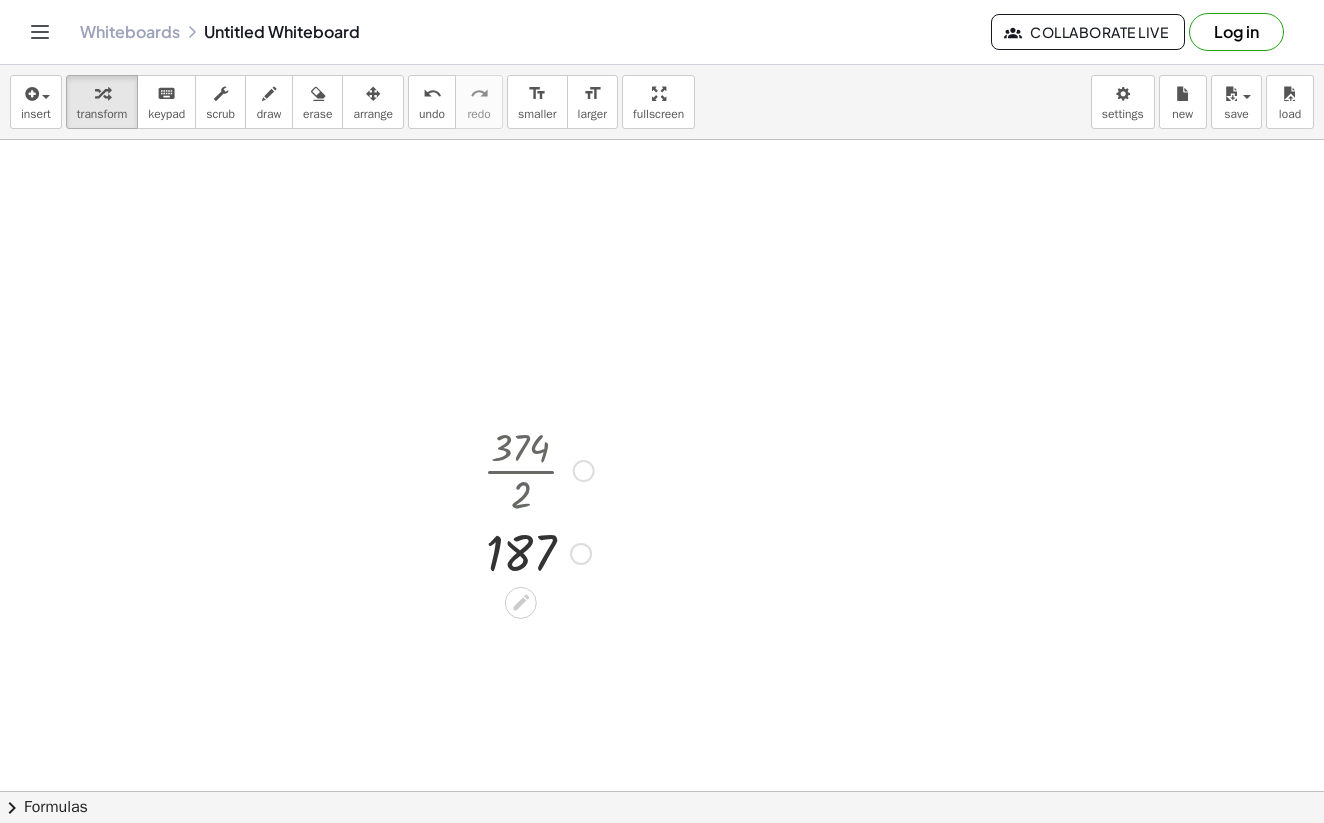 click at bounding box center [538, 469] 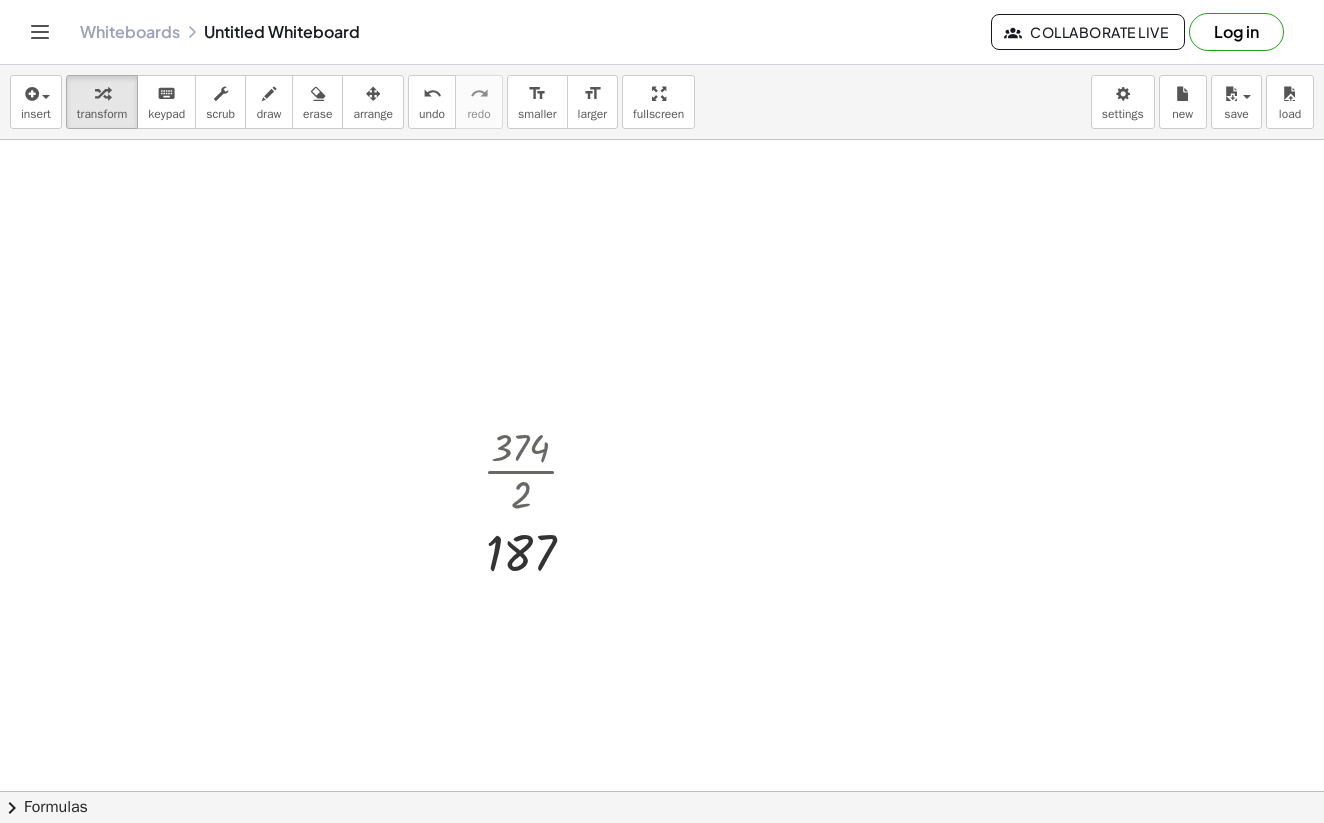 click on "chevron_right  Formulas" 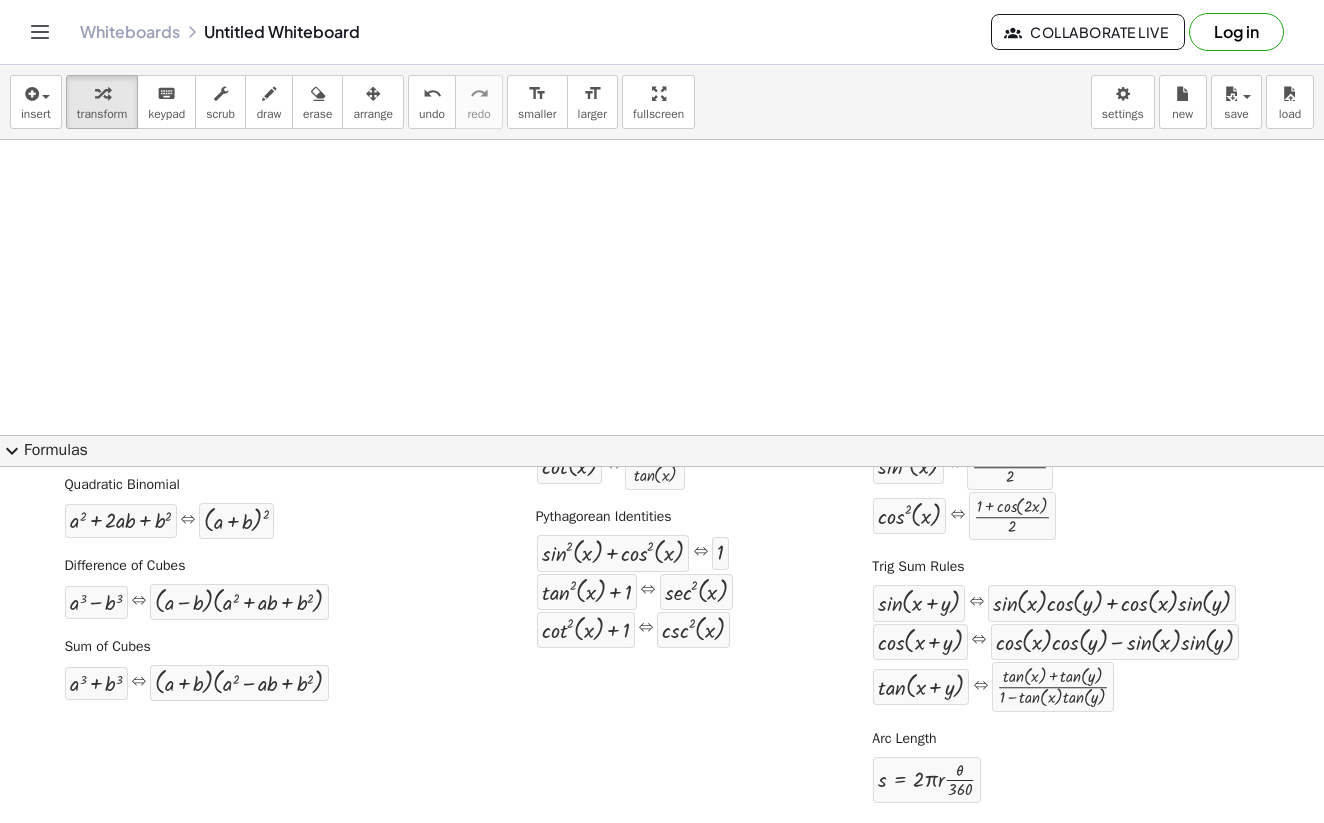 scroll, scrollTop: 344, scrollLeft: 0, axis: vertical 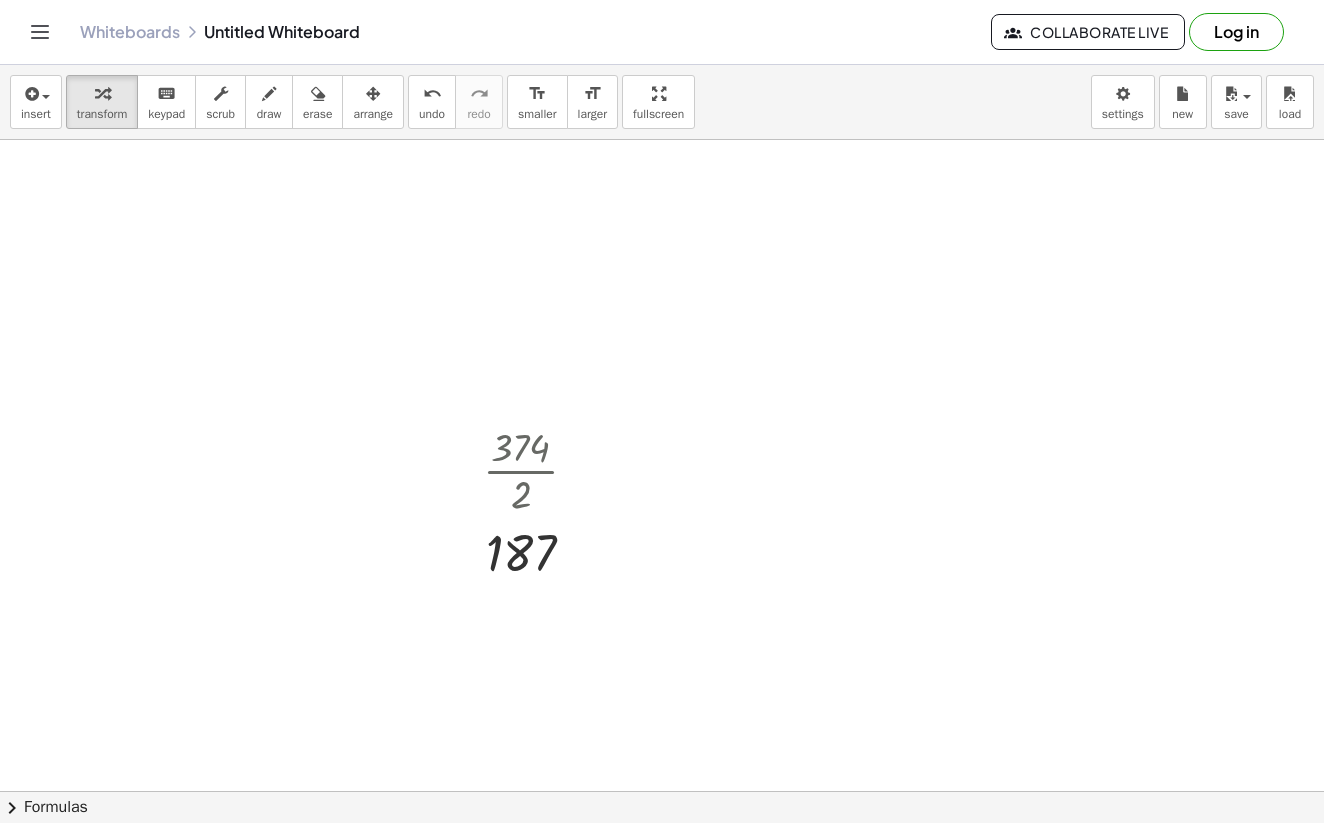 click at bounding box center (662, 856) 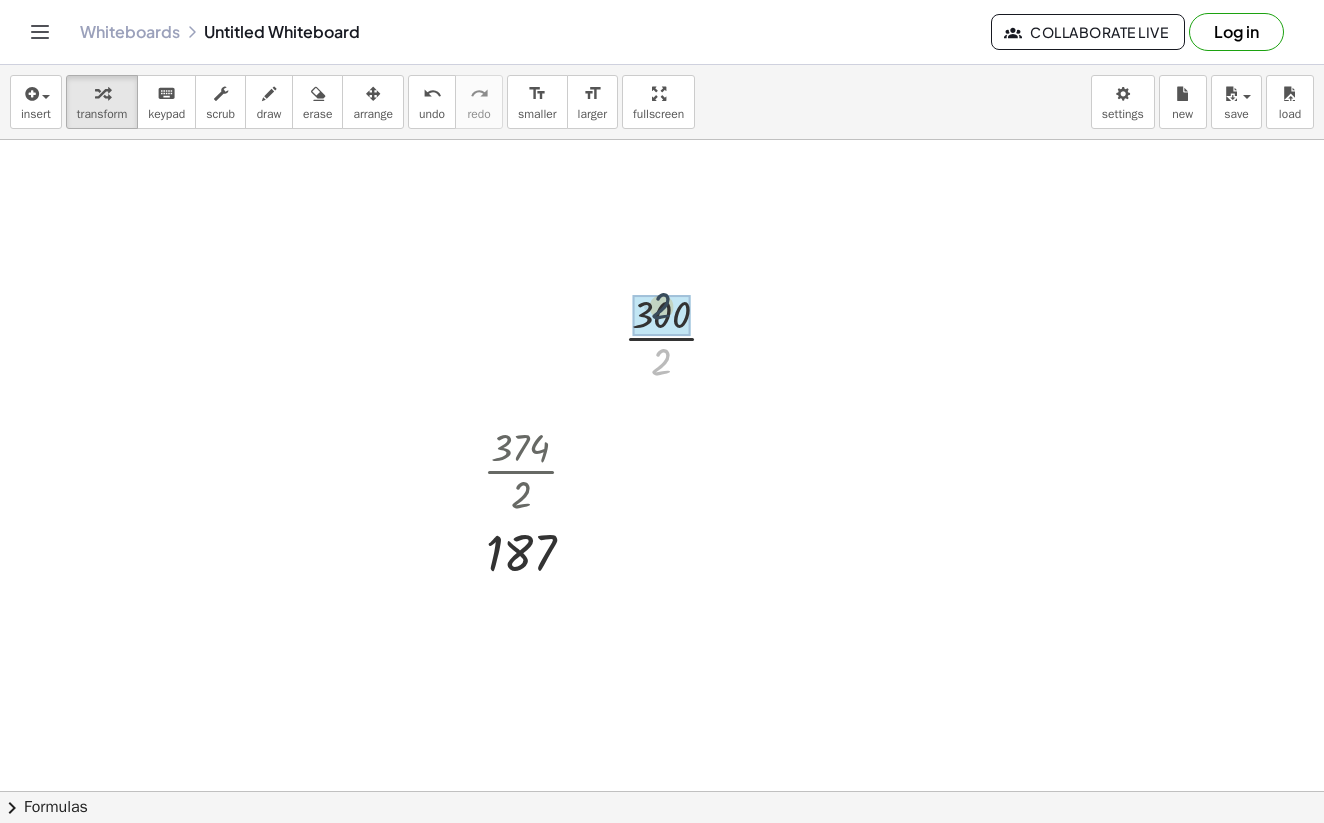 drag, startPoint x: 659, startPoint y: 365, endPoint x: 659, endPoint y: 308, distance: 57 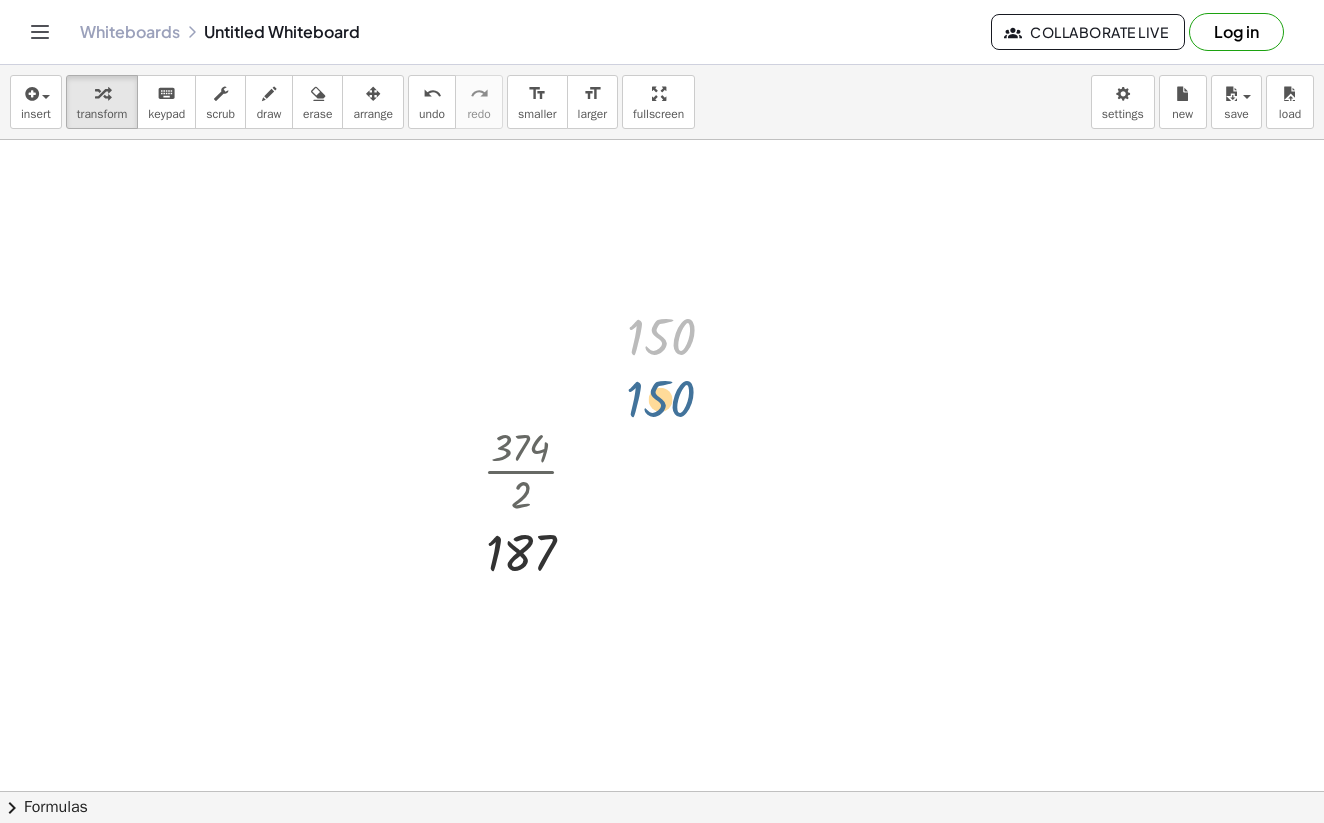 drag, startPoint x: 667, startPoint y: 332, endPoint x: 666, endPoint y: 396, distance: 64.00781 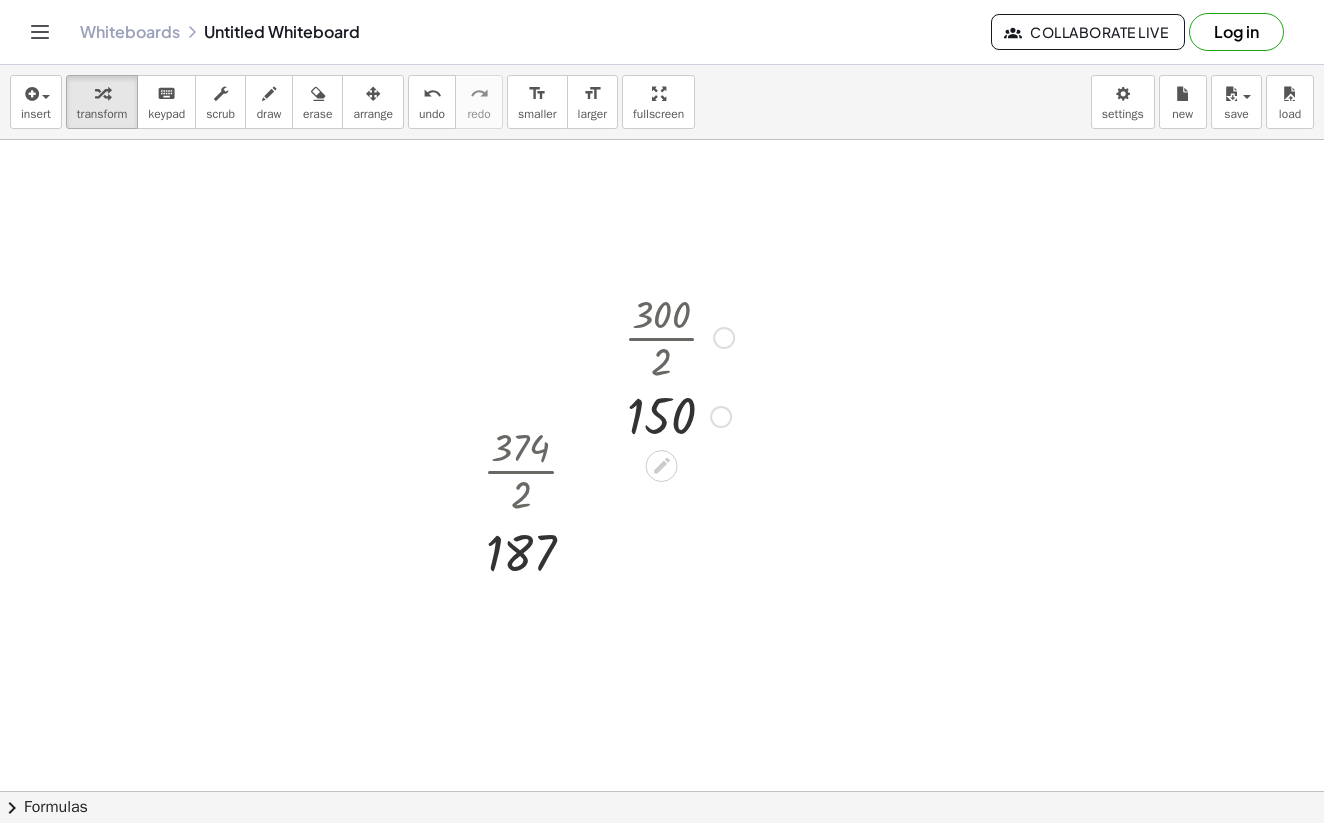 drag, startPoint x: 719, startPoint y: 341, endPoint x: 721, endPoint y: 427, distance: 86.023254 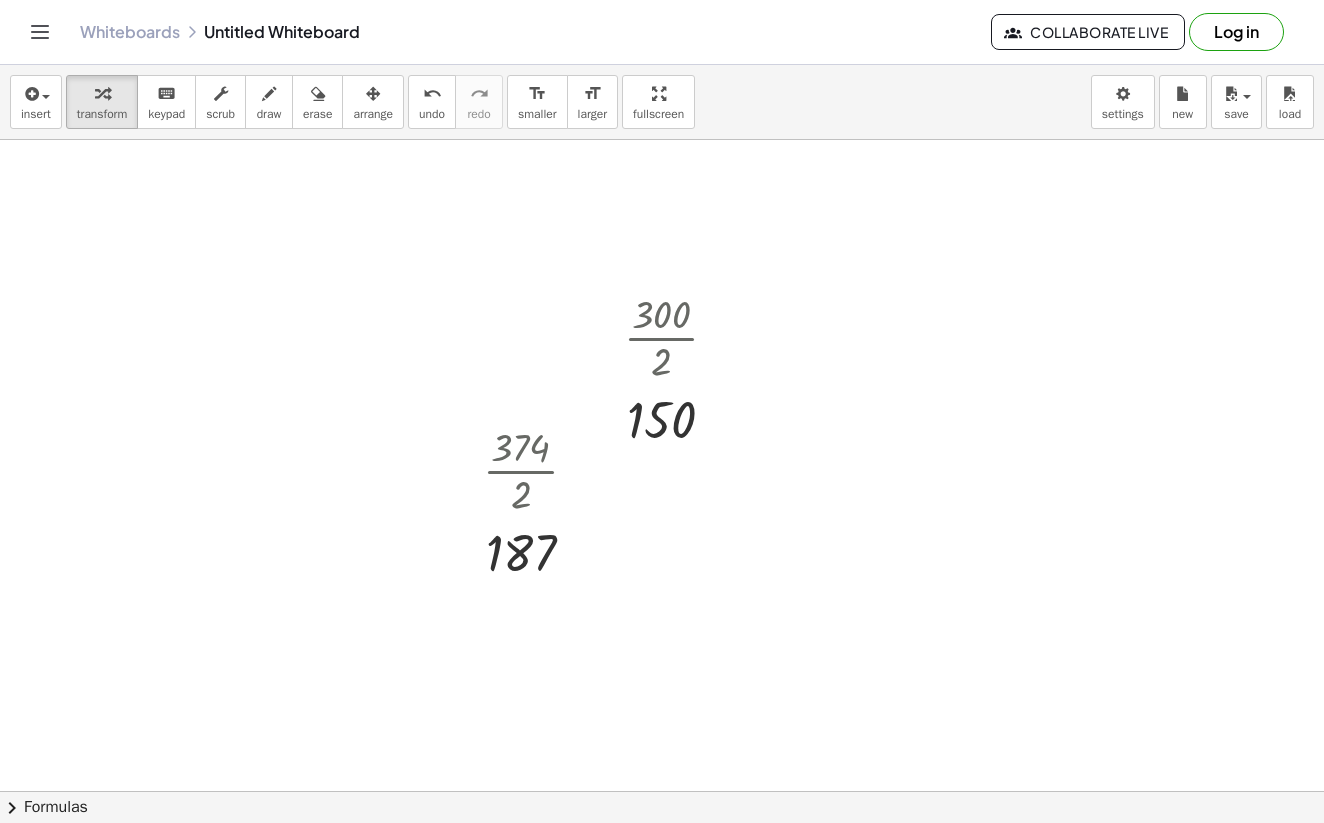 click at bounding box center [662, 856] 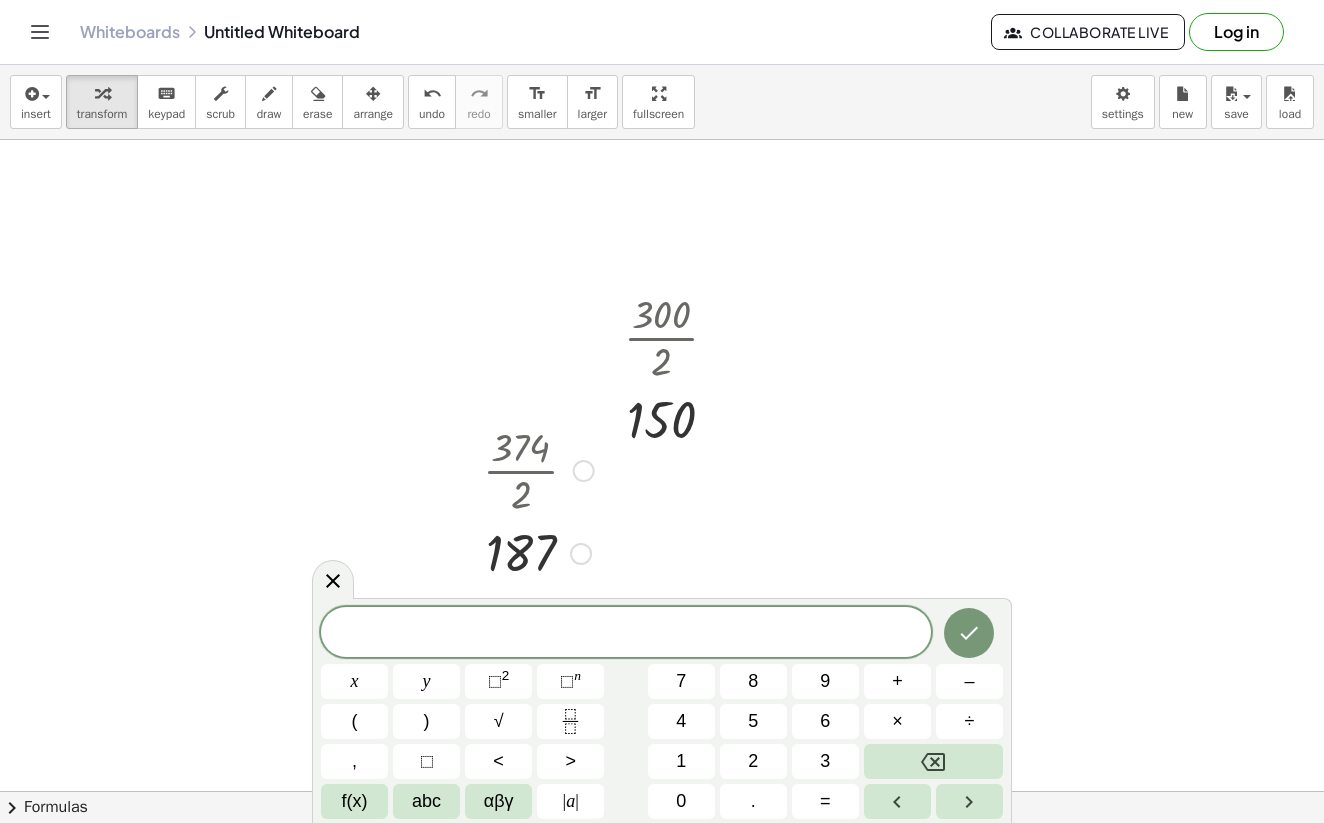 click at bounding box center [662, 856] 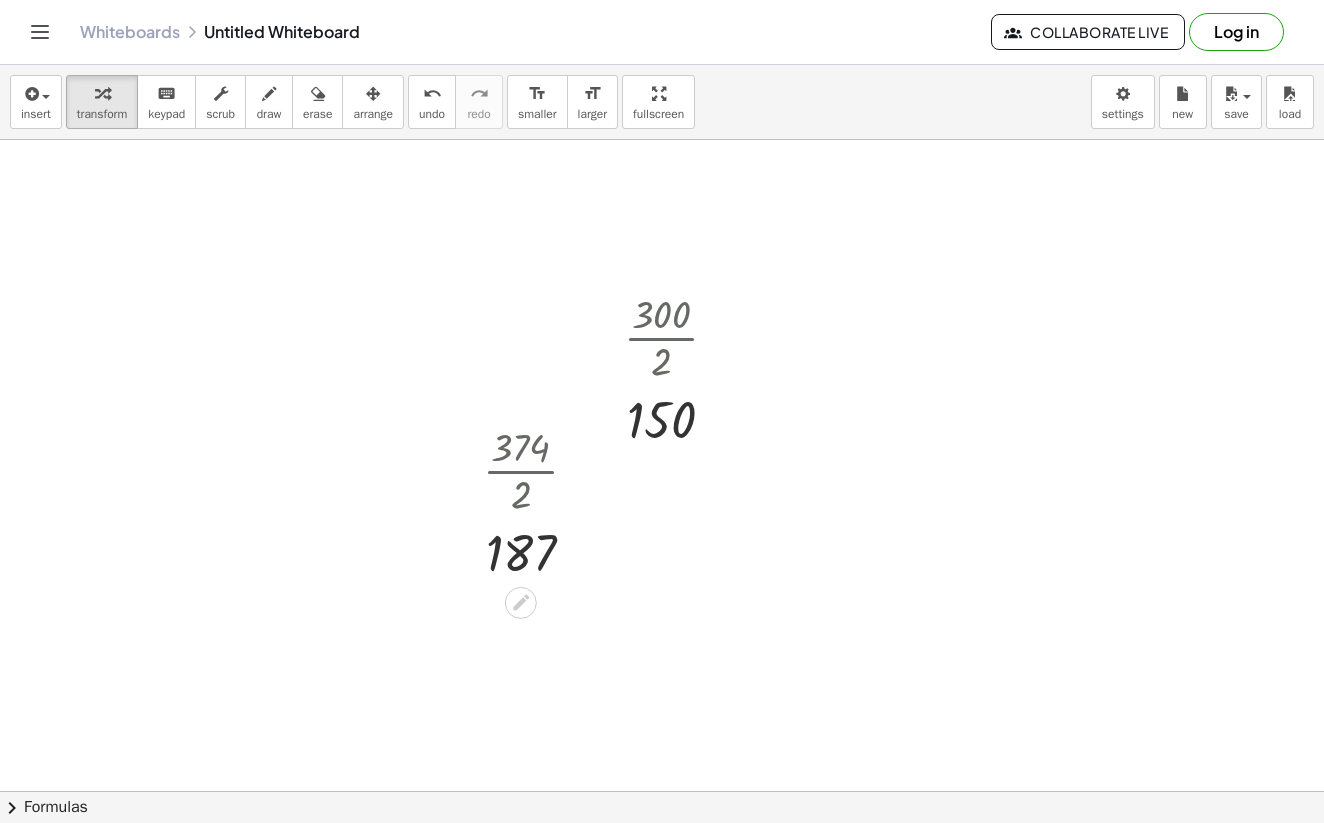drag, startPoint x: 467, startPoint y: 392, endPoint x: 523, endPoint y: 624, distance: 238.66295 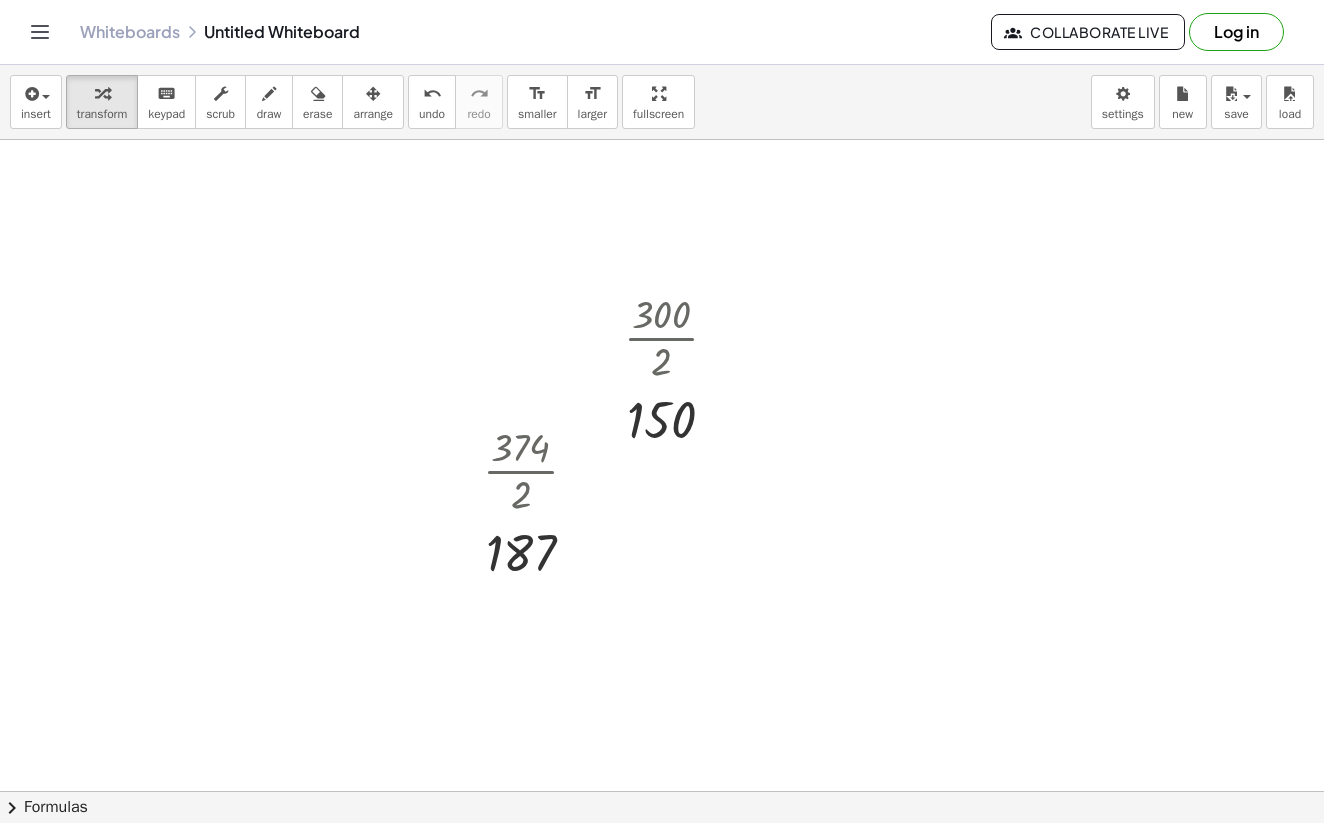 drag, startPoint x: 527, startPoint y: 464, endPoint x: 314, endPoint y: 441, distance: 214.23819 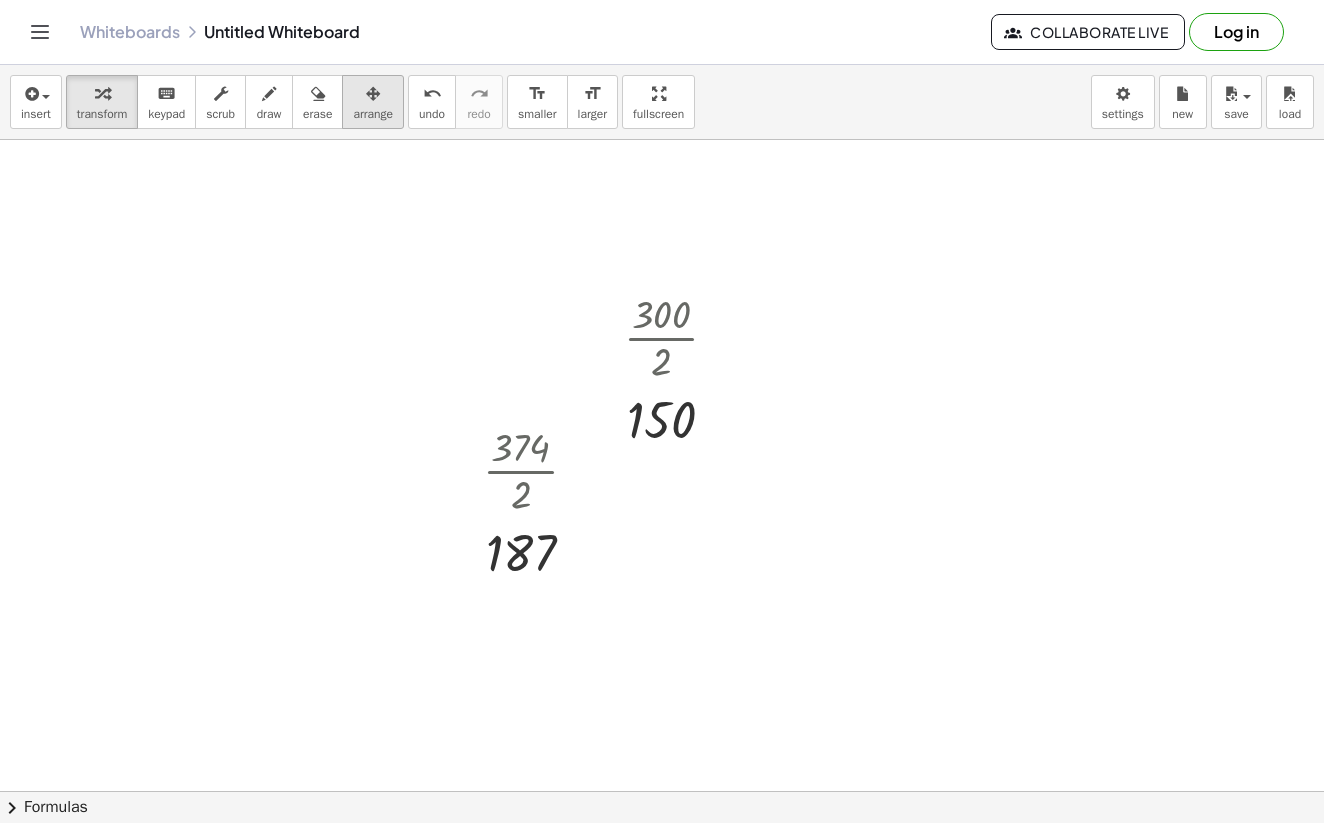 click at bounding box center (373, 93) 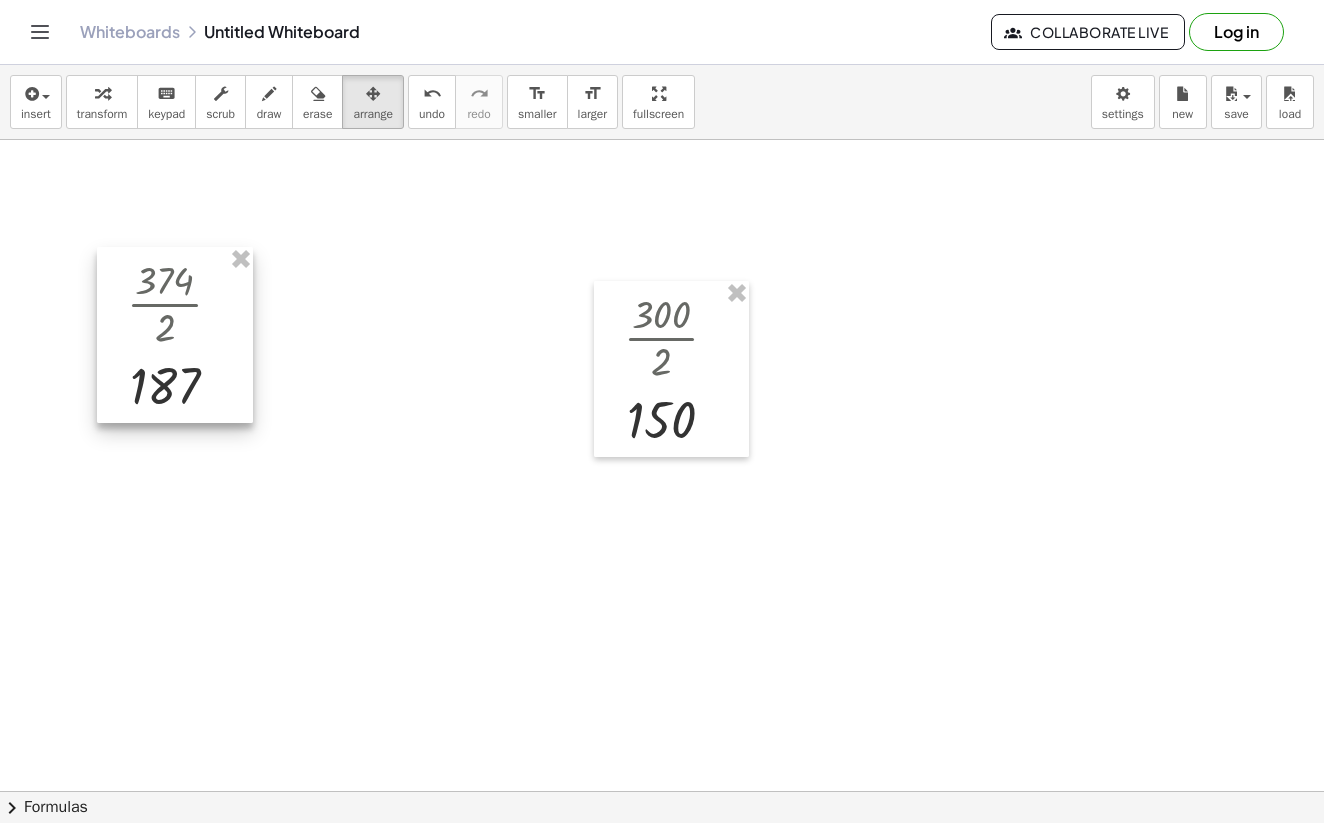 drag, startPoint x: 547, startPoint y: 542, endPoint x: 194, endPoint y: 378, distance: 389.23642 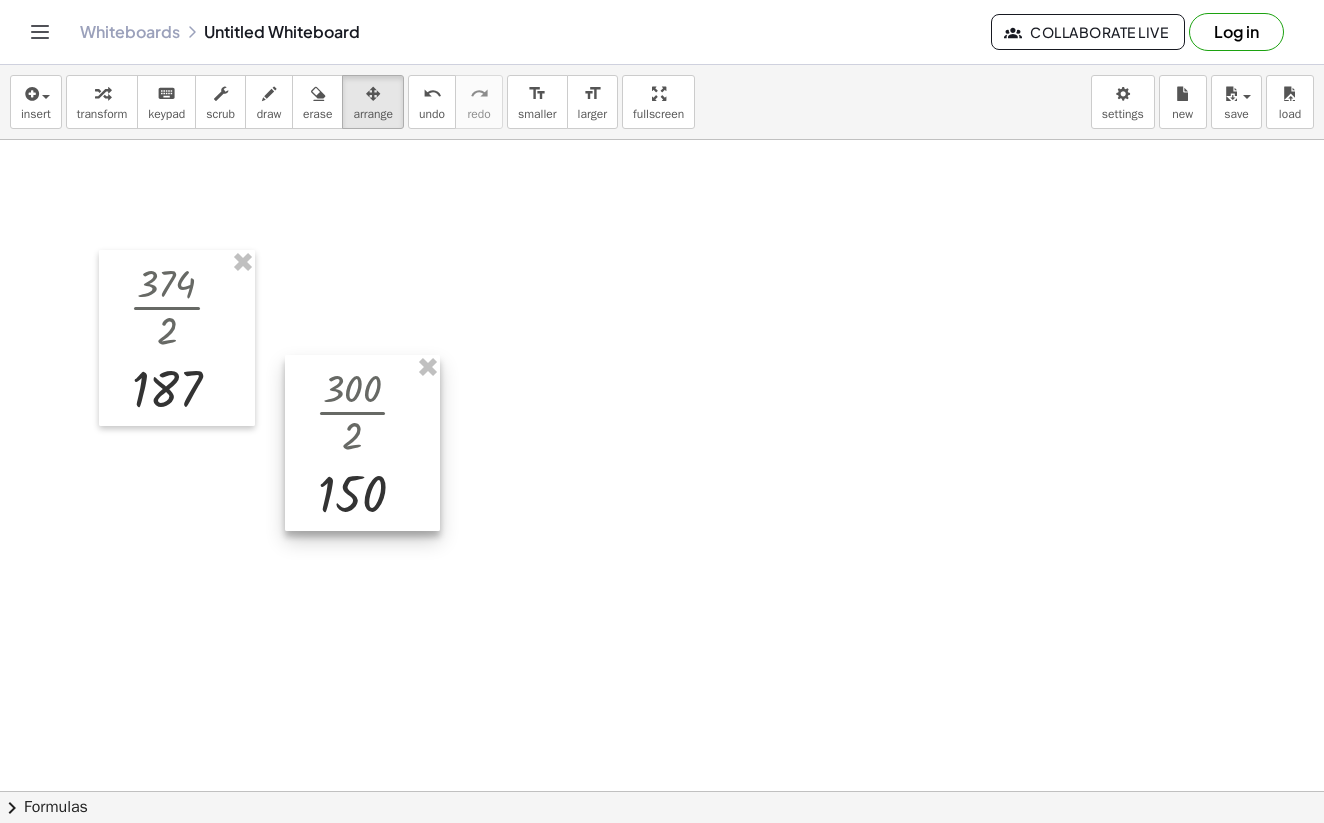 drag, startPoint x: 709, startPoint y: 387, endPoint x: 396, endPoint y: 473, distance: 324.59976 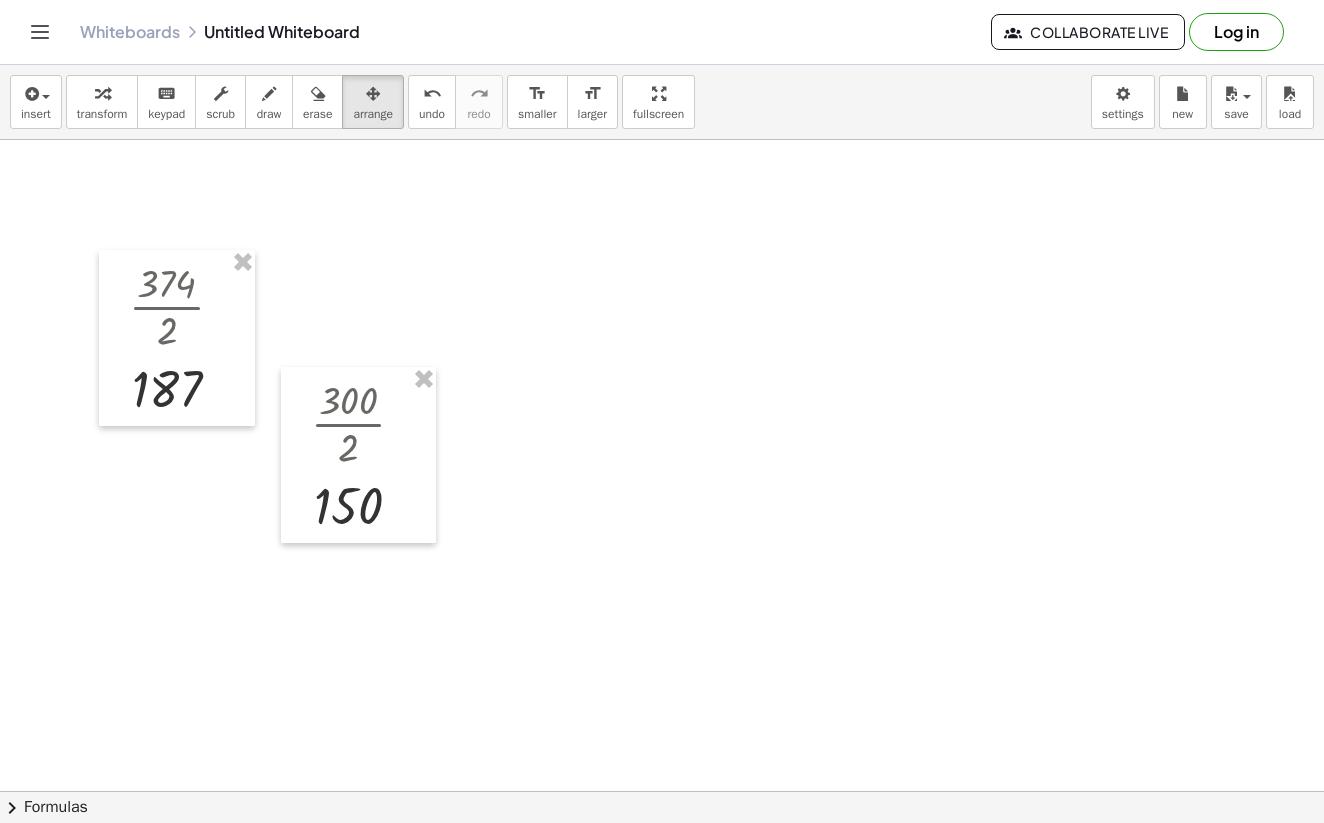 click at bounding box center [662, 856] 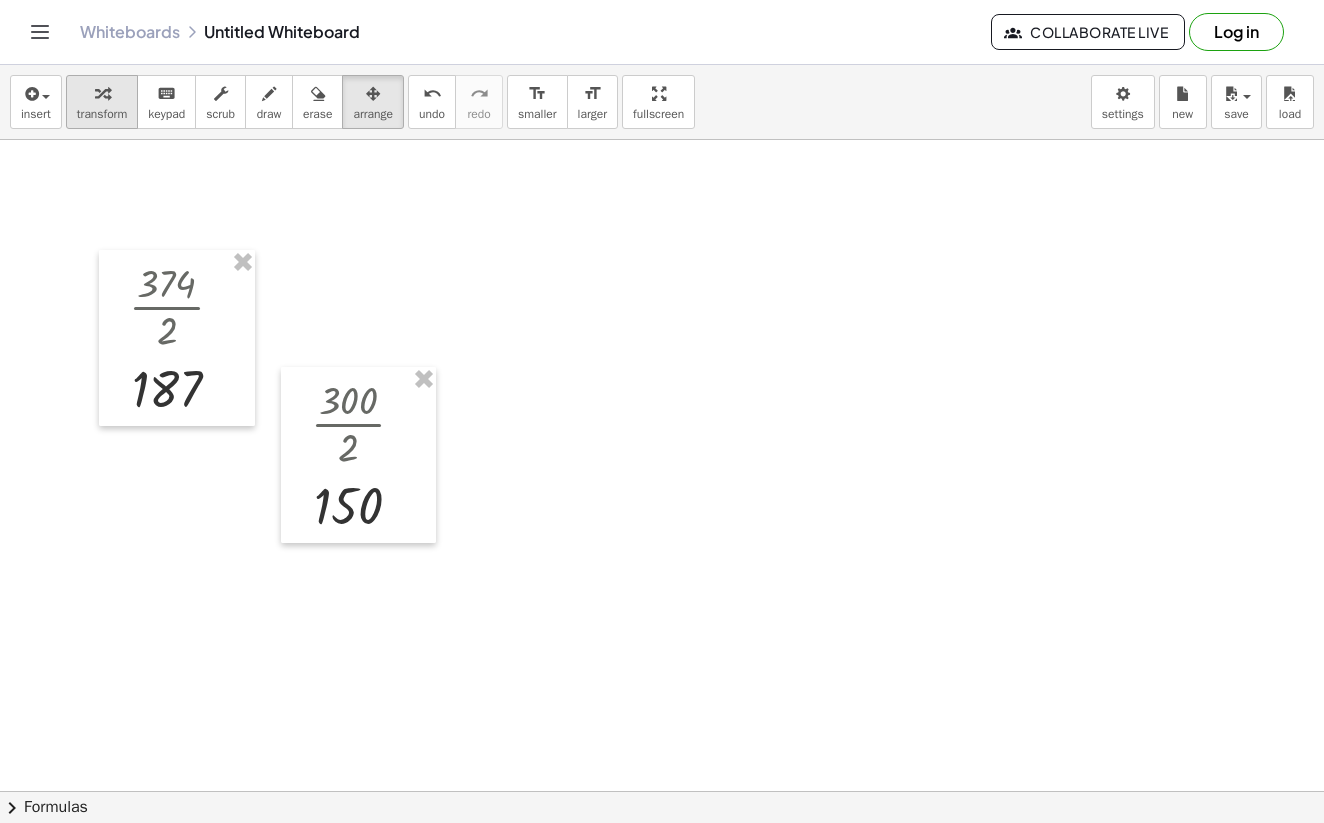 click on "transform" at bounding box center (102, 102) 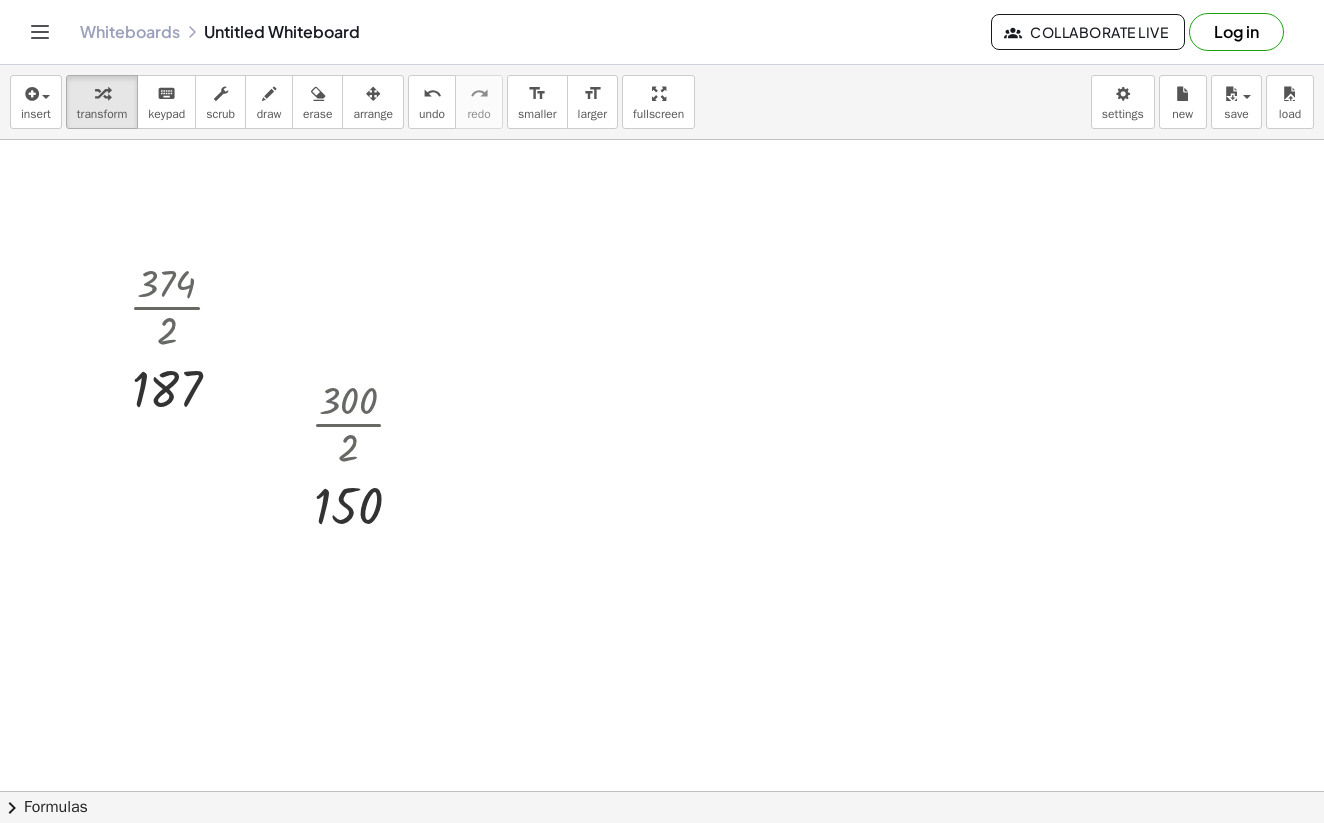 click at bounding box center (662, 856) 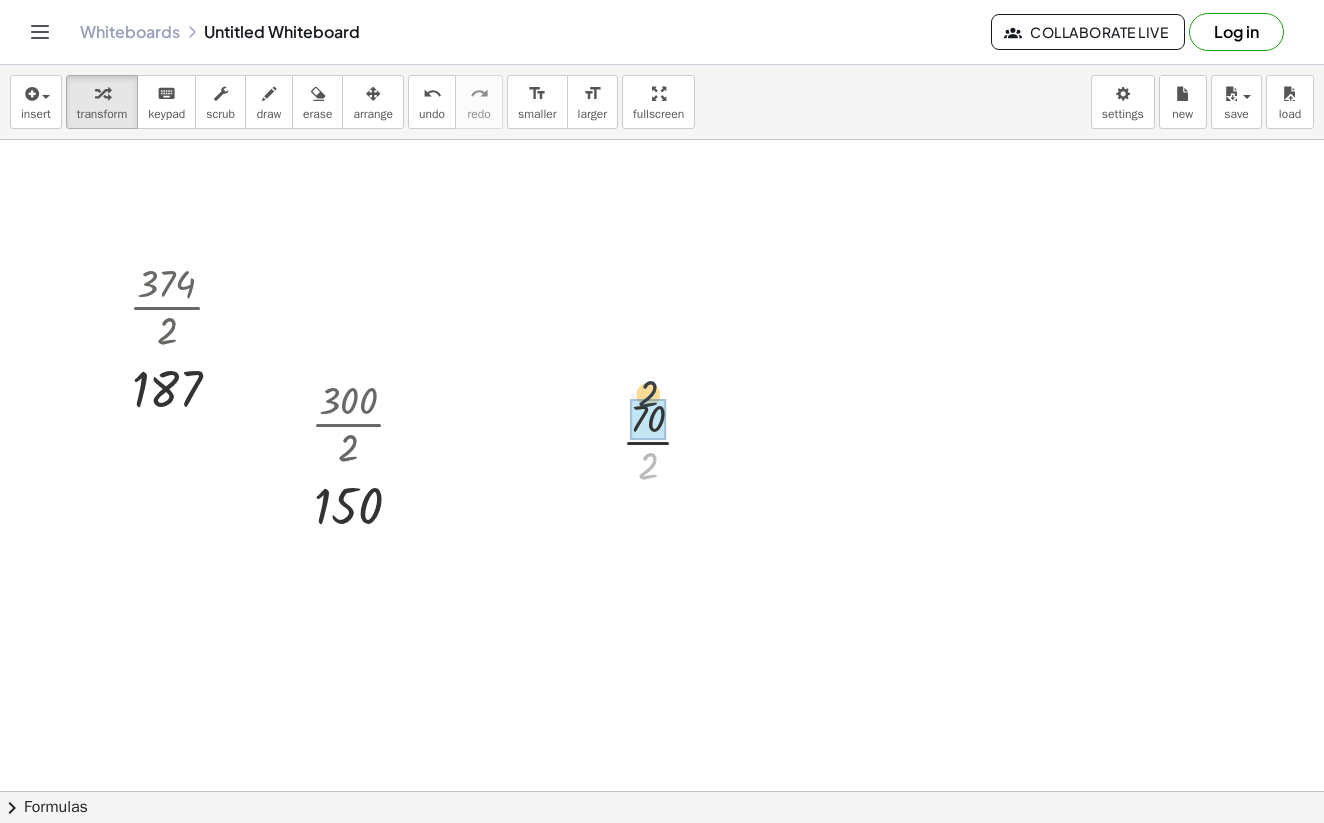 drag, startPoint x: 644, startPoint y: 469, endPoint x: 644, endPoint y: 396, distance: 73 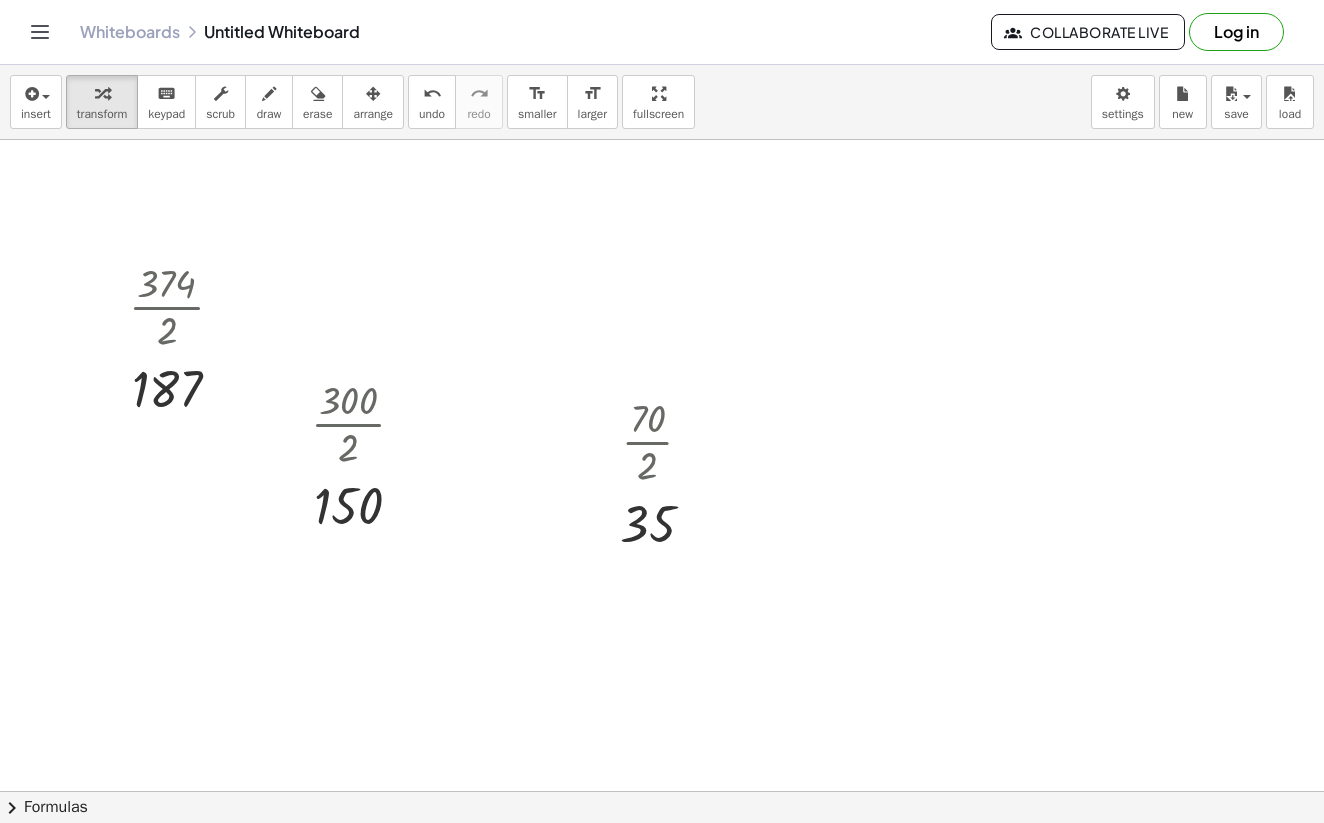 click at bounding box center [662, 856] 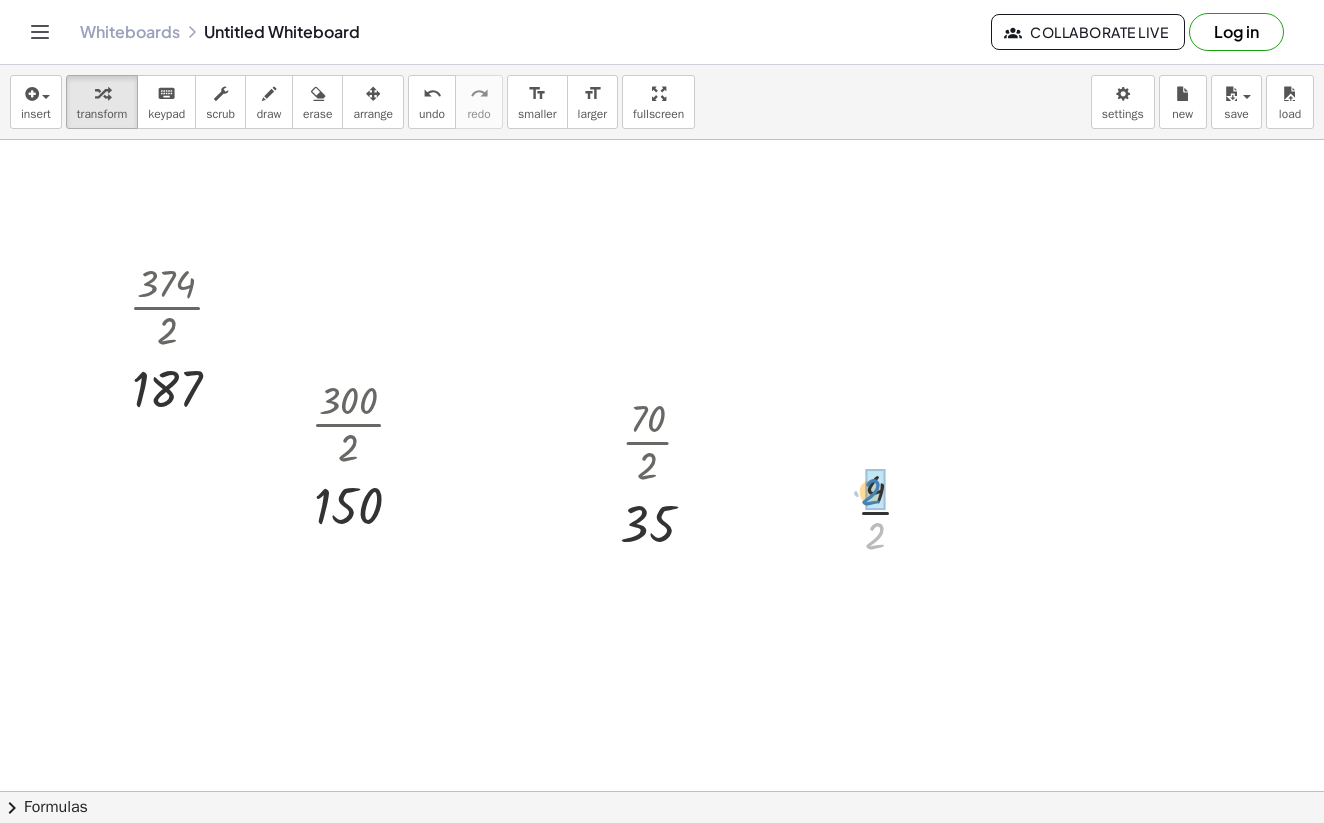 drag, startPoint x: 889, startPoint y: 544, endPoint x: 885, endPoint y: 500, distance: 44.181442 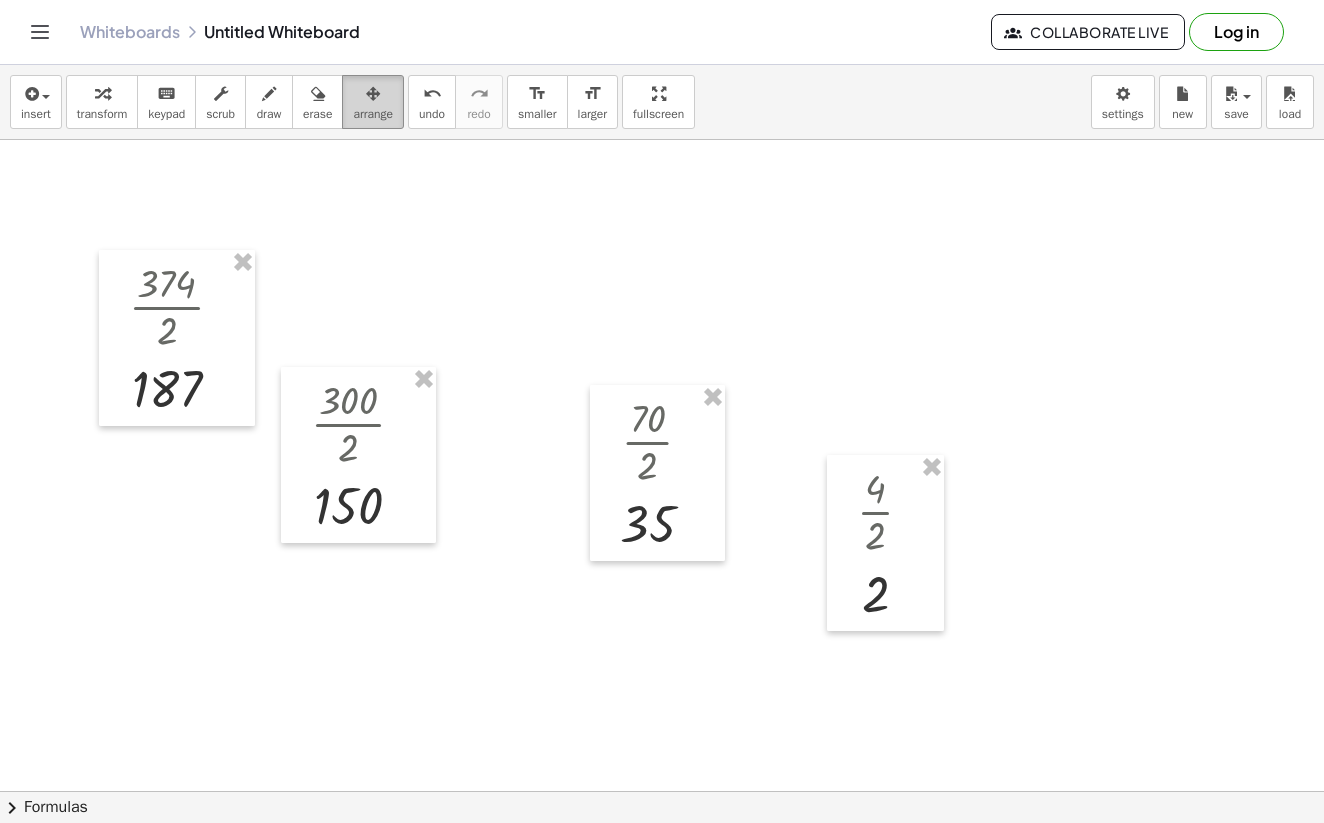 click on "arrange" at bounding box center (373, 114) 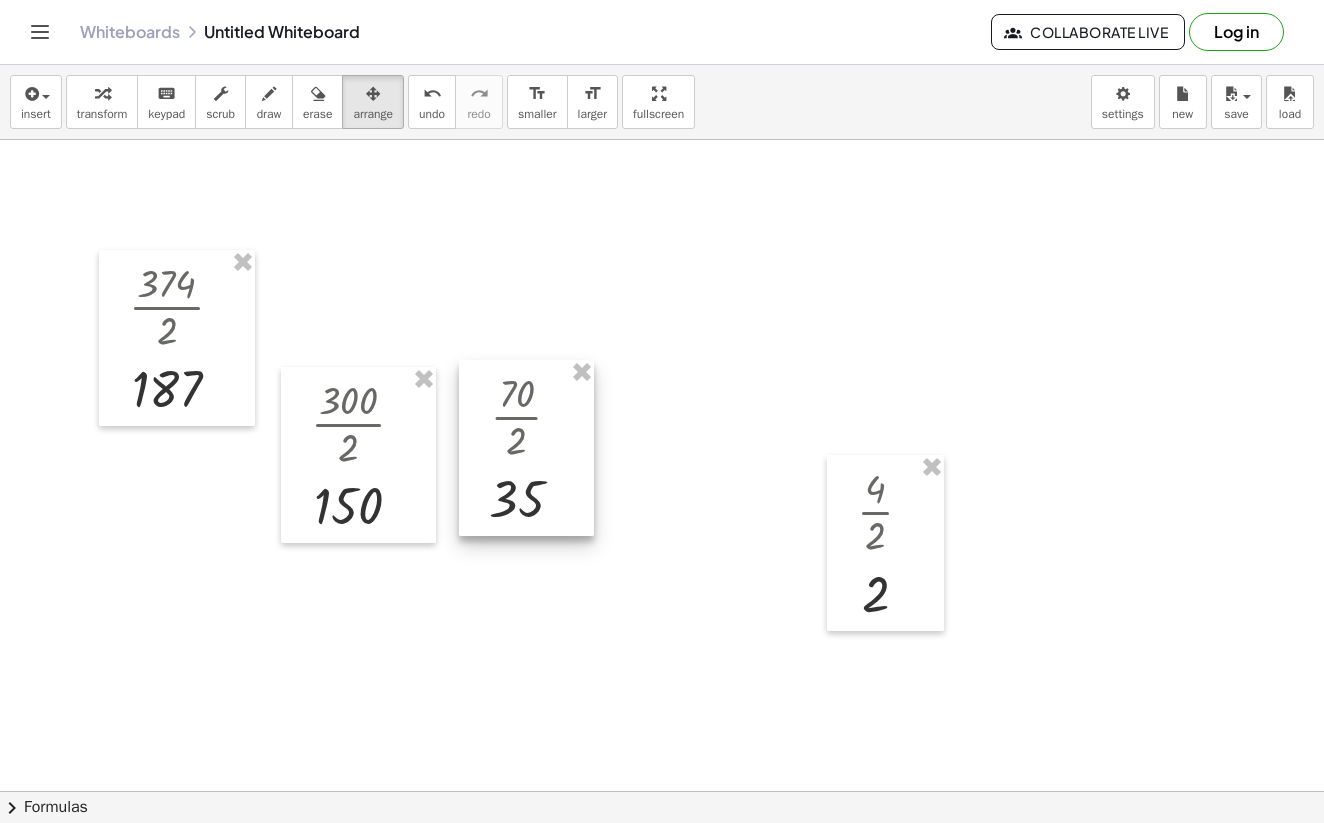 drag, startPoint x: 658, startPoint y: 467, endPoint x: 525, endPoint y: 442, distance: 135.32922 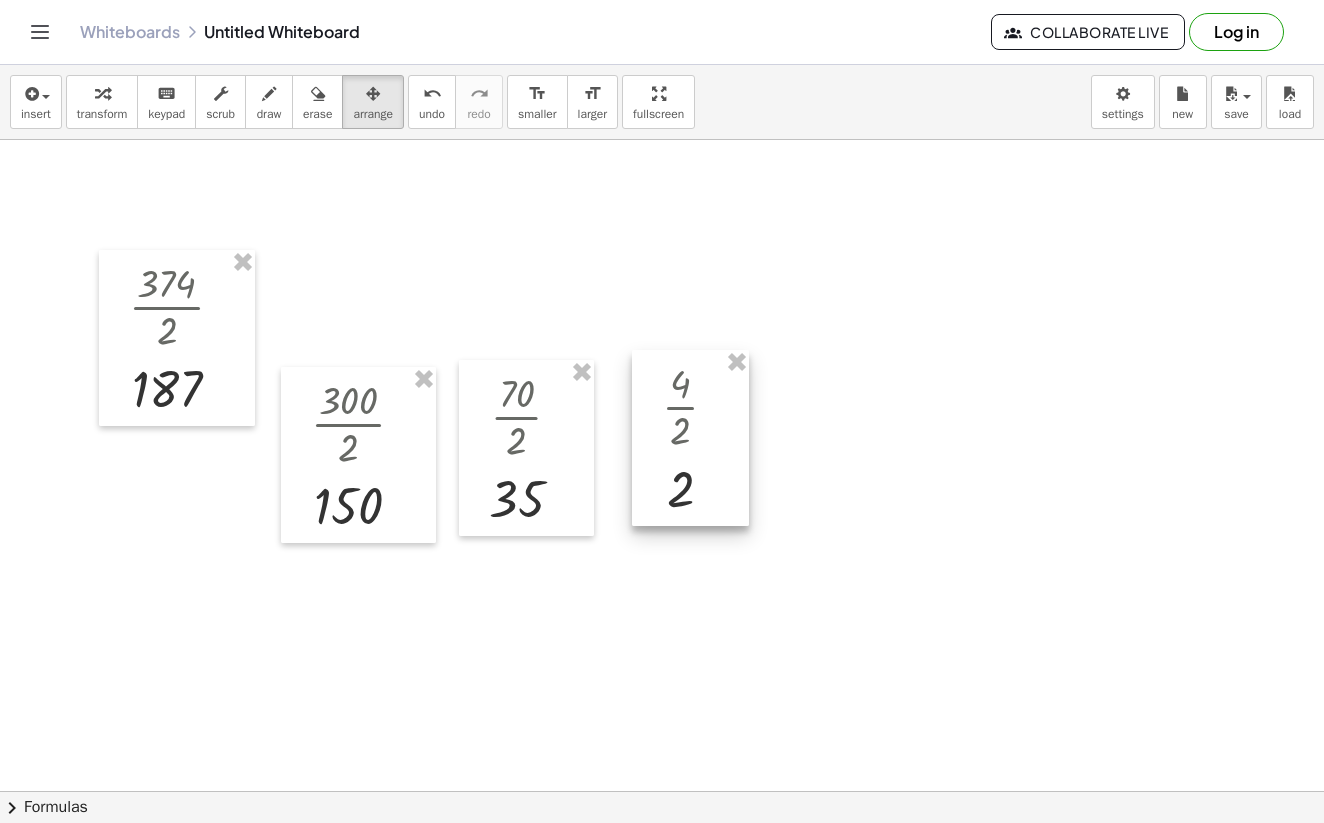 drag, startPoint x: 865, startPoint y: 532, endPoint x: 673, endPoint y: 431, distance: 216.94469 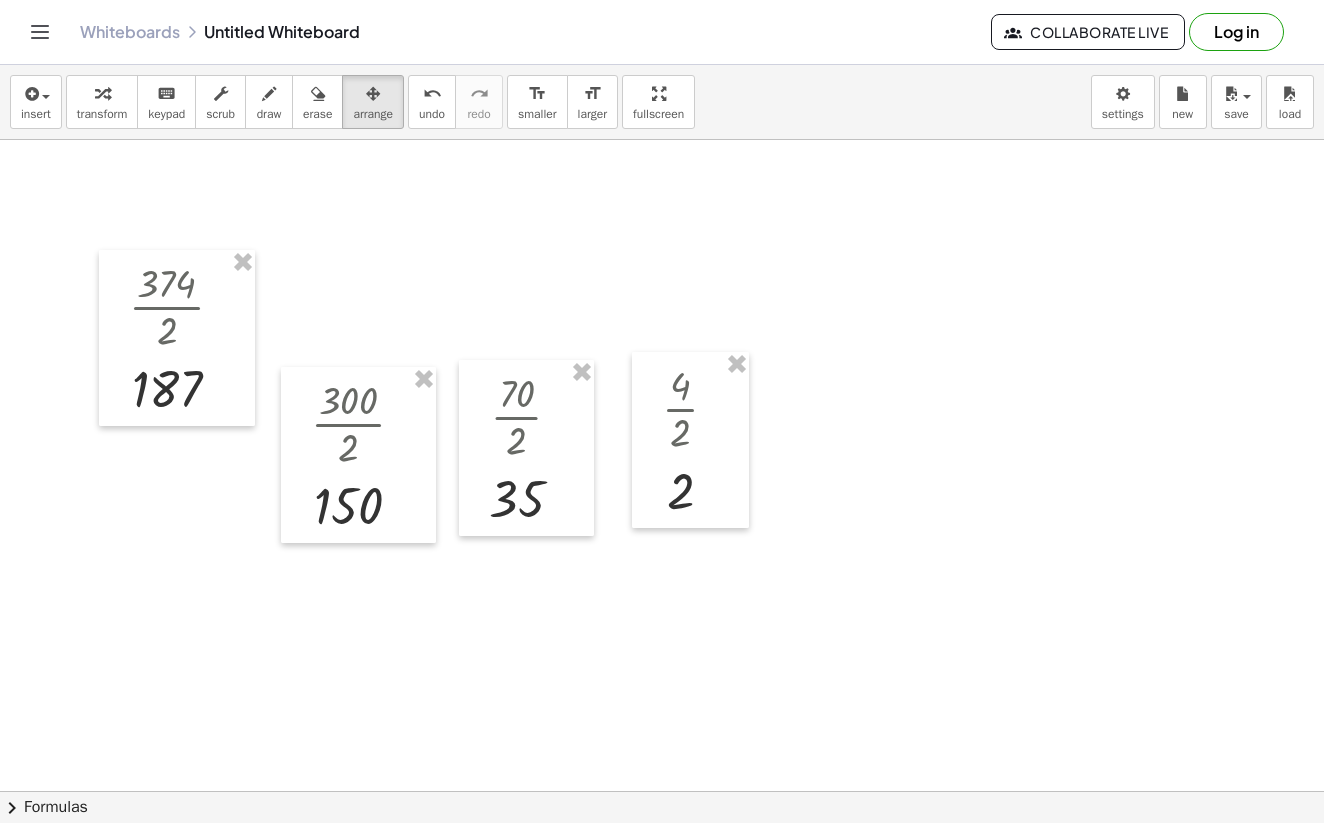 click at bounding box center [662, 856] 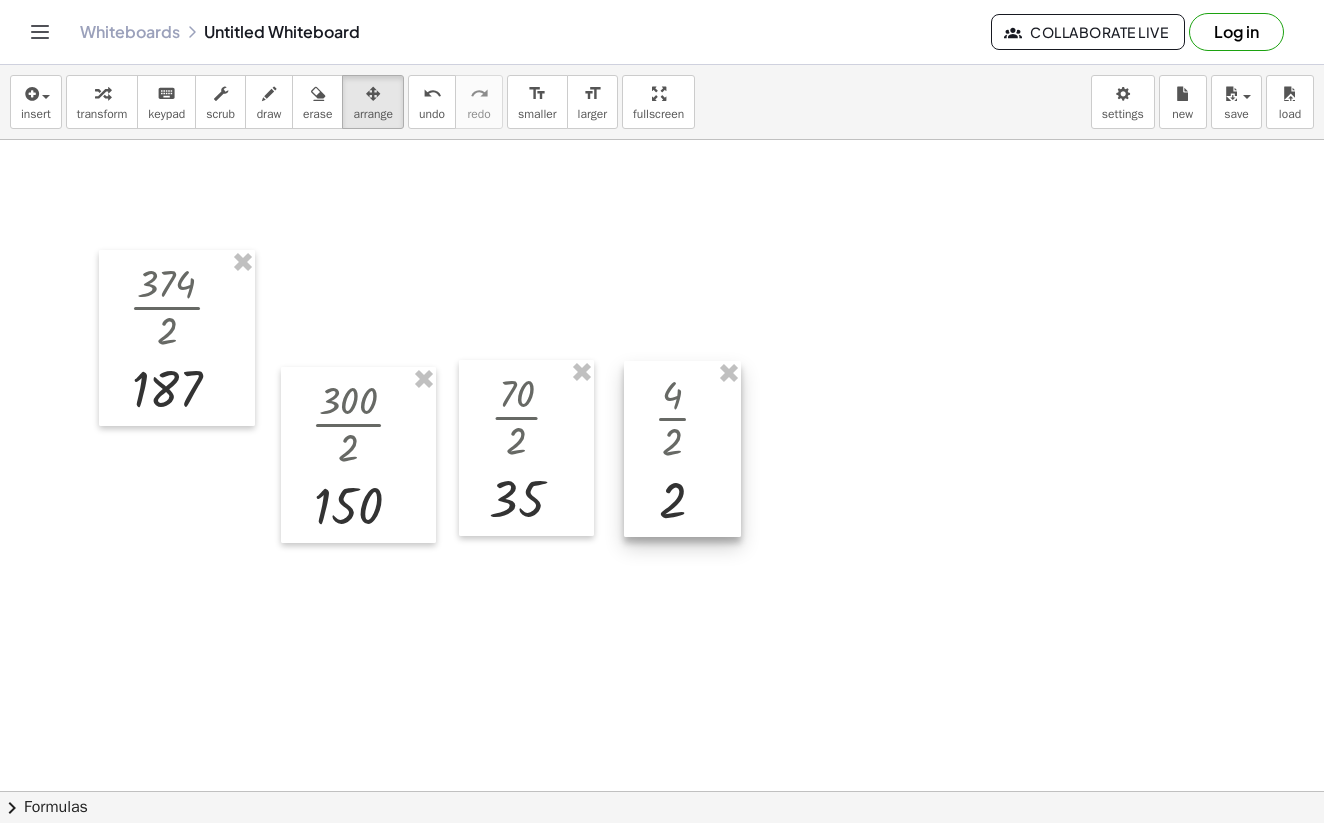 drag, startPoint x: 711, startPoint y: 437, endPoint x: 703, endPoint y: 445, distance: 11.313708 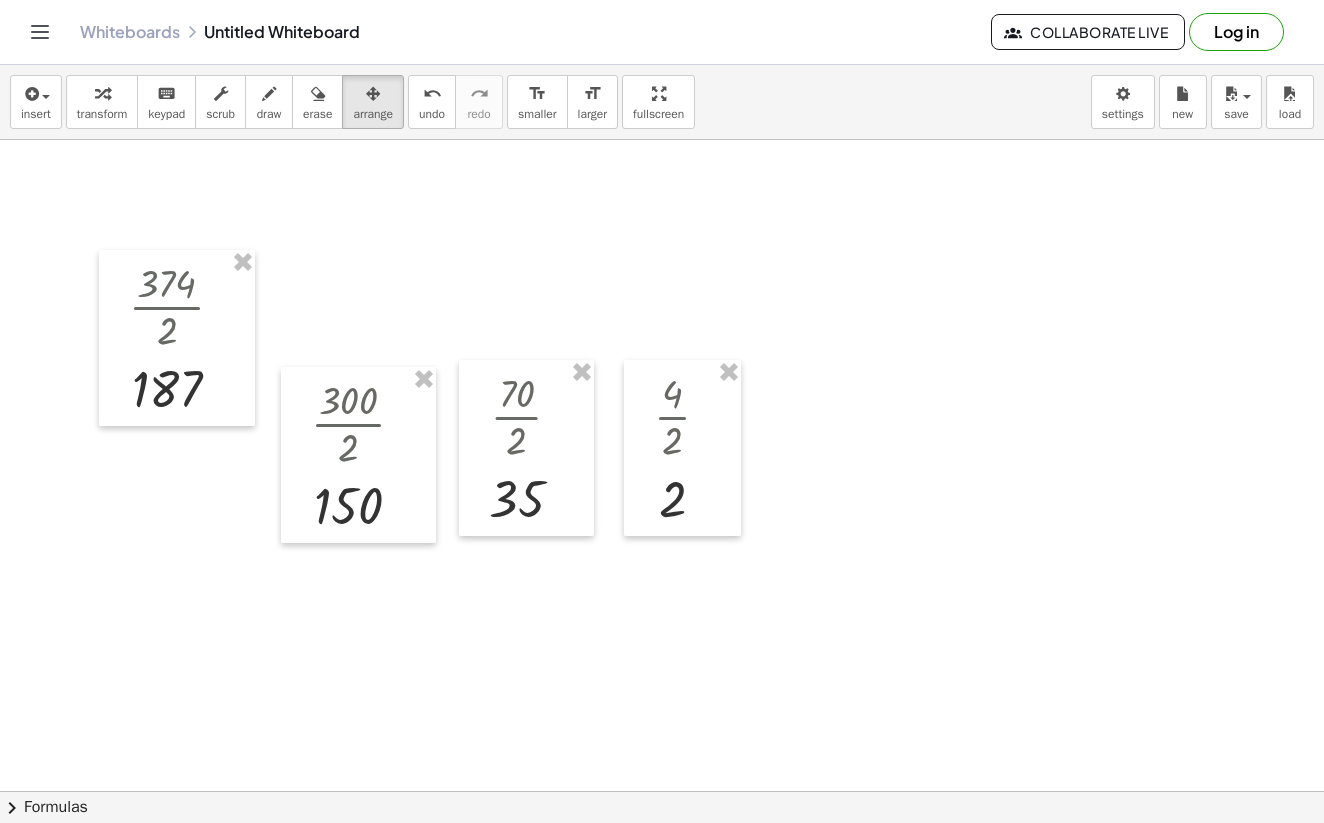 click at bounding box center [662, 856] 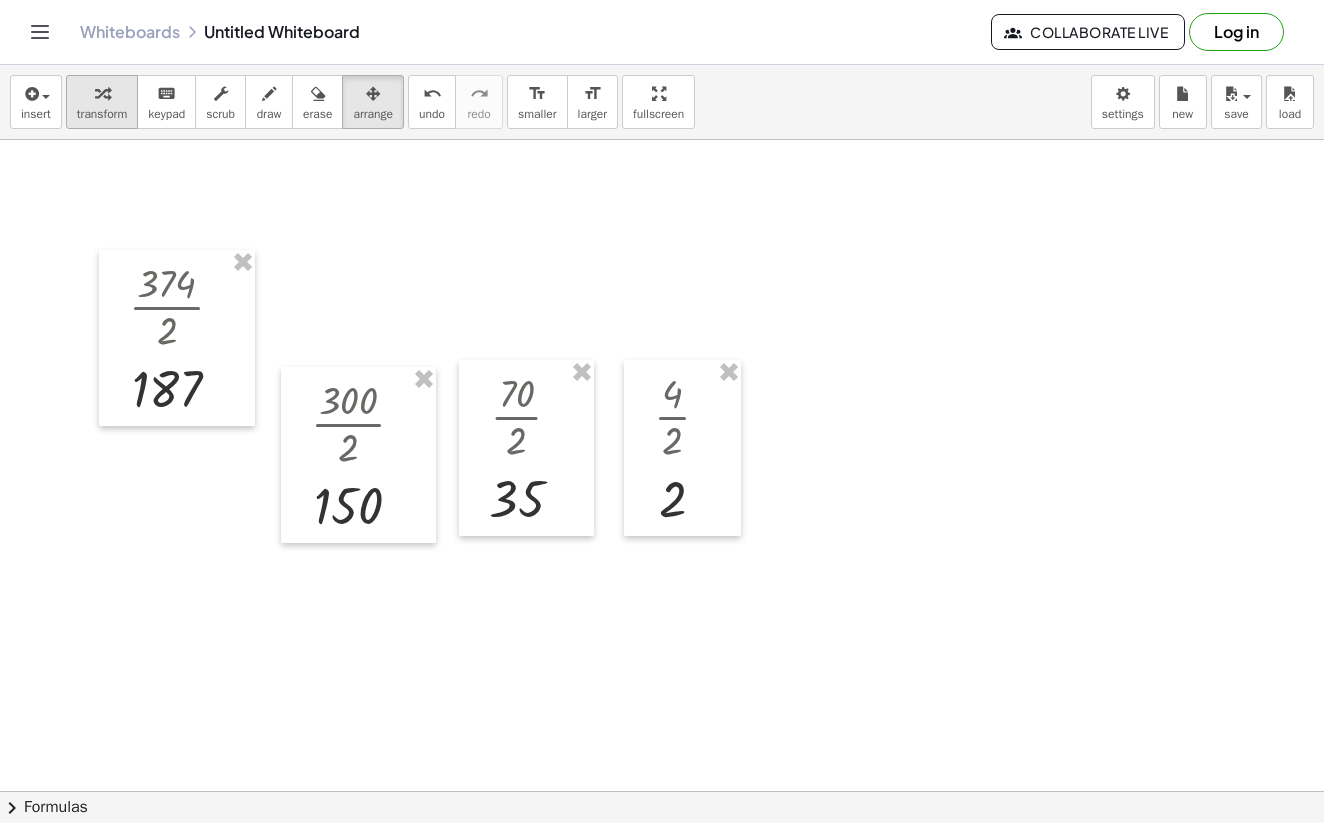 click on "transform" at bounding box center [102, 114] 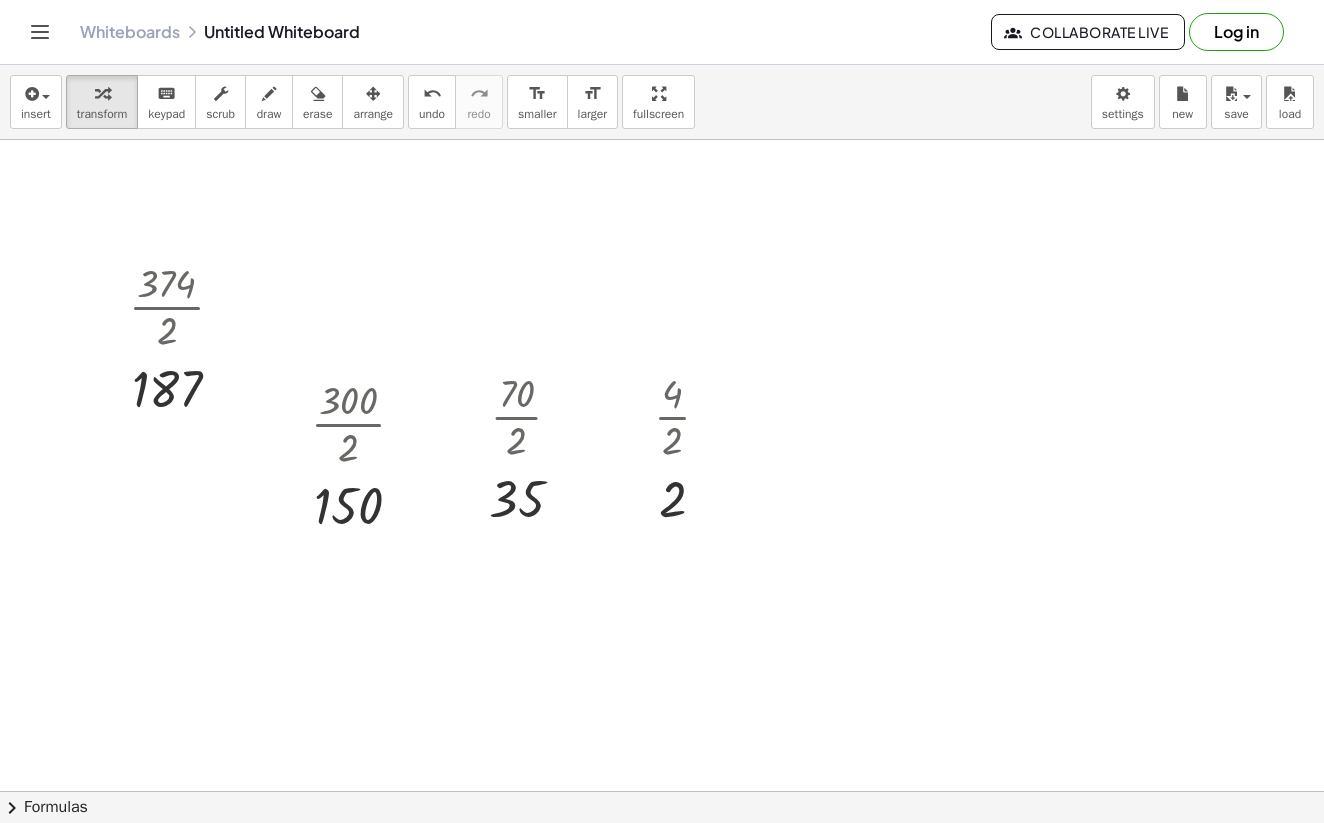 click at bounding box center [662, 856] 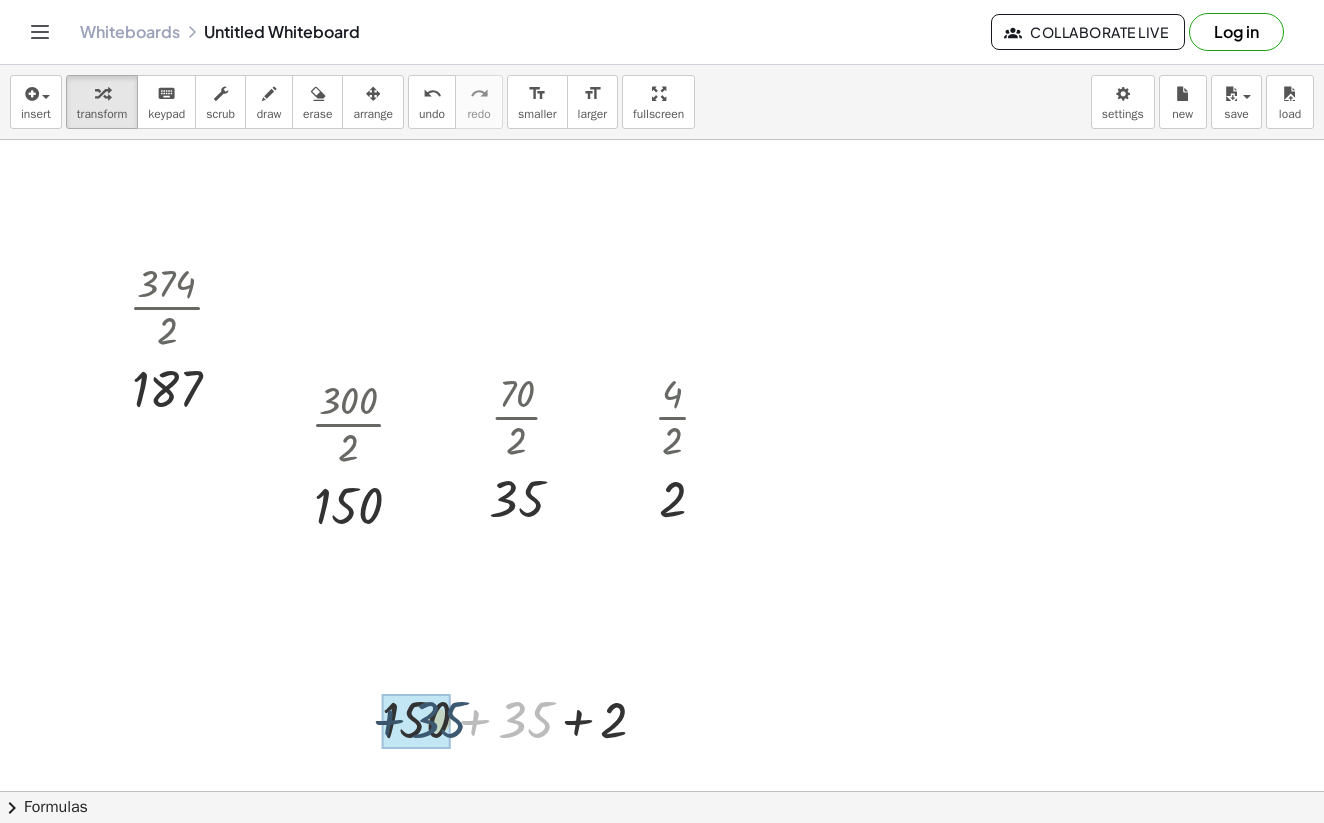 drag, startPoint x: 520, startPoint y: 731, endPoint x: 428, endPoint y: 731, distance: 92 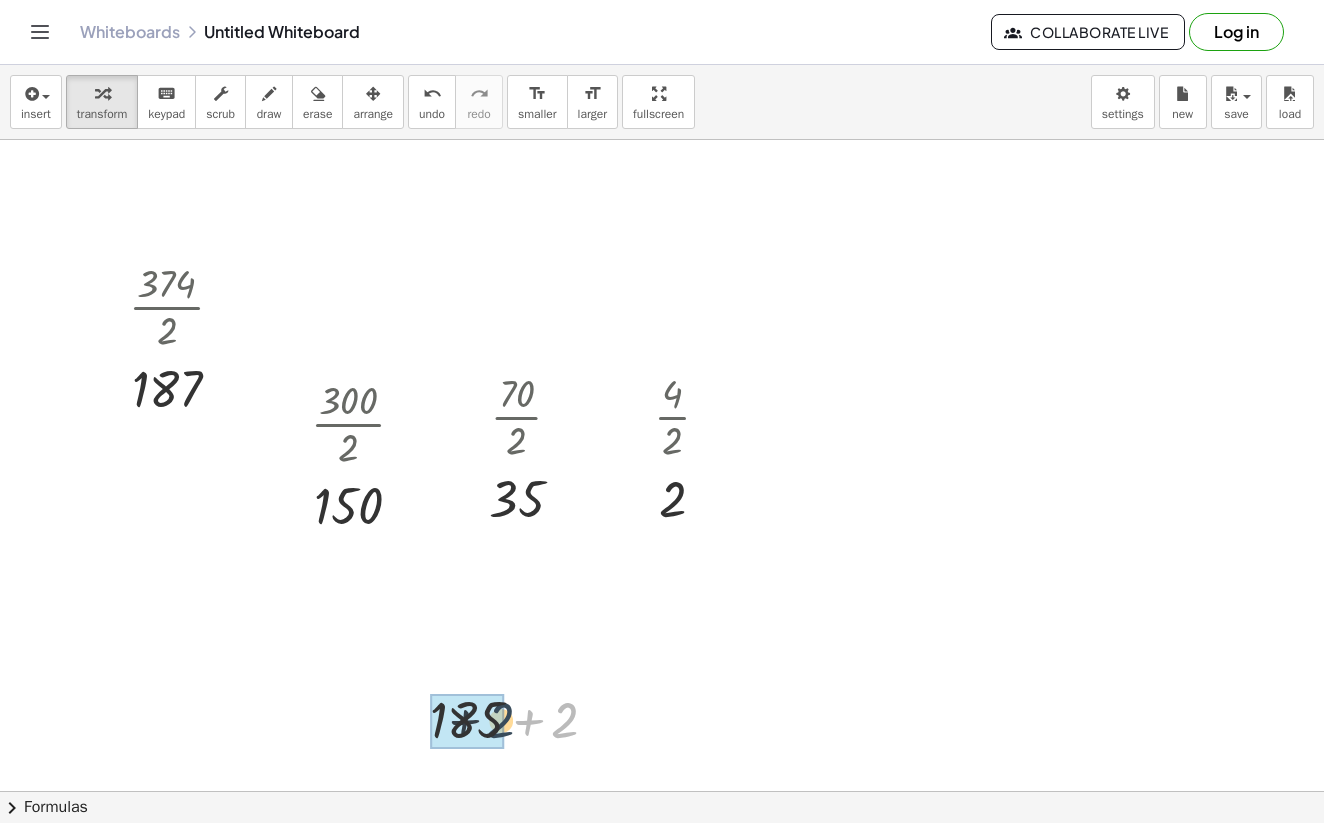 drag, startPoint x: 566, startPoint y: 731, endPoint x: 497, endPoint y: 731, distance: 69 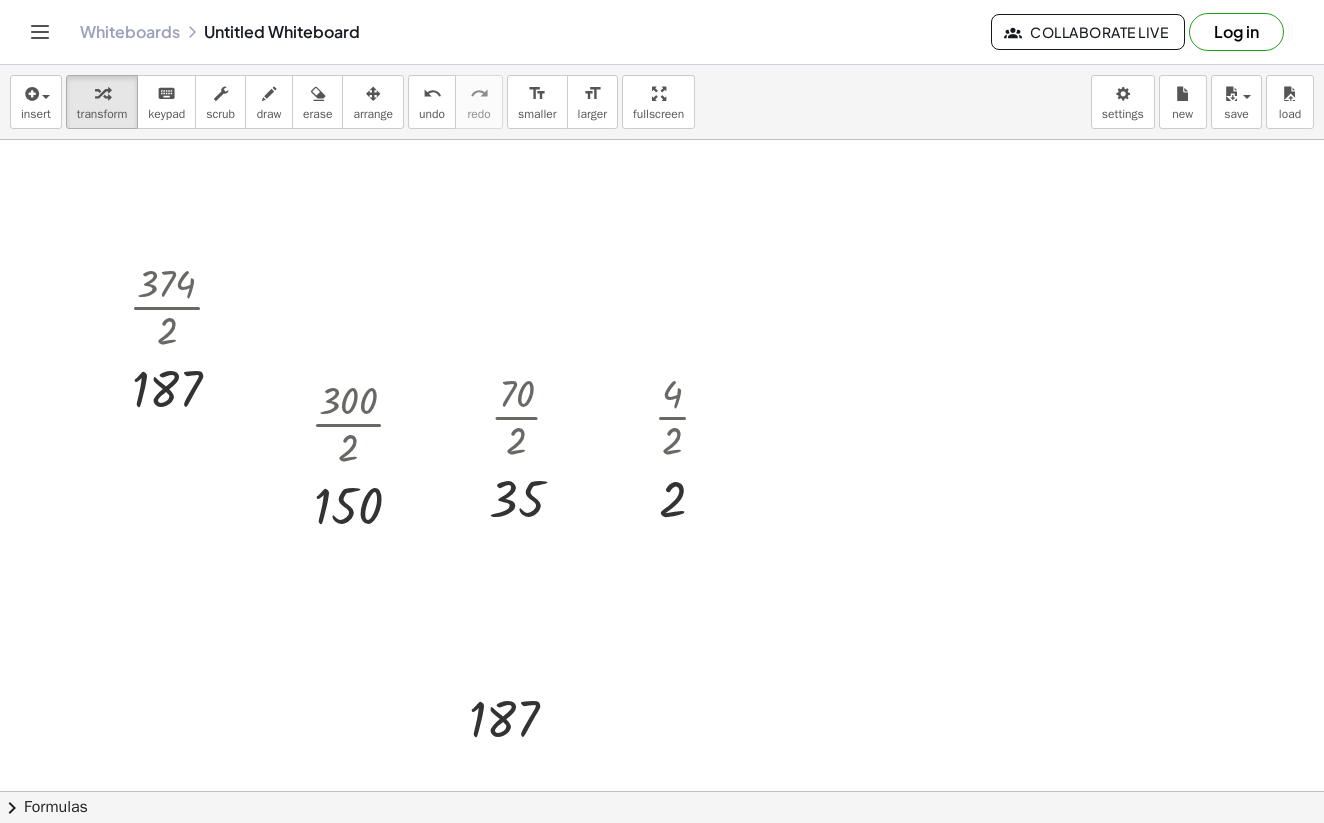 click at bounding box center (662, 856) 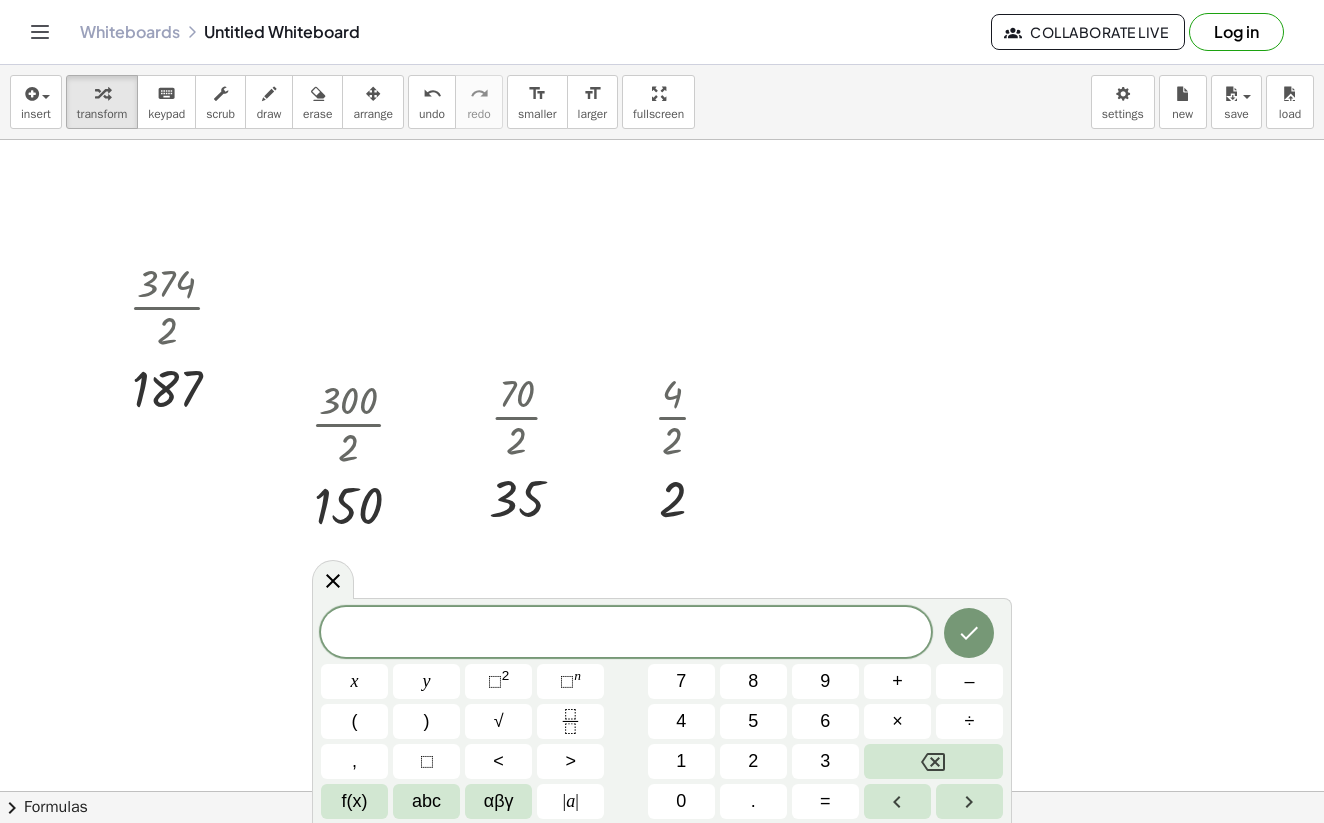click at bounding box center [662, 856] 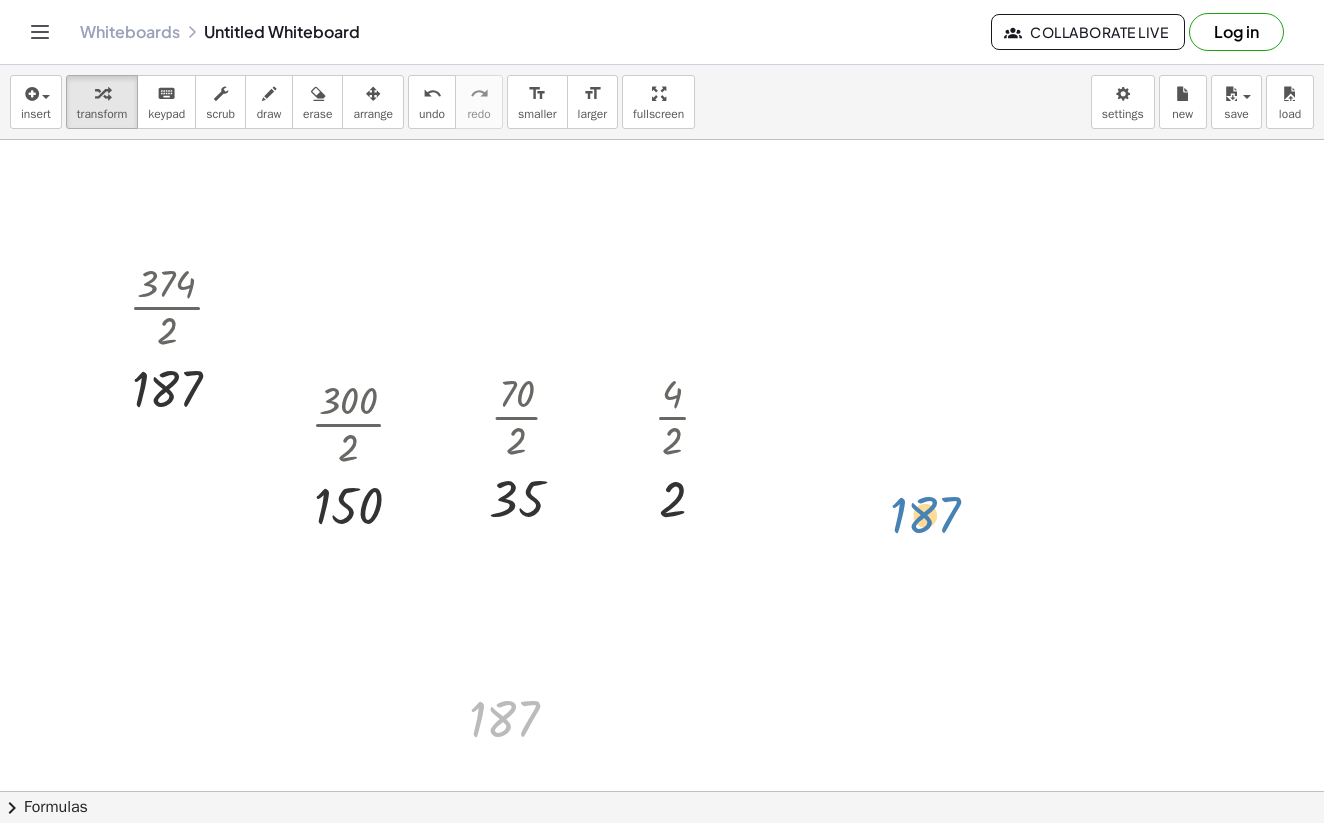 drag, startPoint x: 513, startPoint y: 719, endPoint x: 935, endPoint y: 514, distance: 469.15775 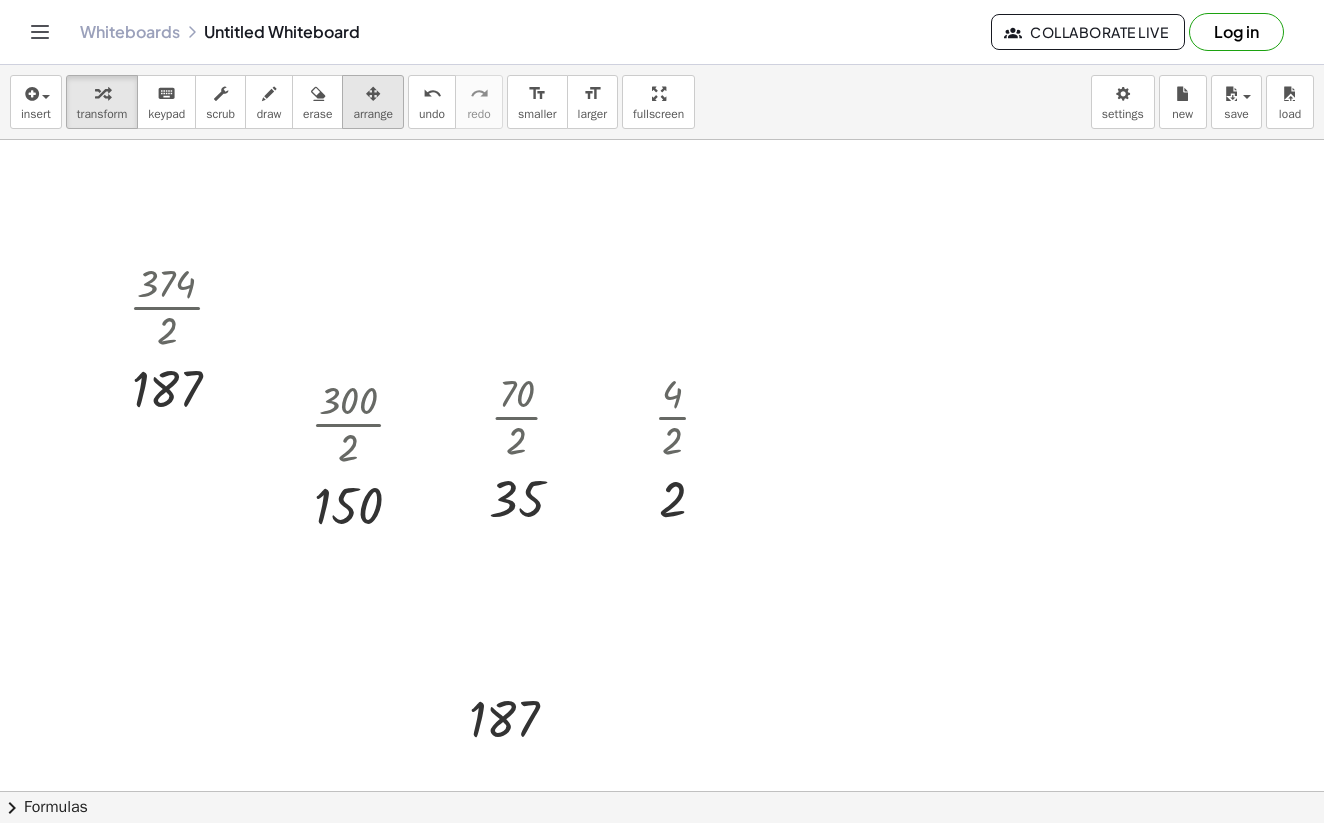 click on "arrange" at bounding box center (373, 114) 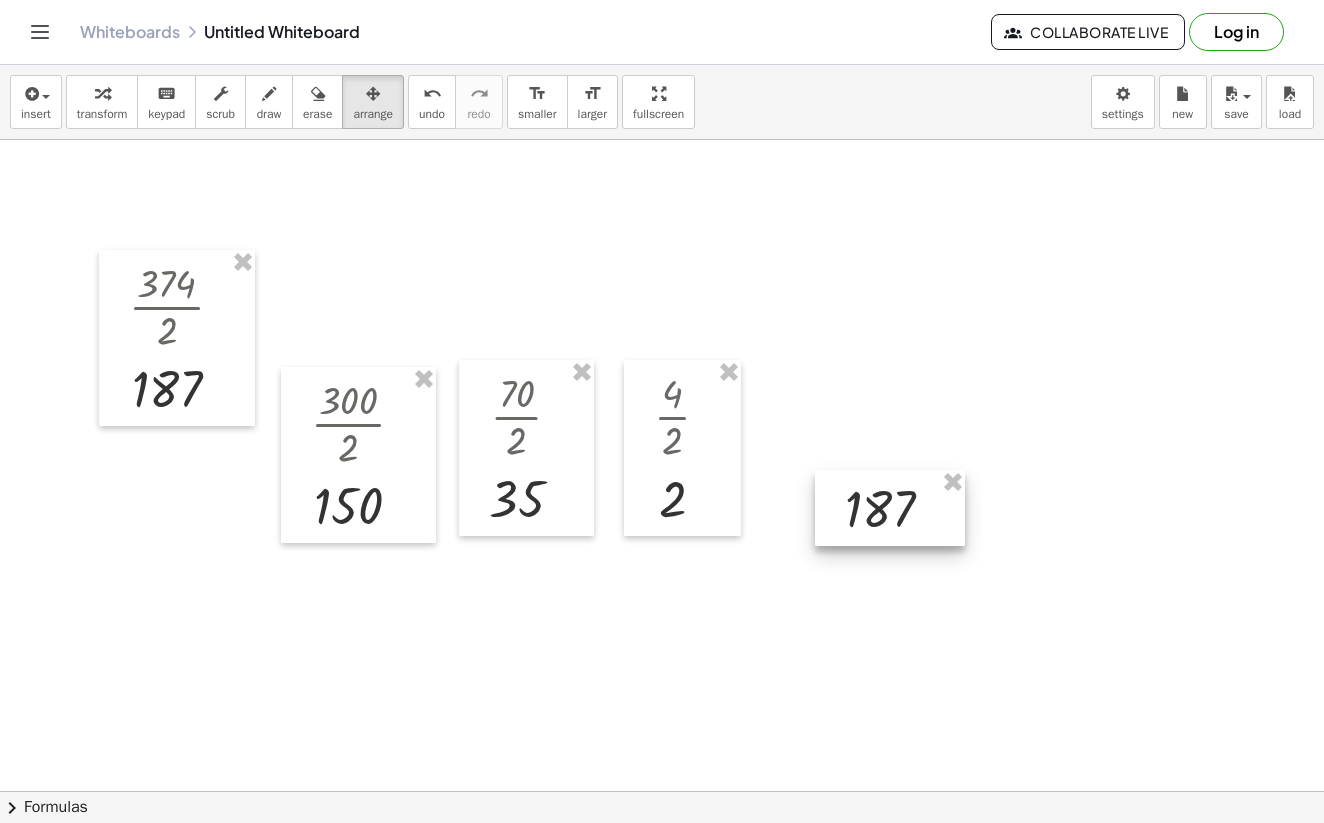 drag, startPoint x: 557, startPoint y: 714, endPoint x: 935, endPoint y: 504, distance: 432.41647 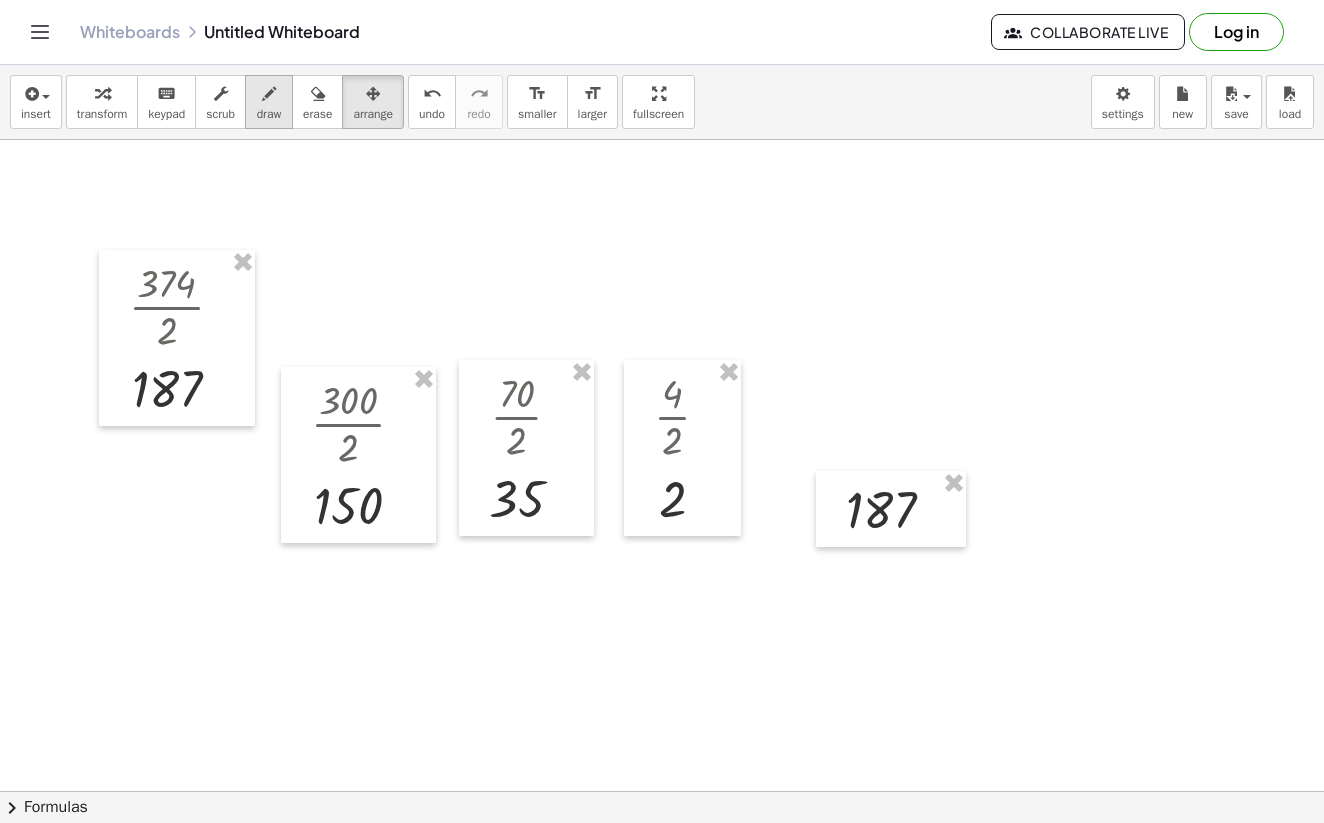 click on "draw" at bounding box center (269, 114) 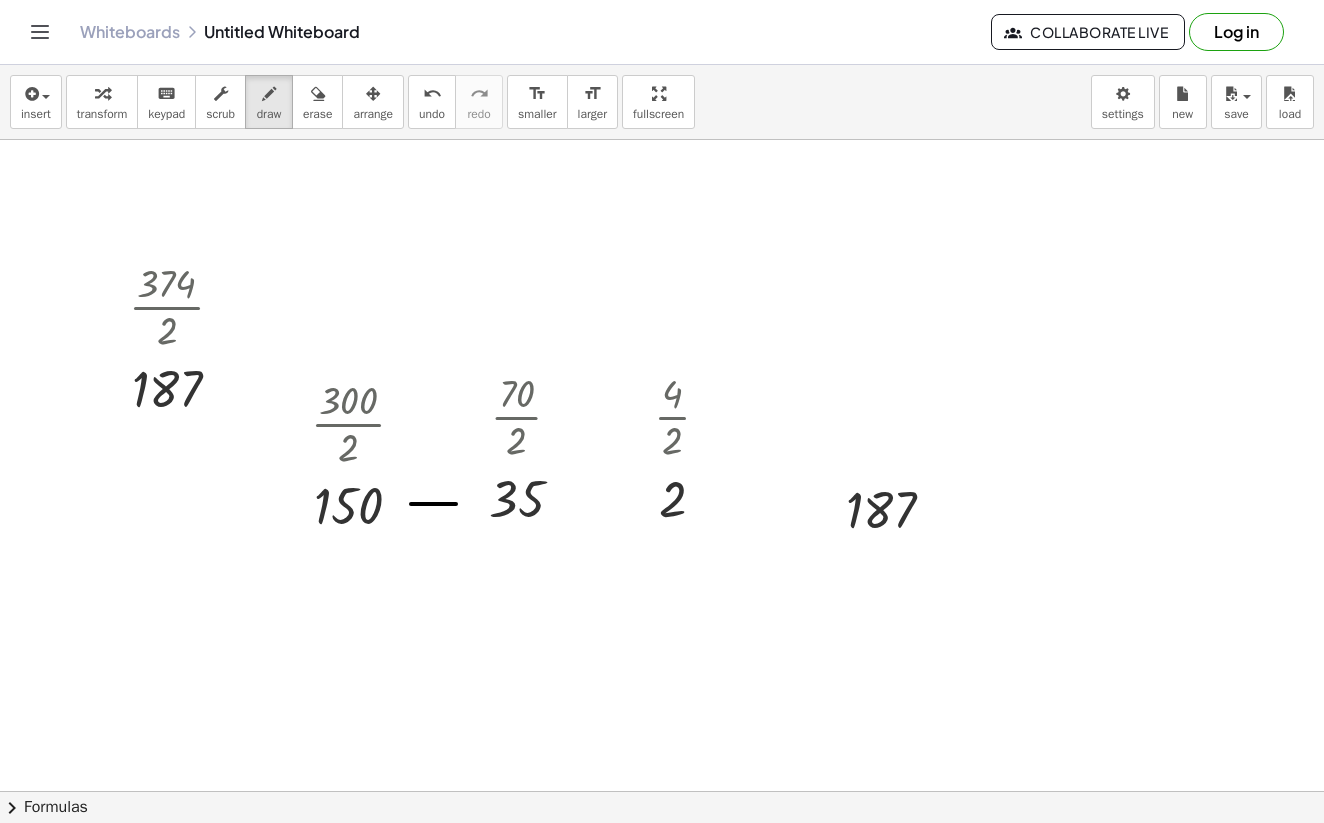 drag, startPoint x: 411, startPoint y: 504, endPoint x: 456, endPoint y: 504, distance: 45 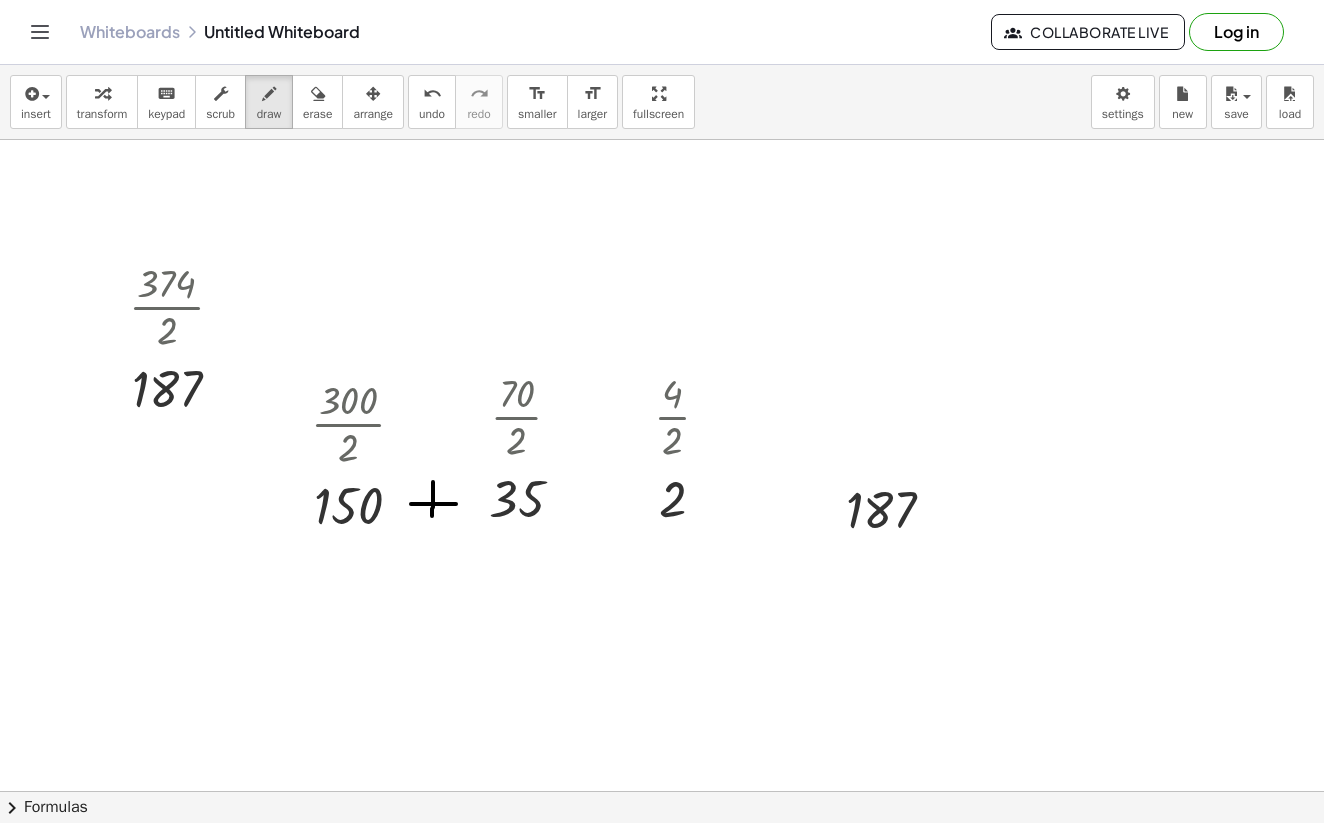drag, startPoint x: 433, startPoint y: 482, endPoint x: 432, endPoint y: 516, distance: 34.0147 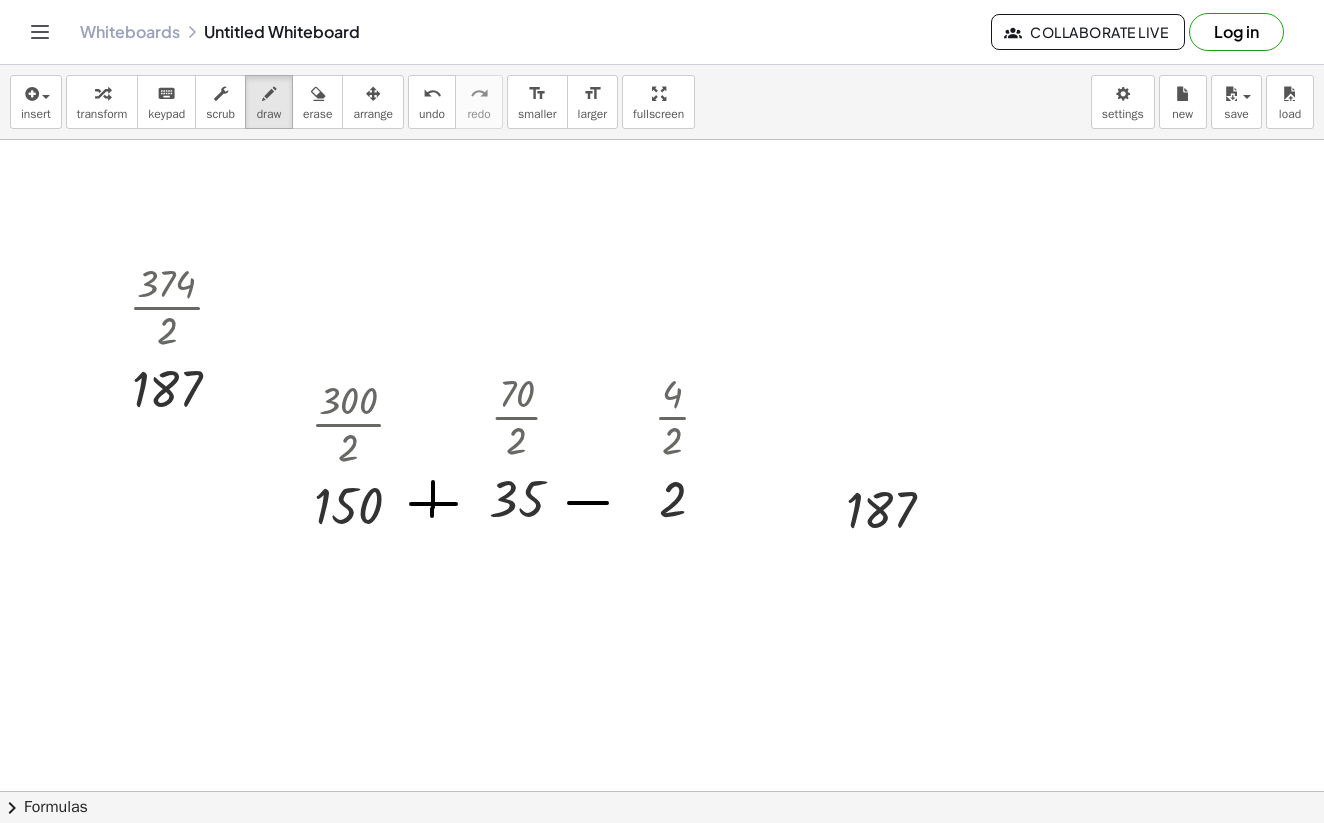 drag, startPoint x: 569, startPoint y: 503, endPoint x: 607, endPoint y: 503, distance: 38 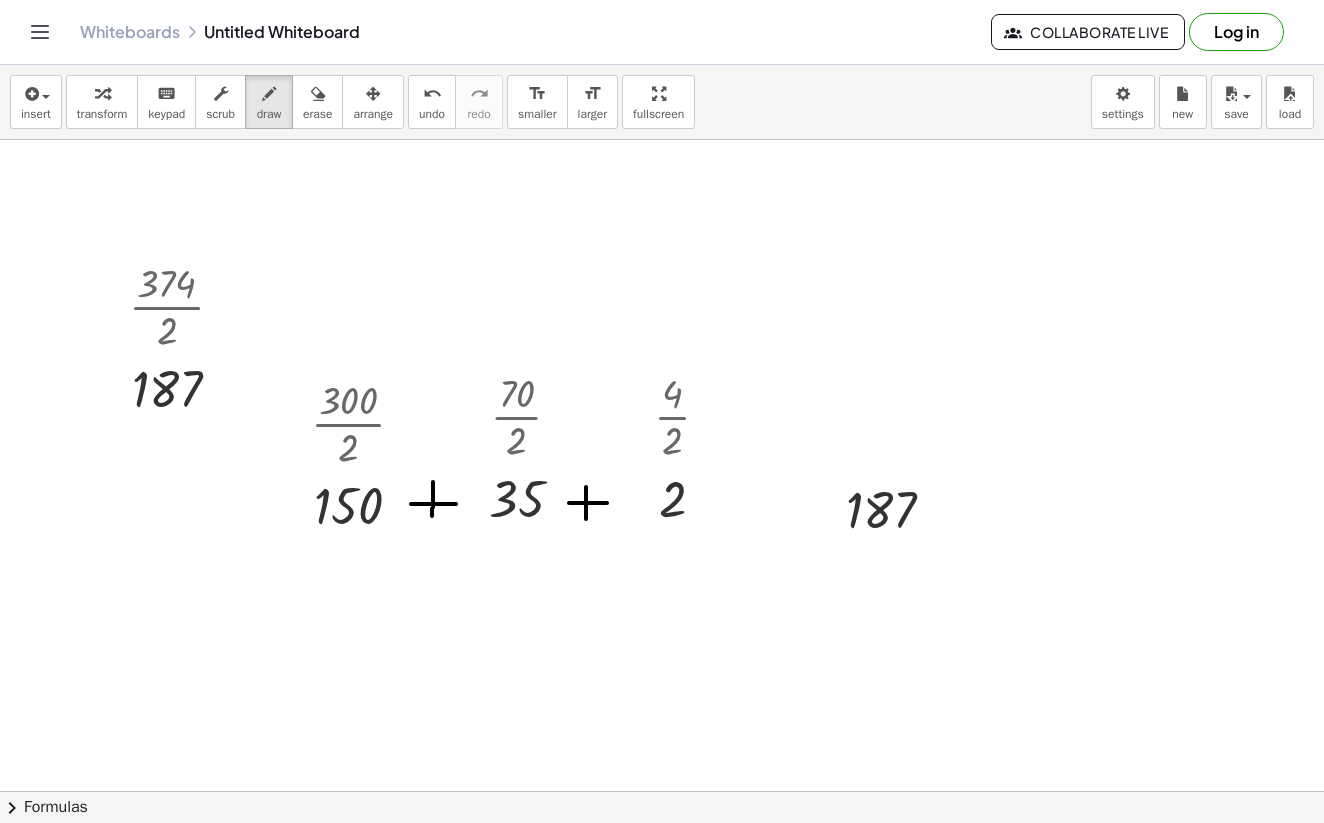 drag, startPoint x: 586, startPoint y: 487, endPoint x: 586, endPoint y: 519, distance: 32 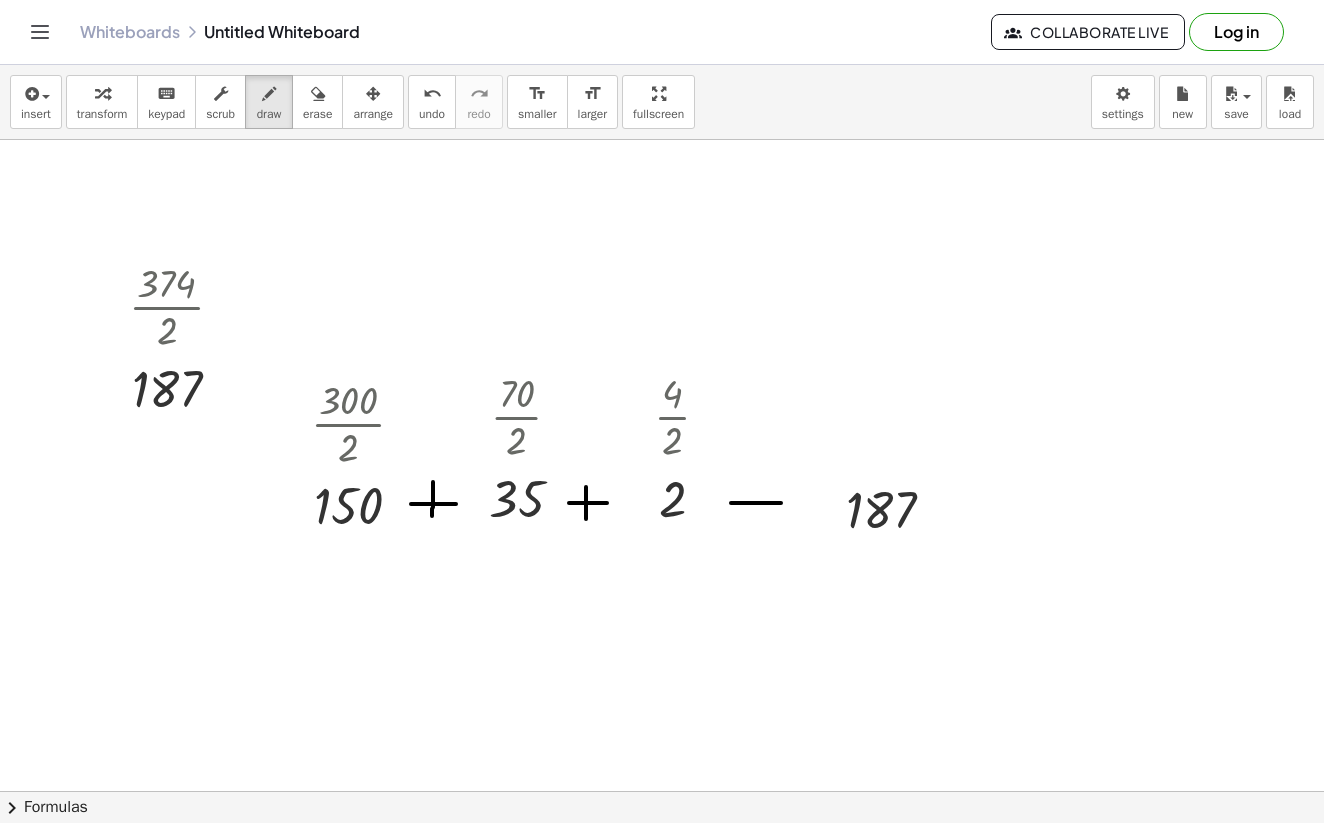 drag, startPoint x: 731, startPoint y: 503, endPoint x: 786, endPoint y: 503, distance: 55 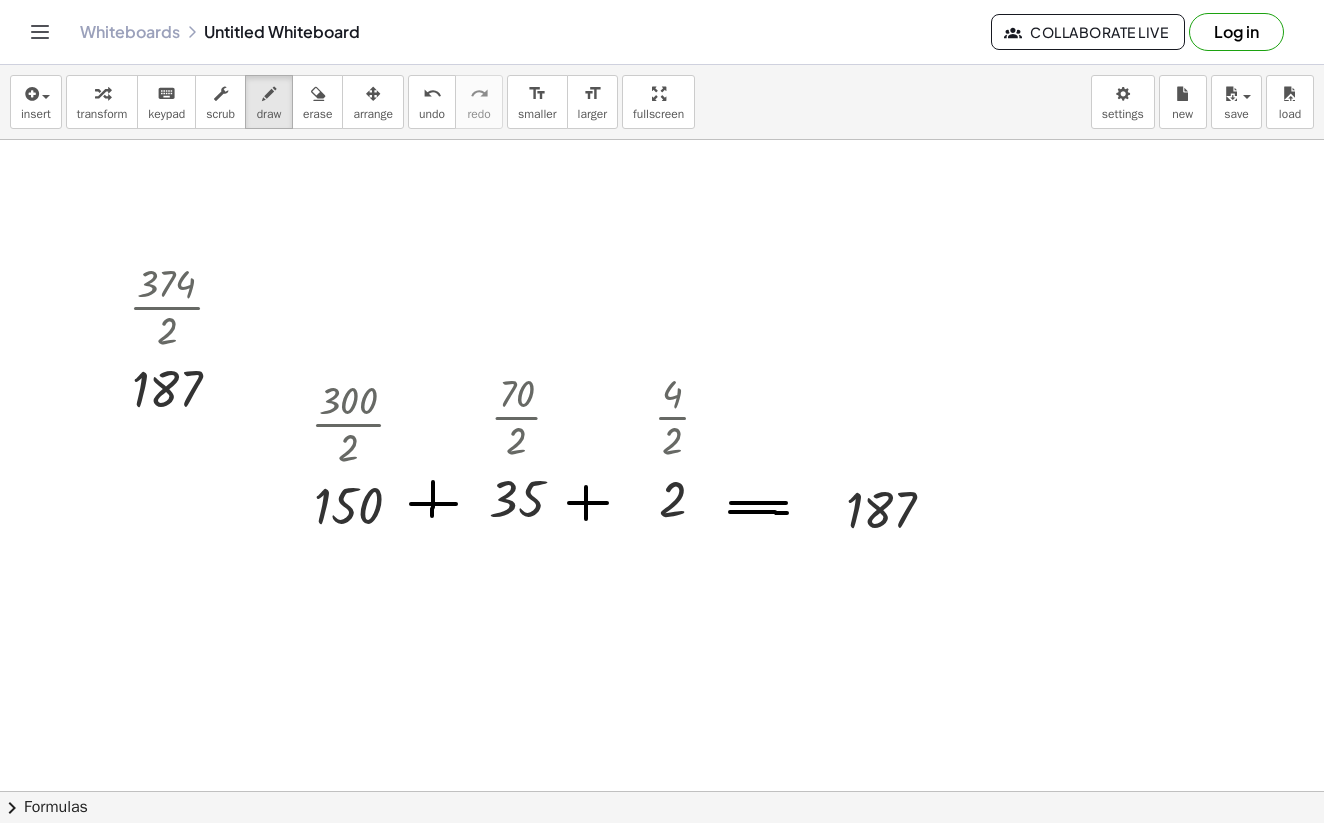 drag, startPoint x: 730, startPoint y: 512, endPoint x: 787, endPoint y: 513, distance: 57.00877 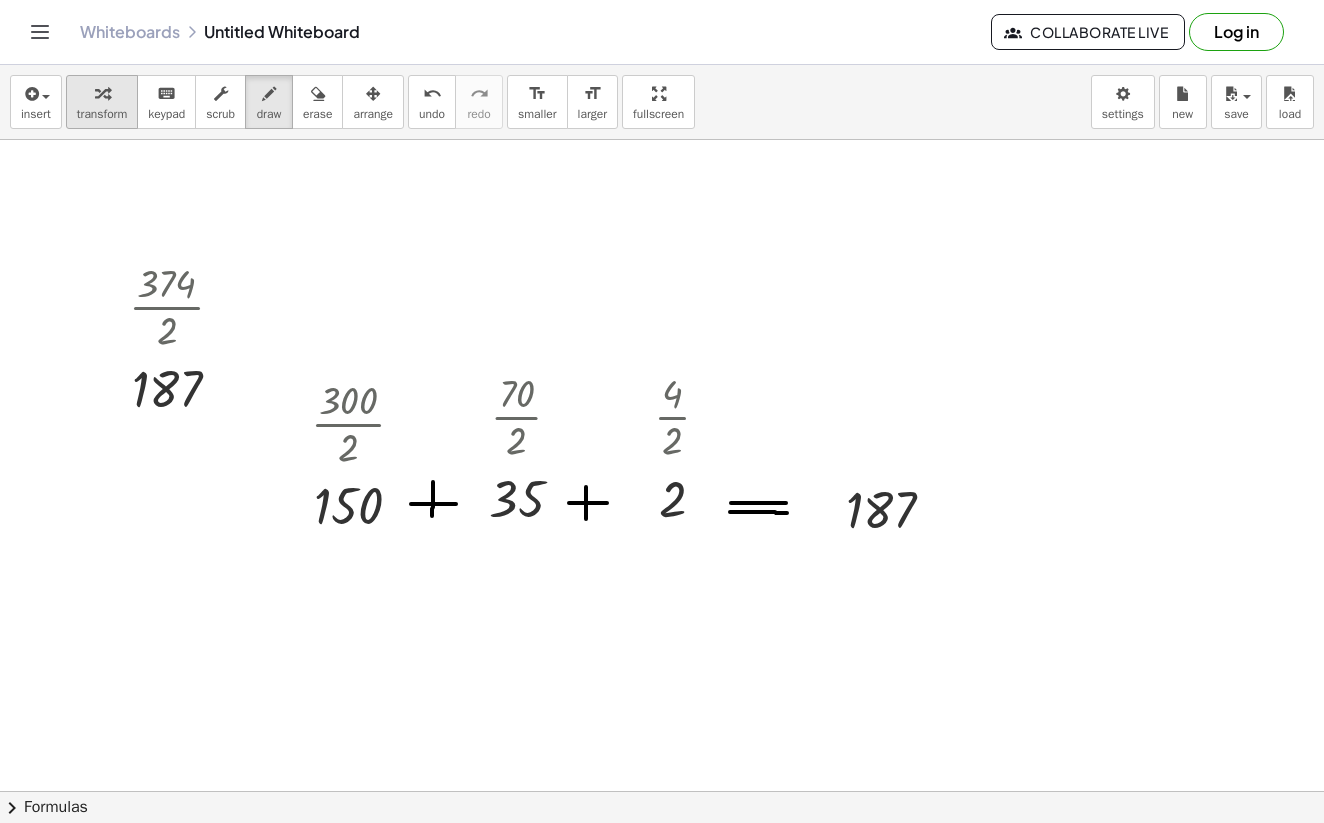 click at bounding box center [102, 93] 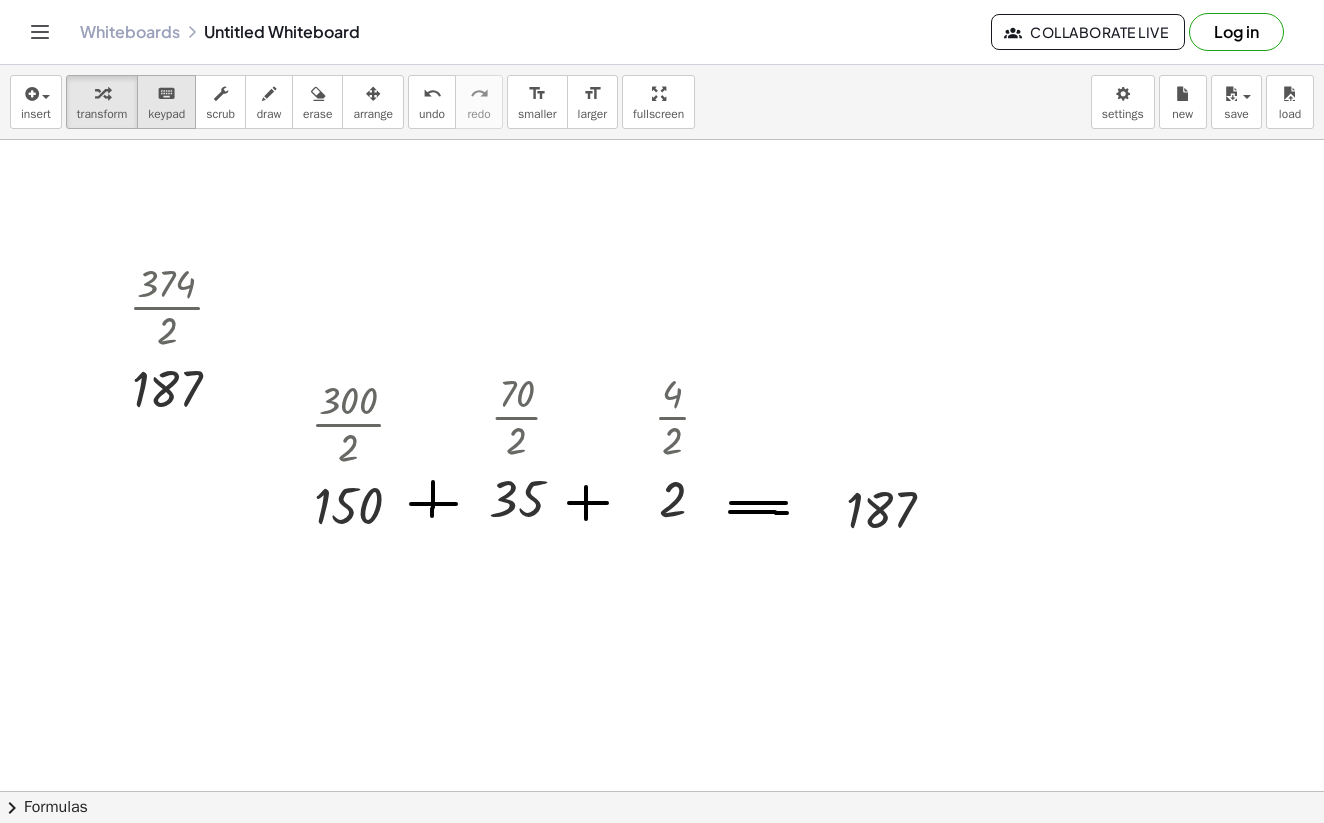 click on "keypad" at bounding box center (166, 114) 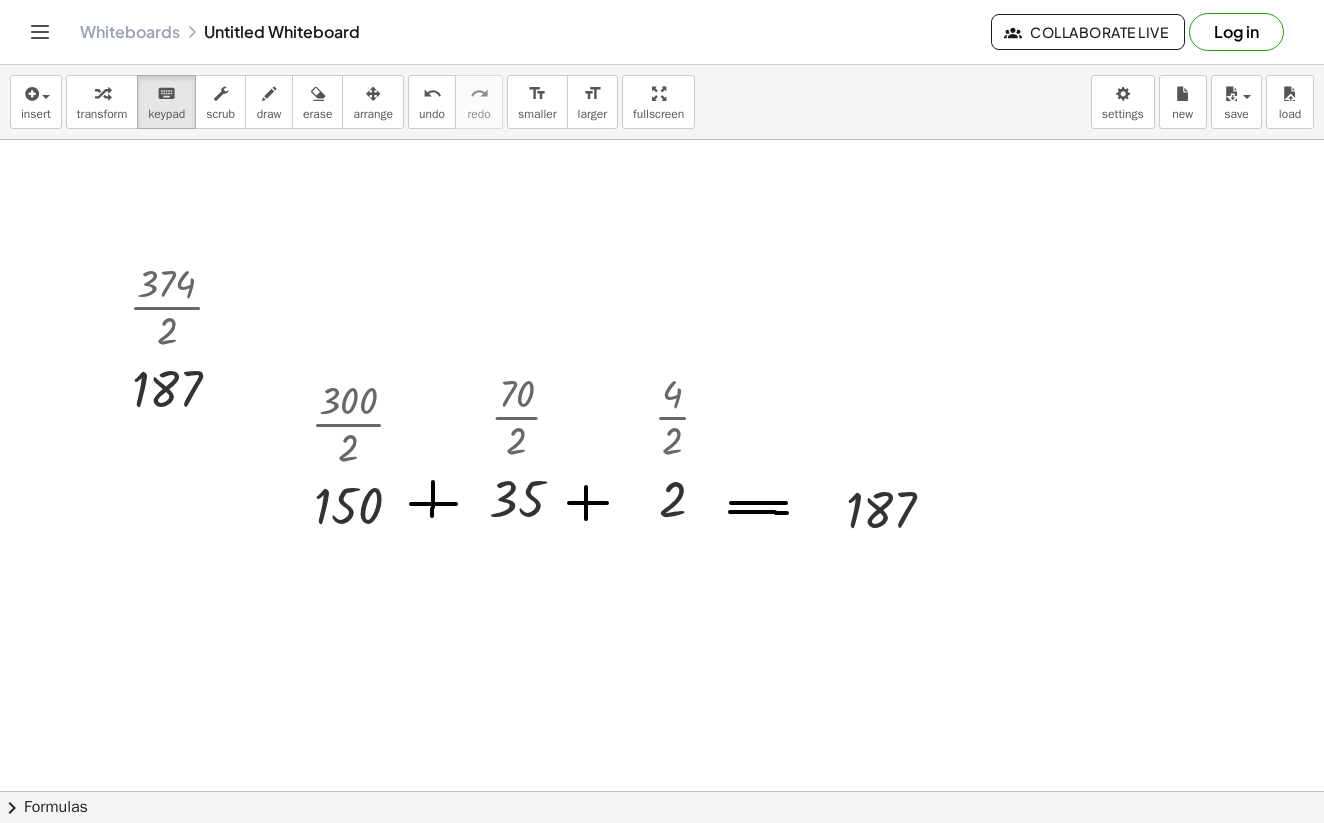 click at bounding box center [662, 856] 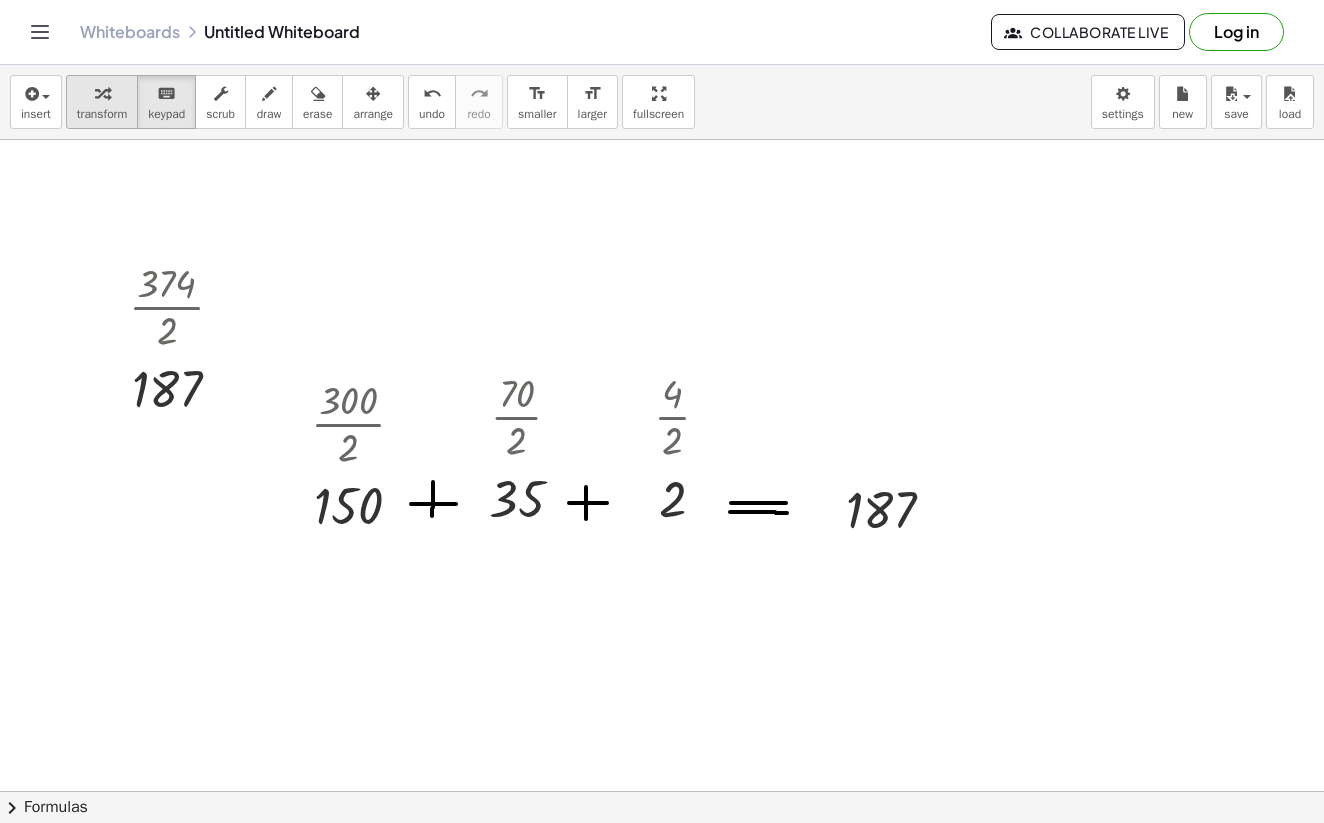 click on "transform" at bounding box center [102, 114] 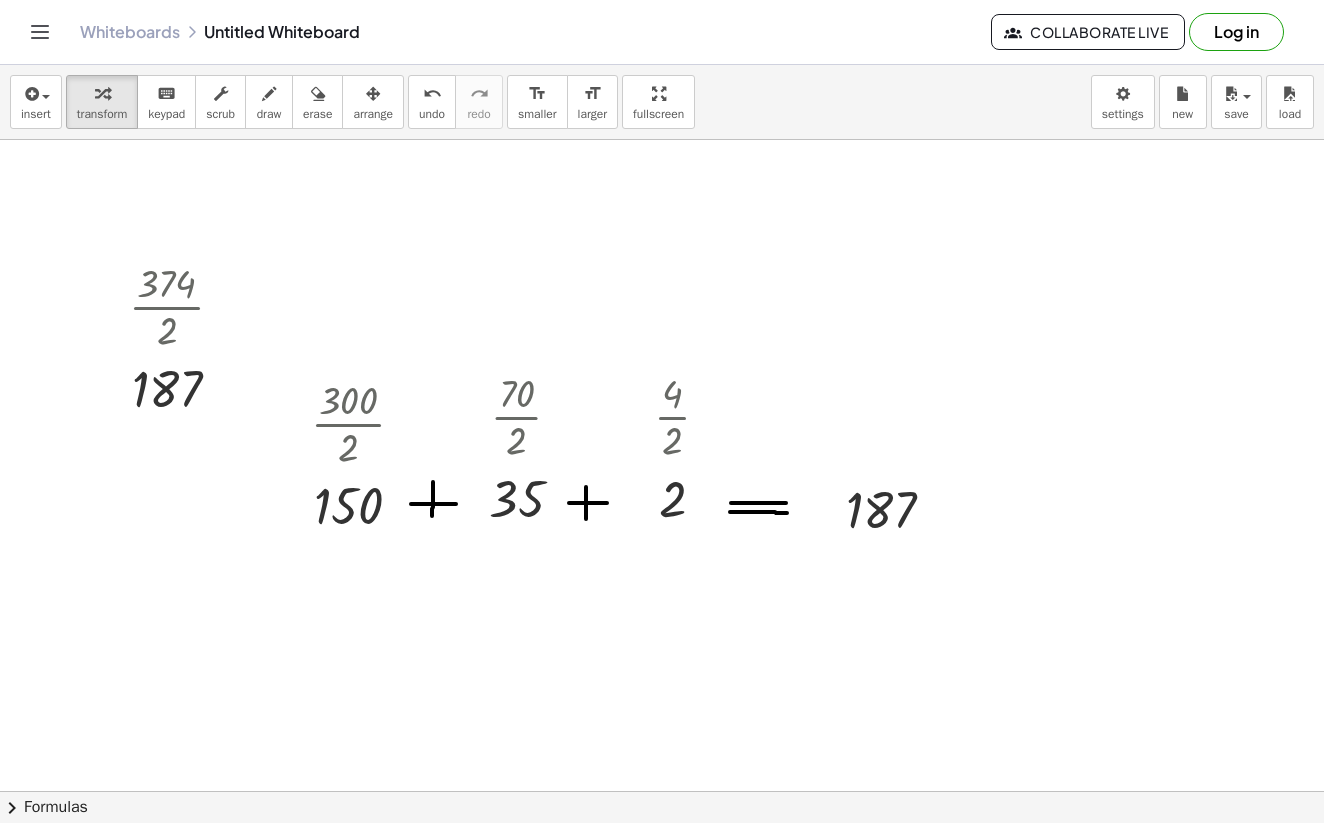 click at bounding box center (662, 856) 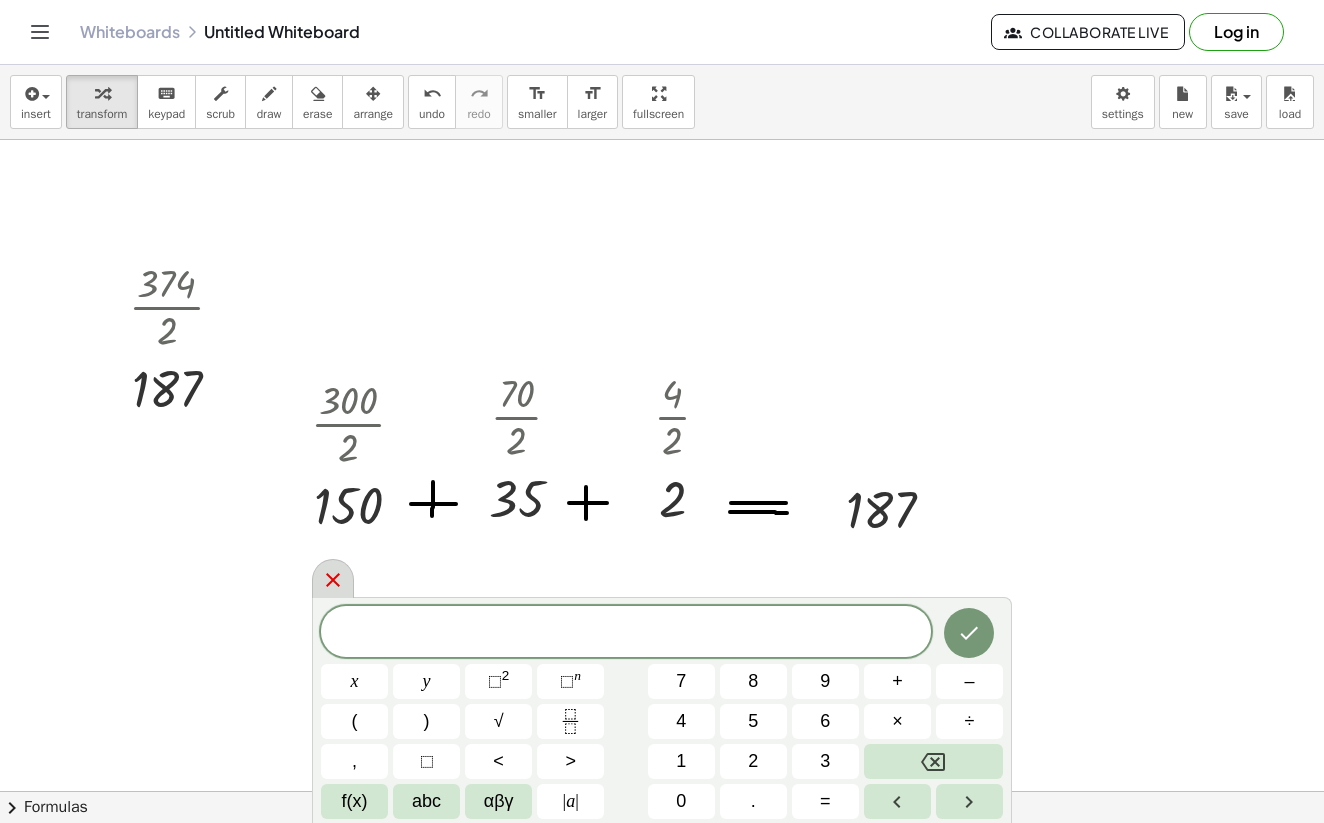 click 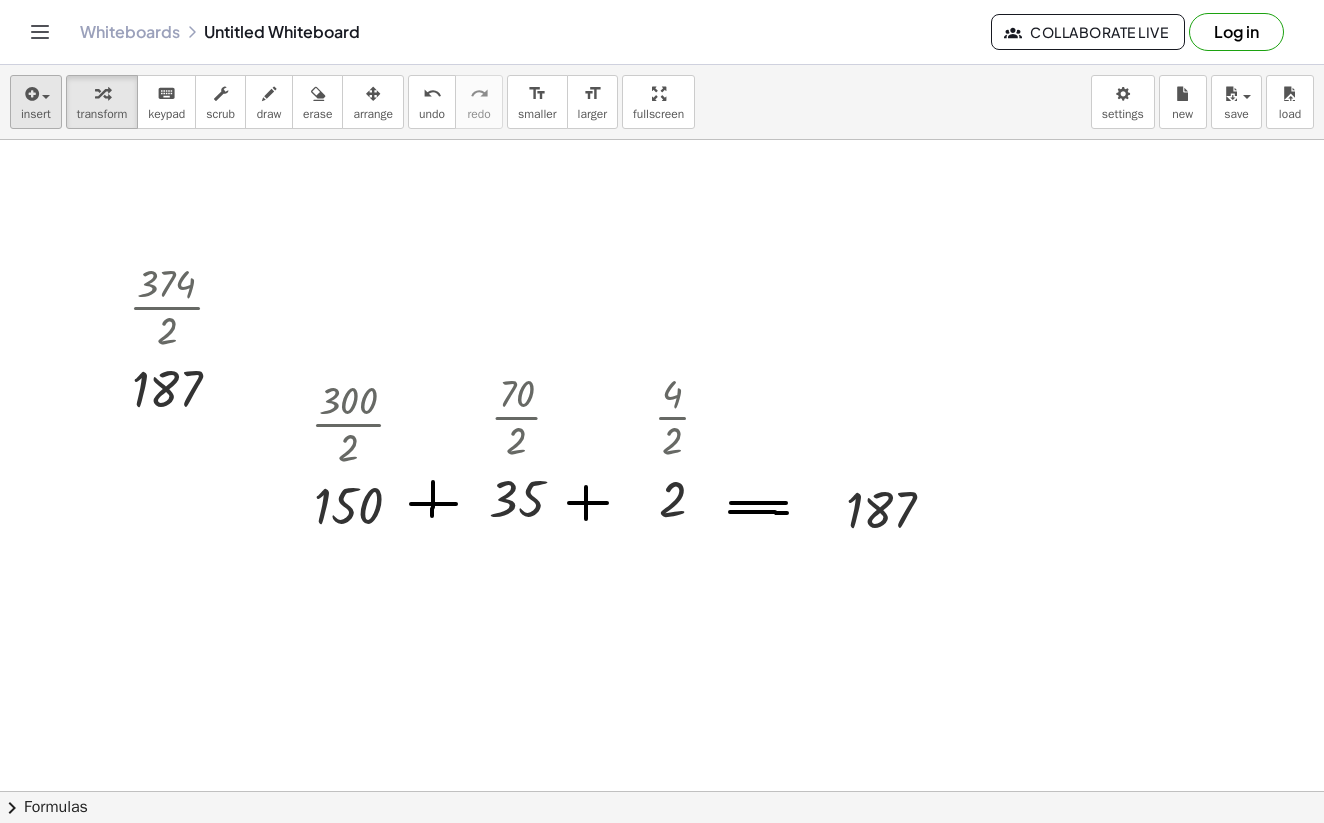 click at bounding box center [30, 94] 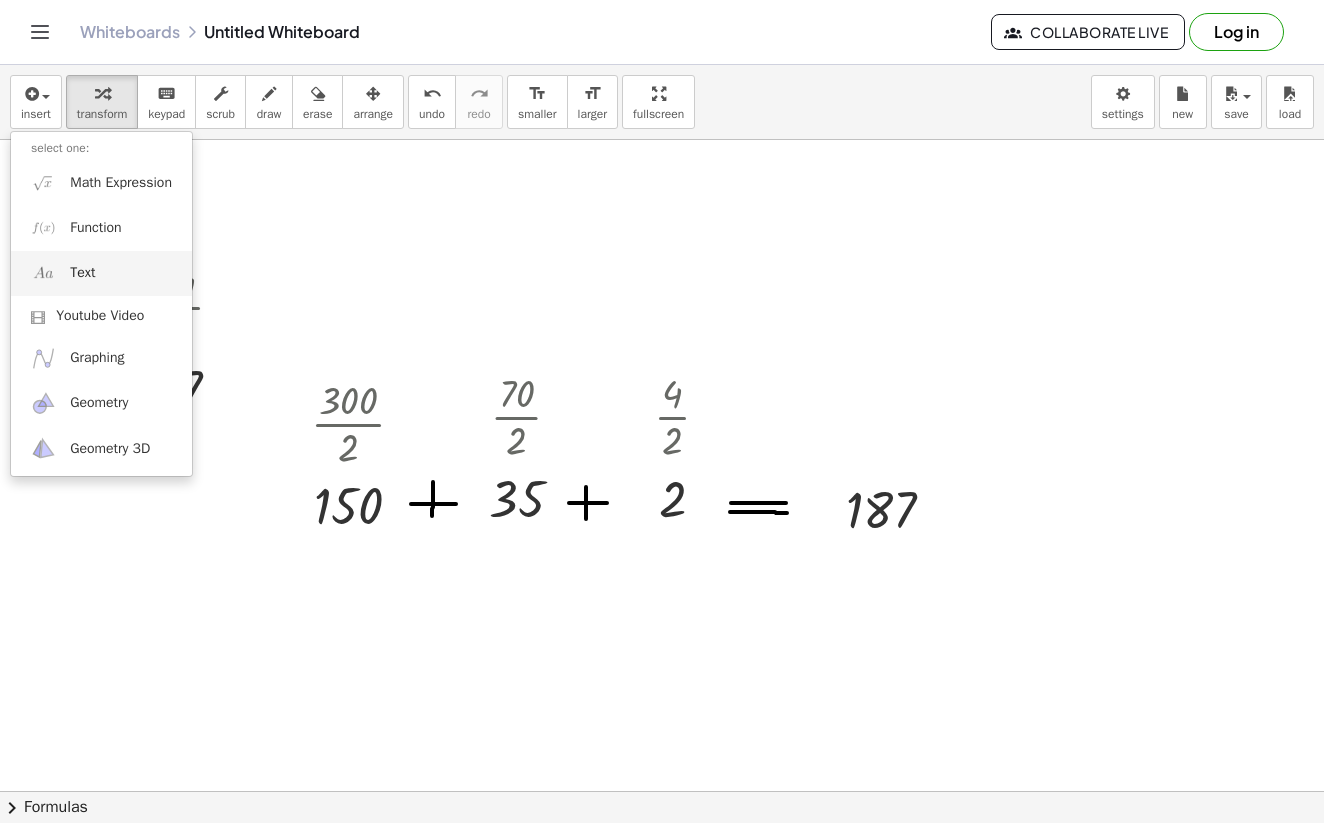 click on "Text" at bounding box center (101, 273) 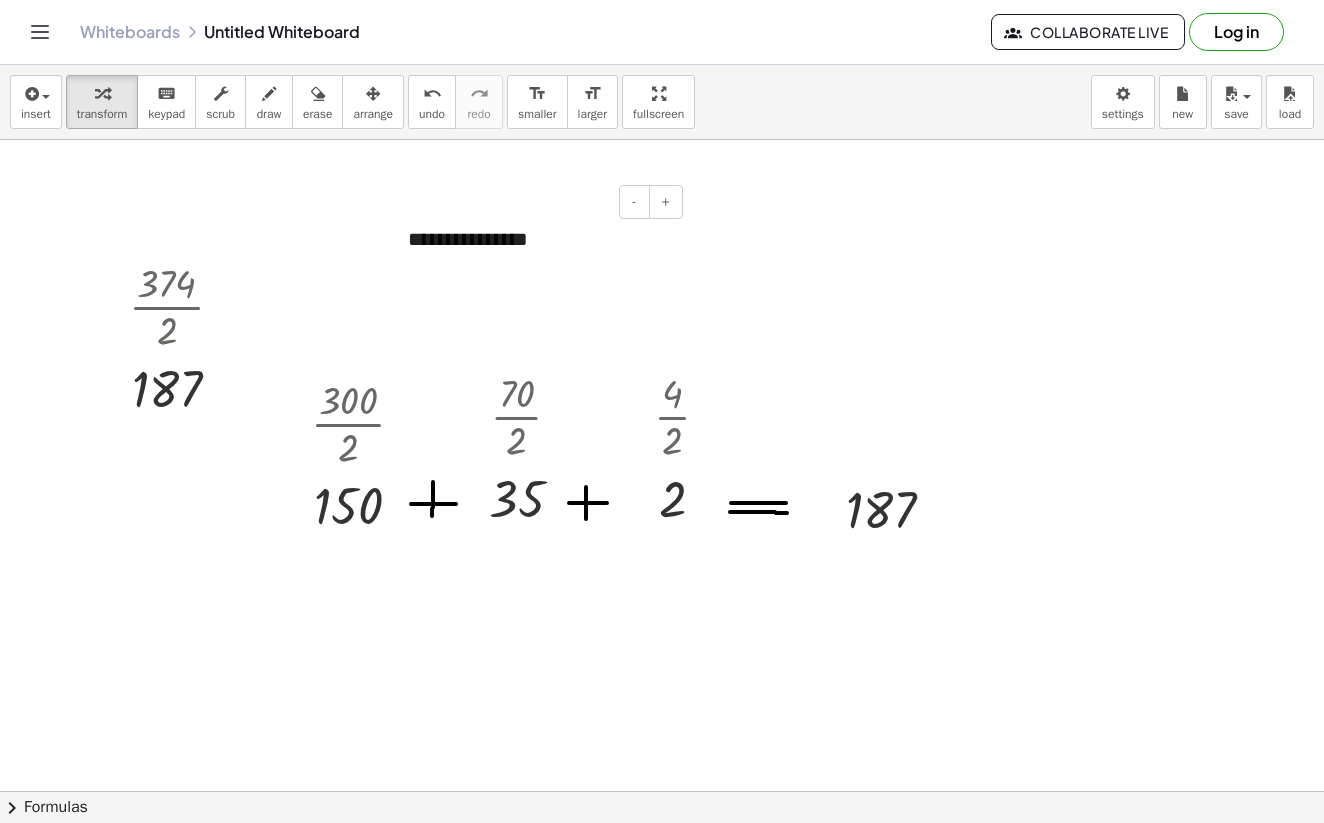 type 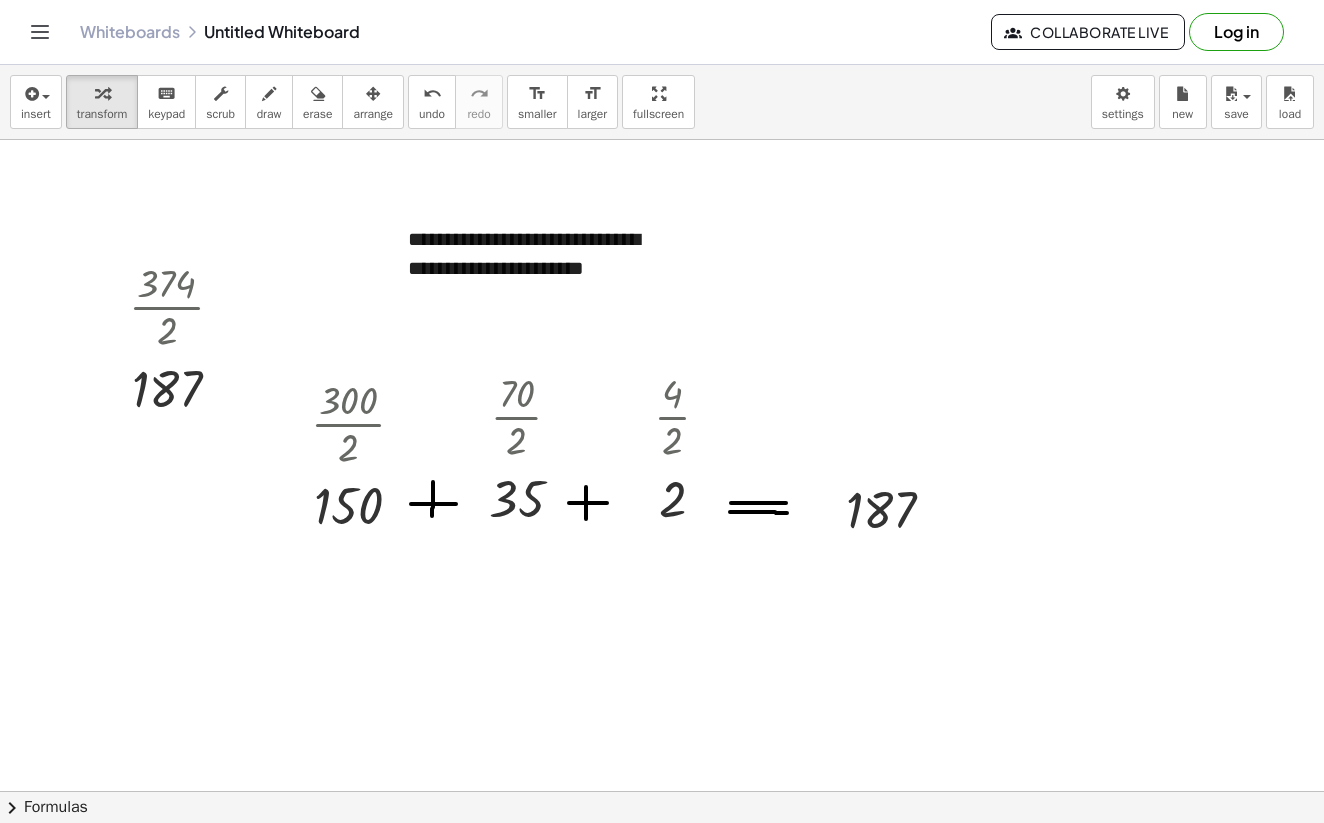 click at bounding box center (662, 856) 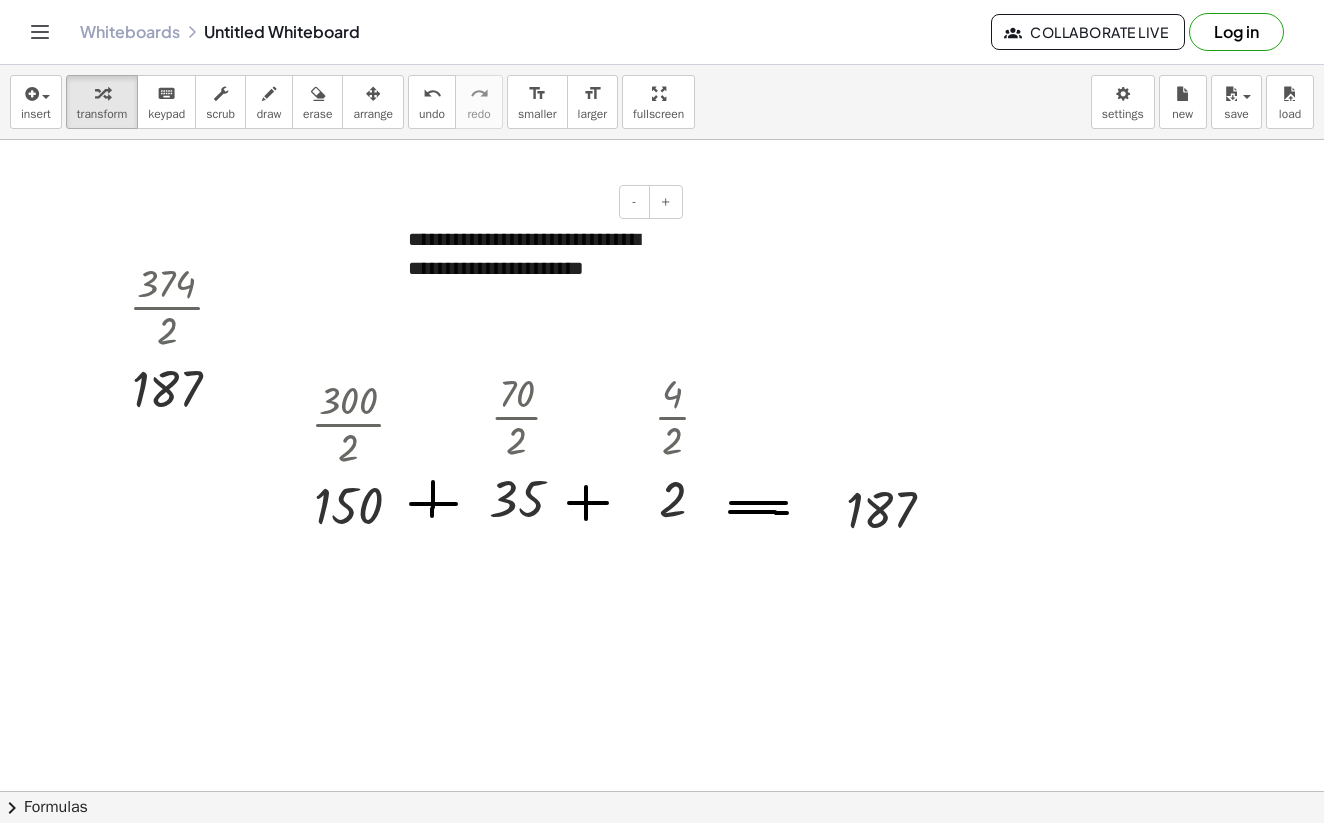 click at bounding box center (662, 856) 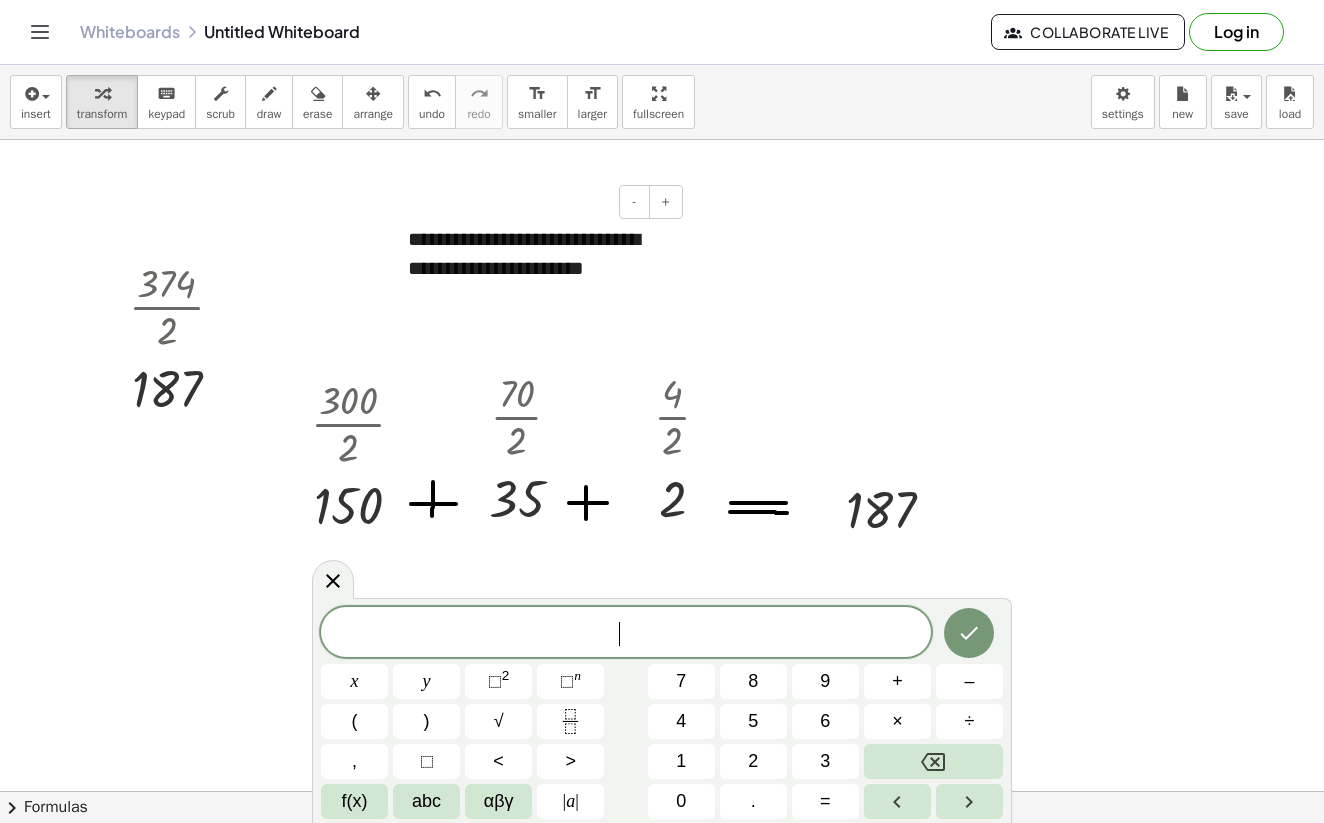 click on "**********" at bounding box center [538, 267] 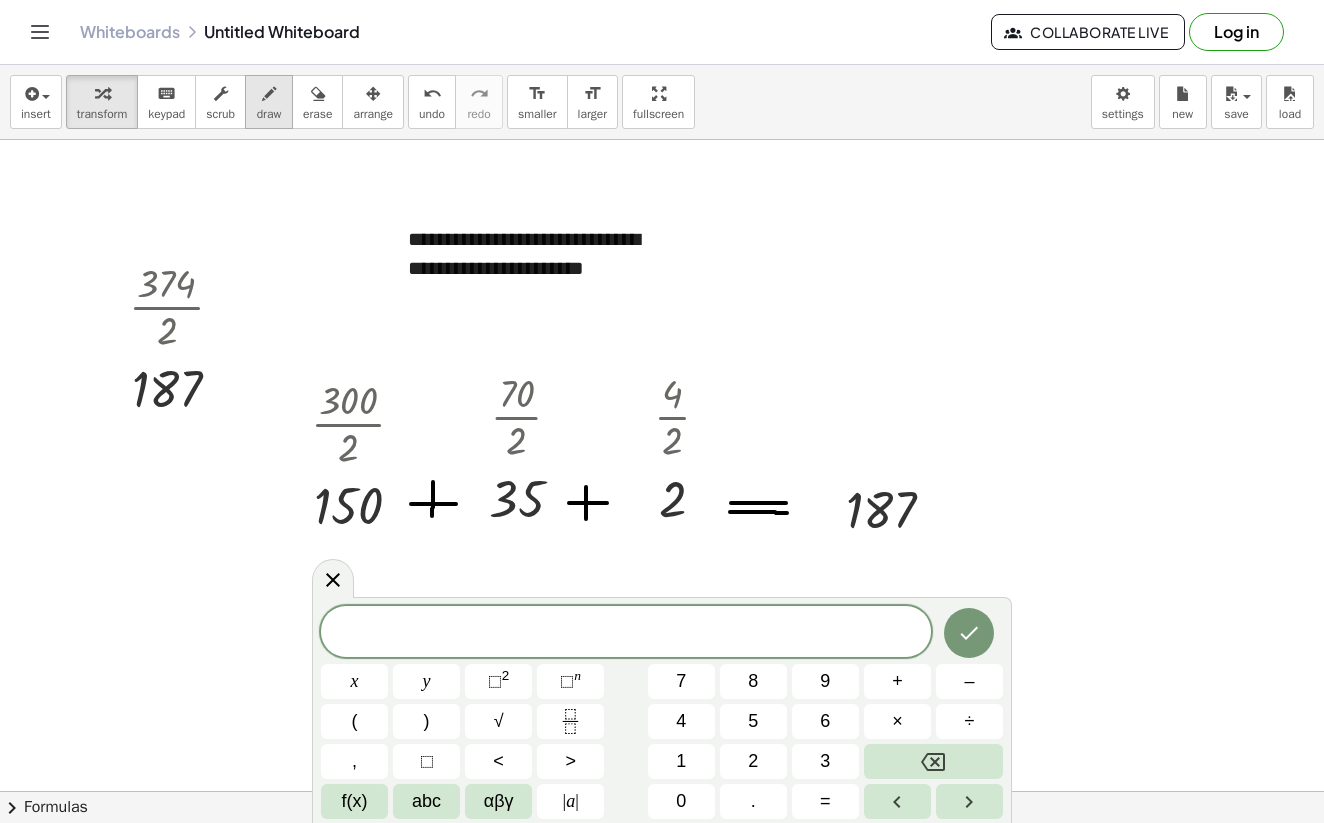 drag, startPoint x: 459, startPoint y: 202, endPoint x: 303, endPoint y: 126, distance: 173.52809 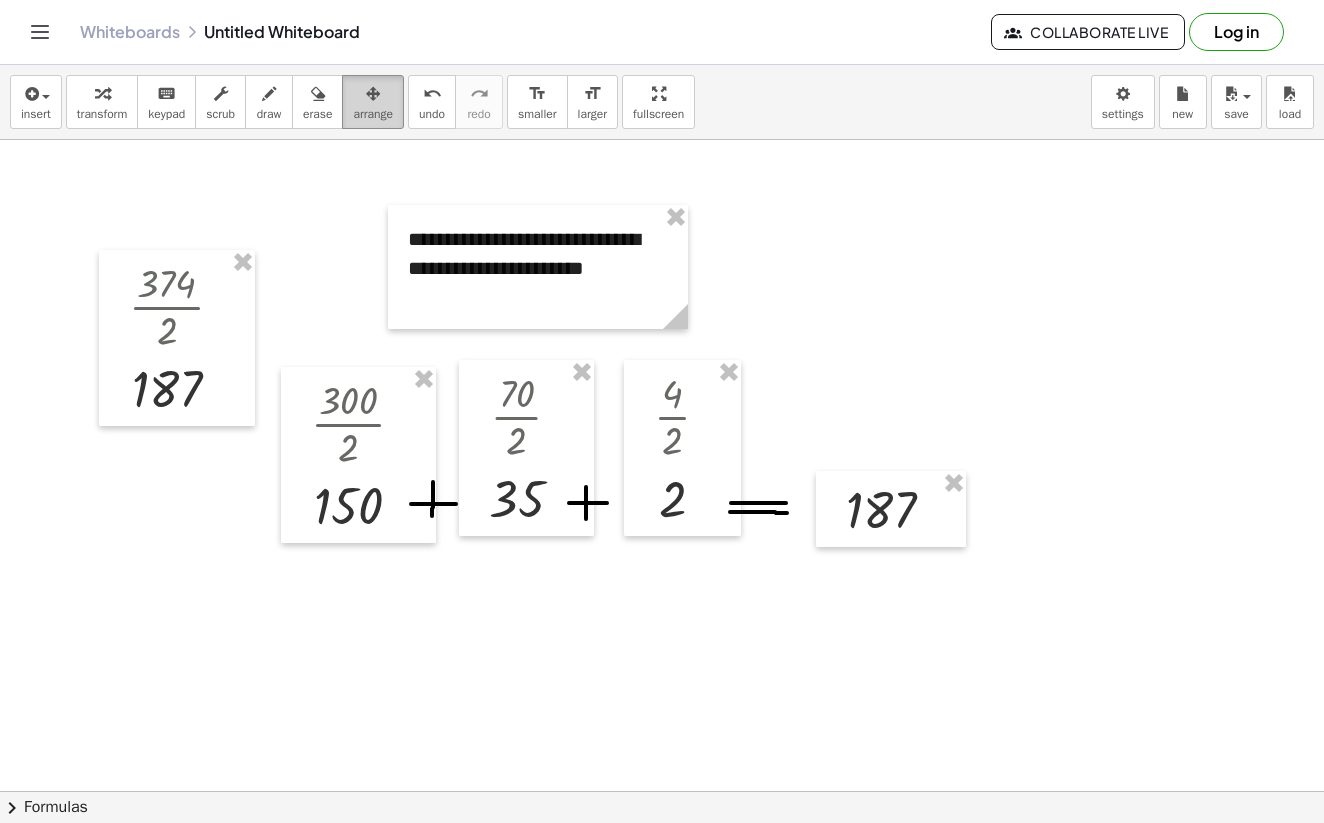 click at bounding box center (373, 93) 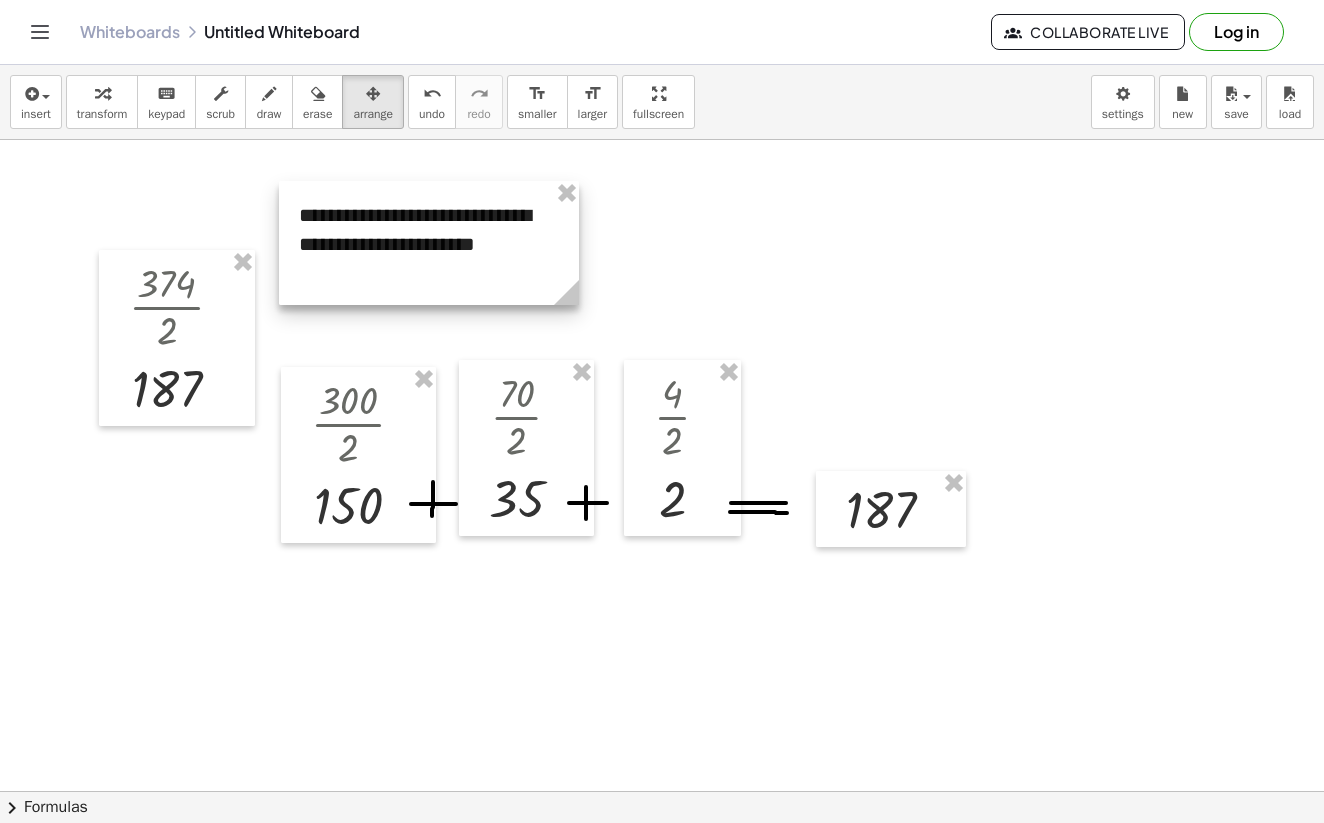 drag, startPoint x: 461, startPoint y: 290, endPoint x: 364, endPoint y: 287, distance: 97.04638 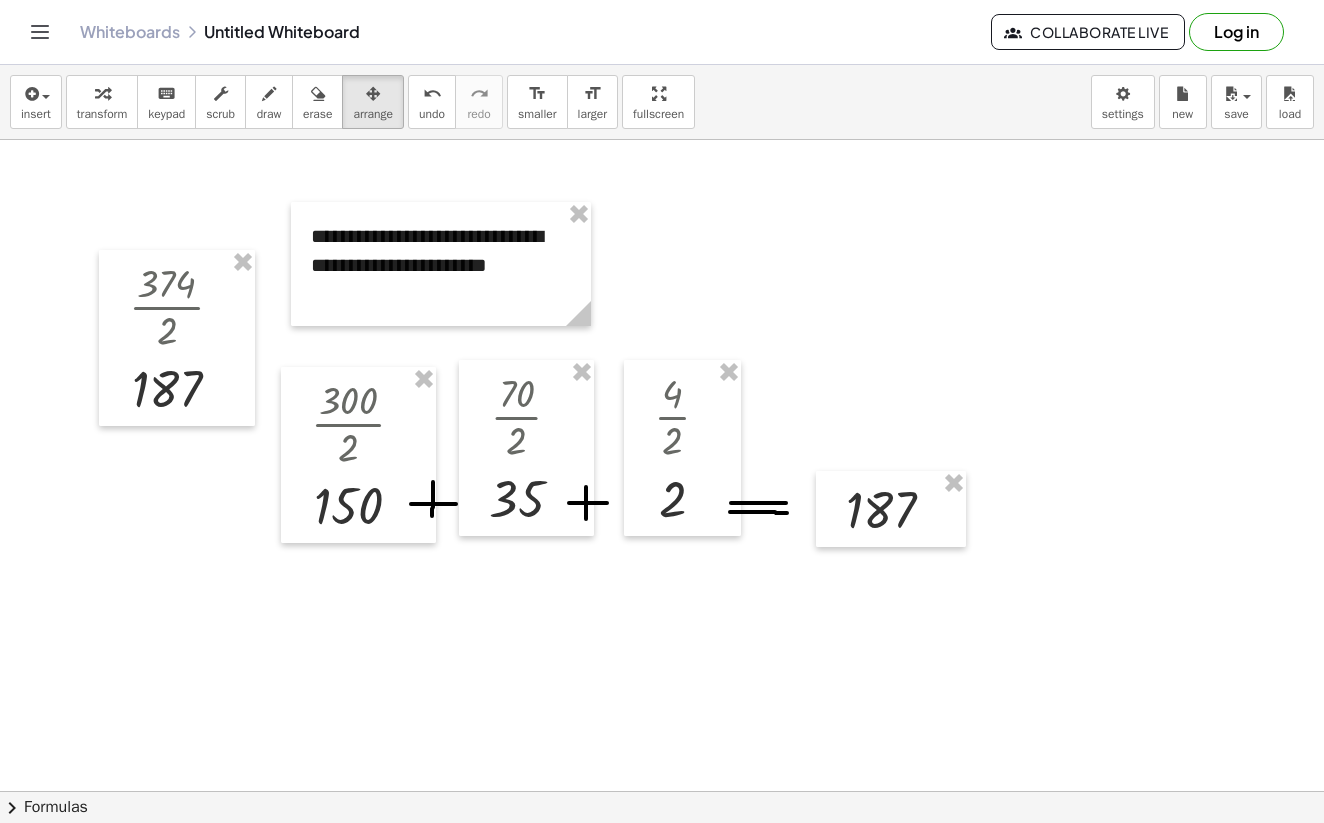 click at bounding box center (662, 856) 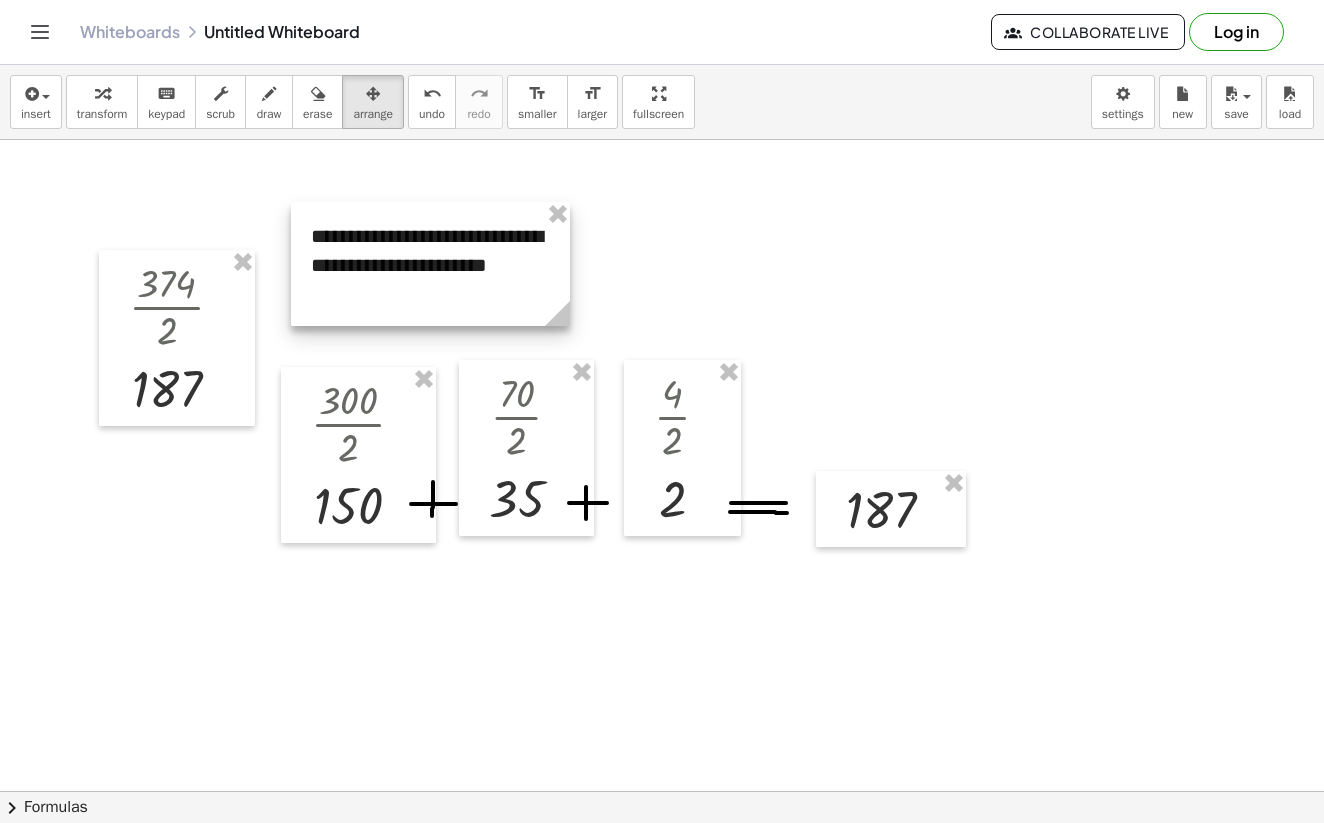 drag, startPoint x: 585, startPoint y: 311, endPoint x: 564, endPoint y: 319, distance: 22.472204 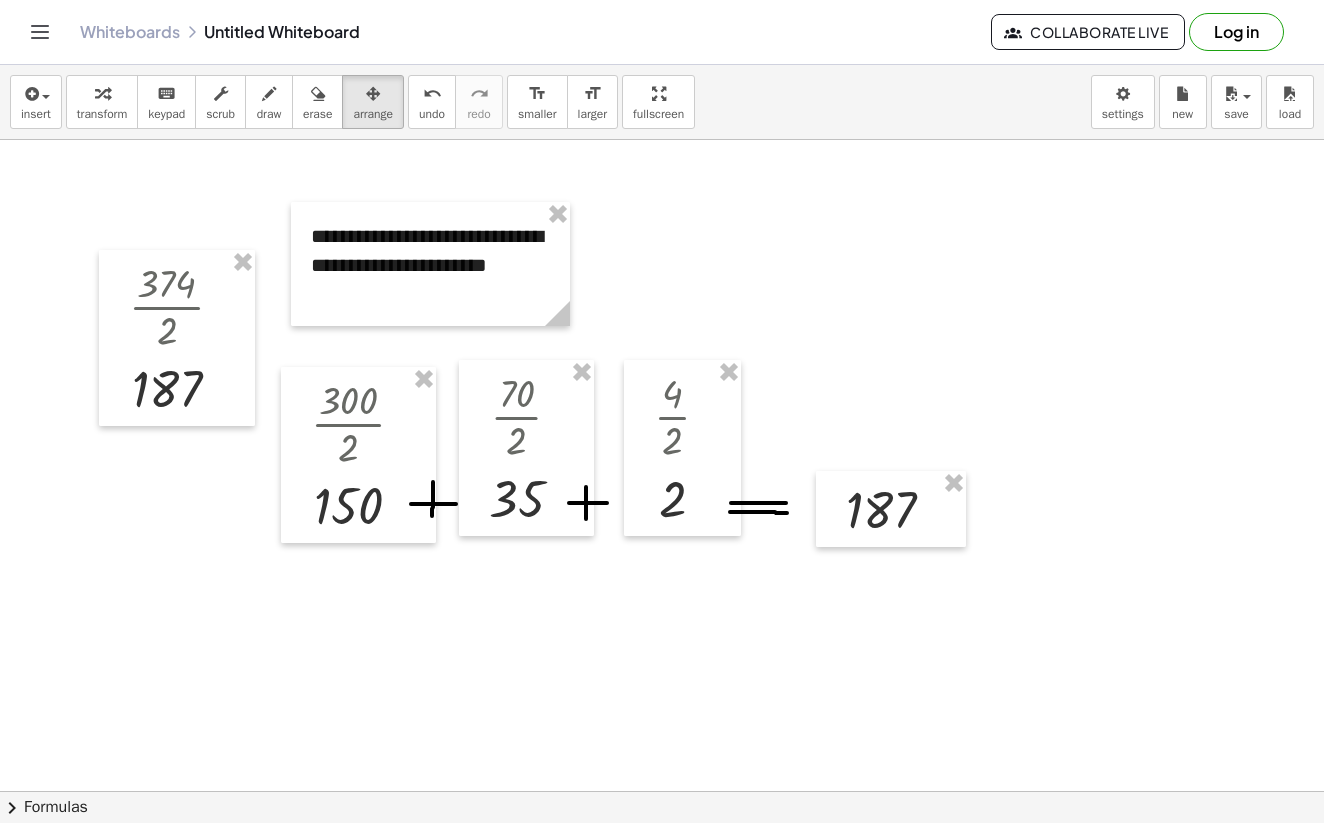 click at bounding box center [662, 856] 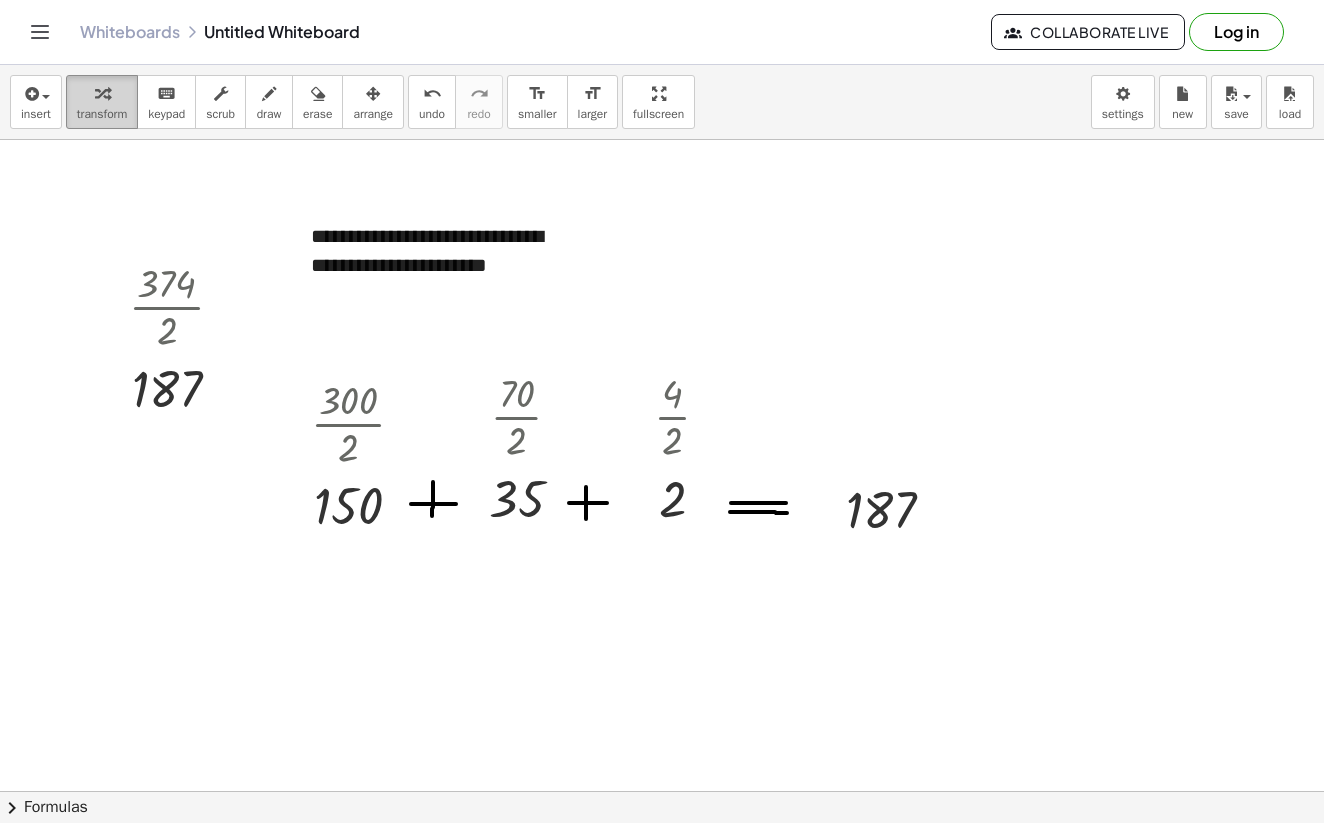 click at bounding box center [102, 93] 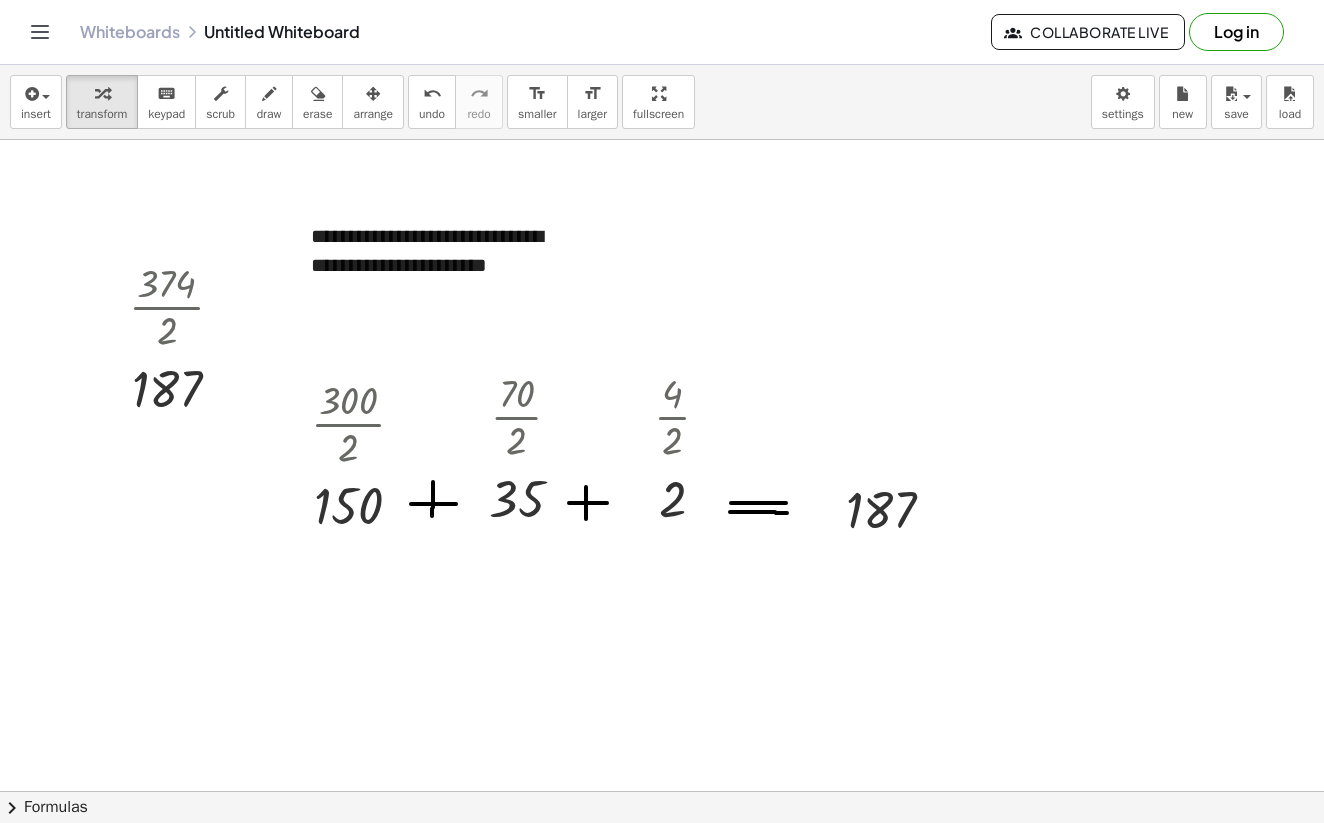 click on "chevron_right" at bounding box center (12, 808) 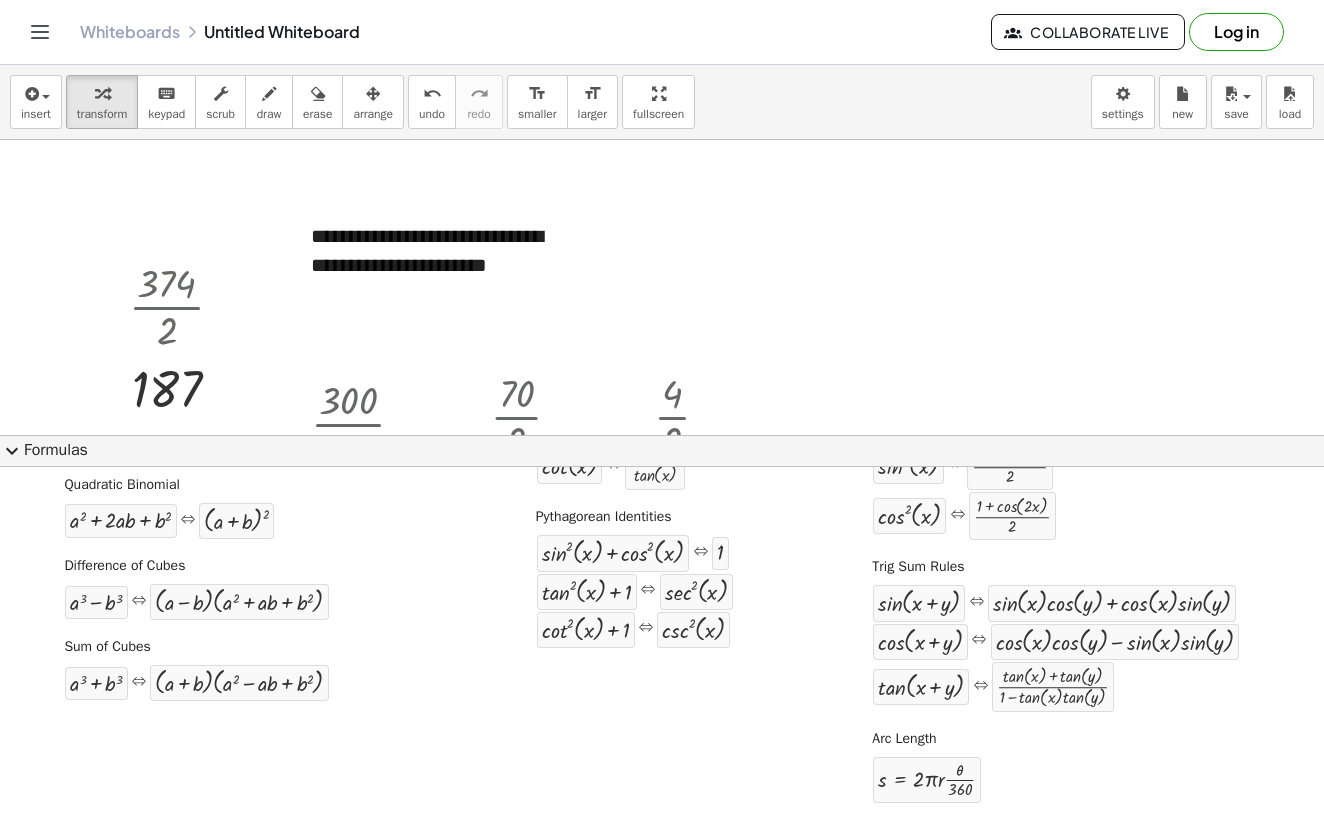 scroll, scrollTop: 0, scrollLeft: 0, axis: both 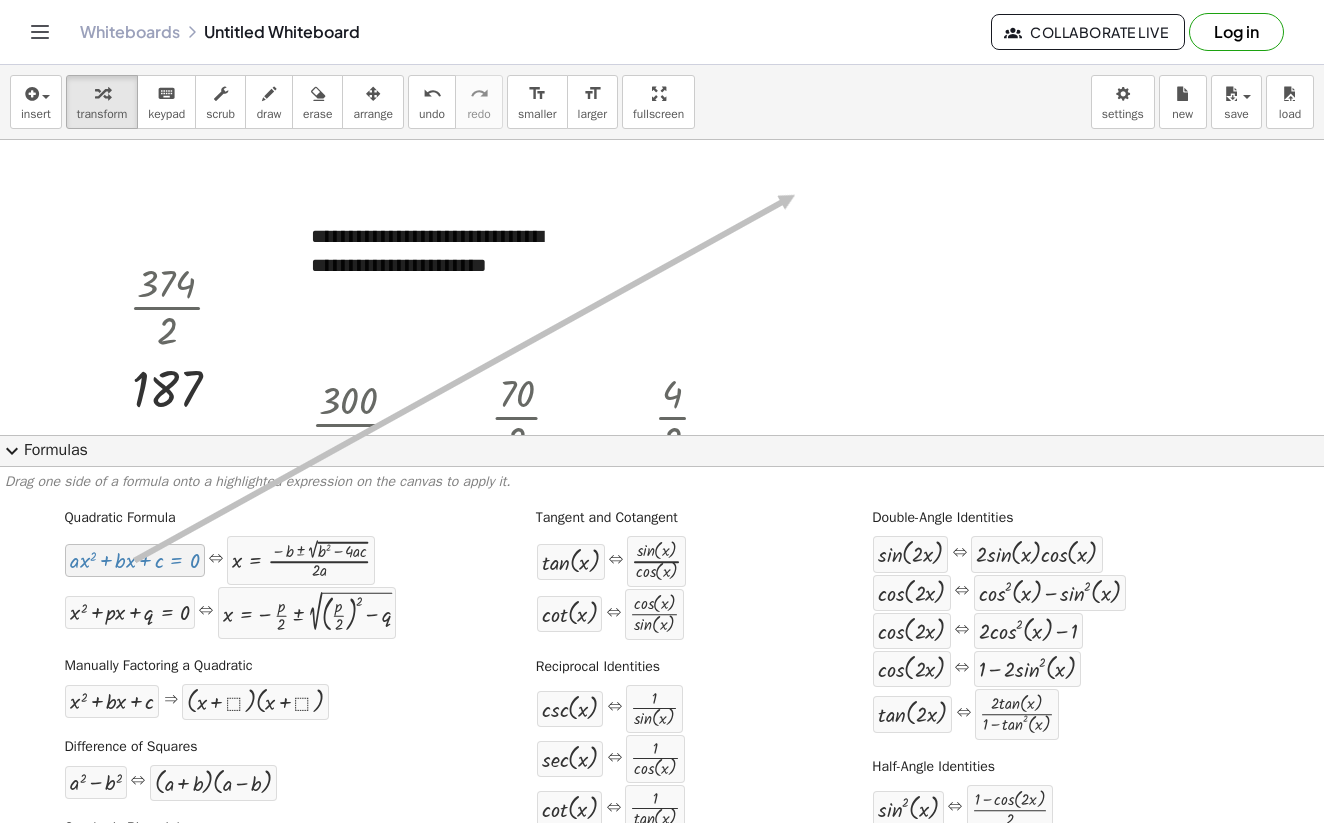 drag, startPoint x: 168, startPoint y: 553, endPoint x: 795, endPoint y: 197, distance: 721.01666 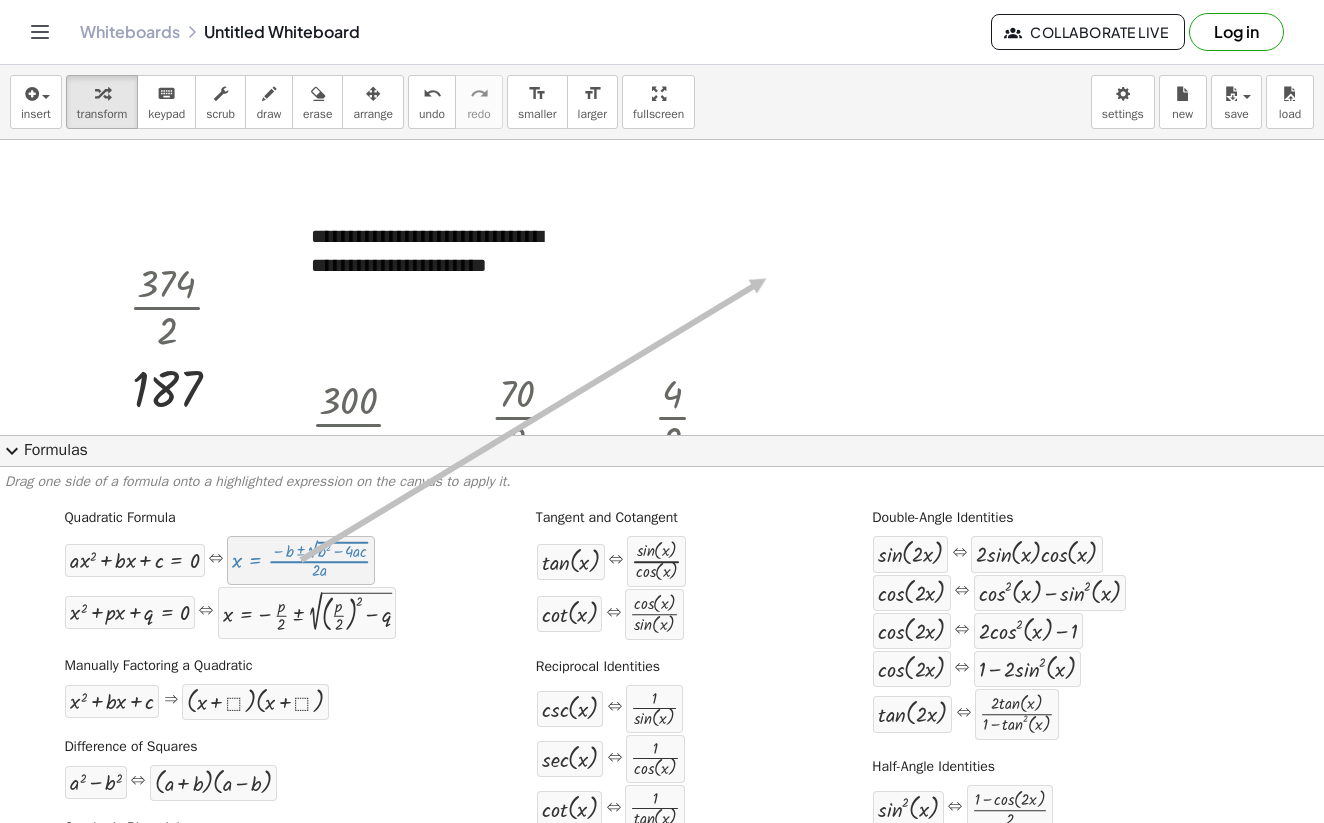 drag, startPoint x: 296, startPoint y: 550, endPoint x: 777, endPoint y: 268, distance: 557.5706 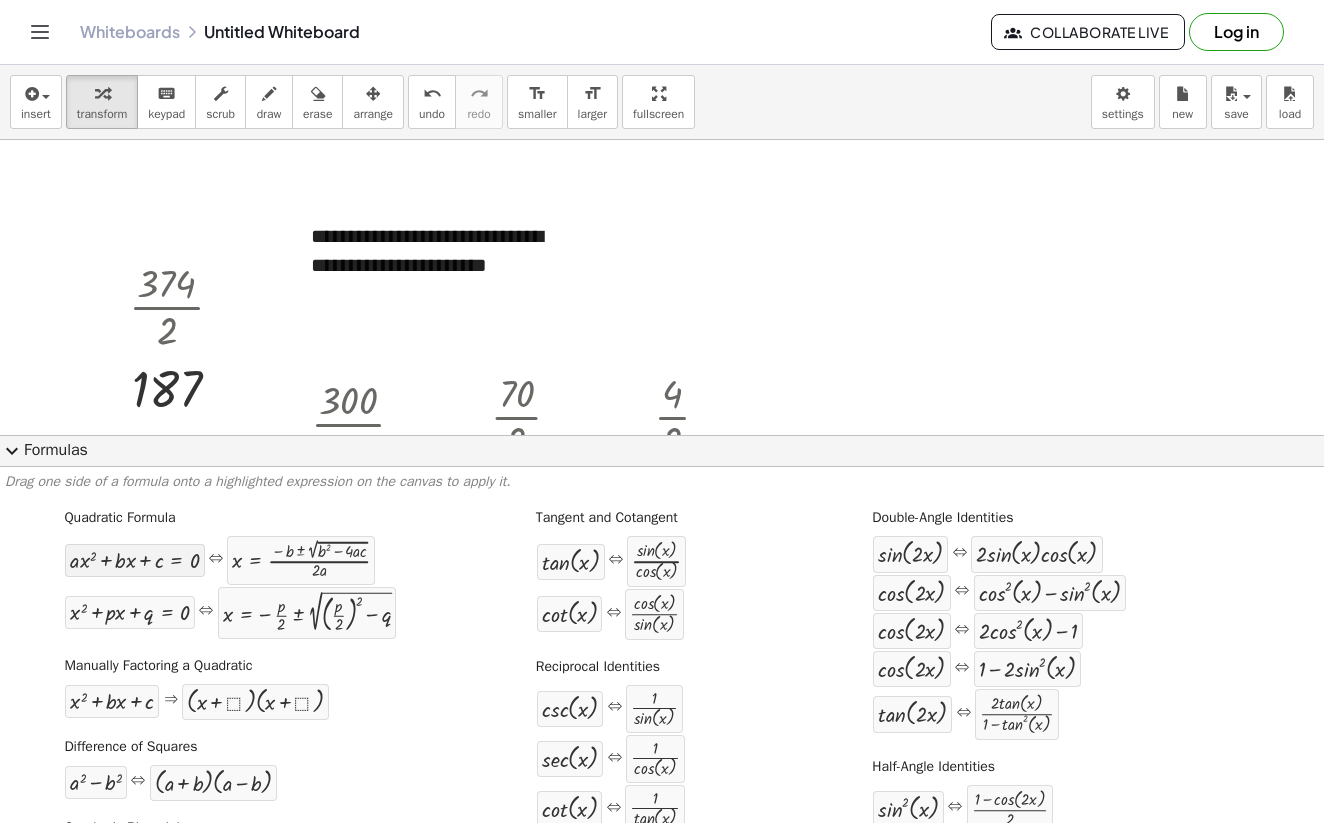 scroll, scrollTop: 0, scrollLeft: 0, axis: both 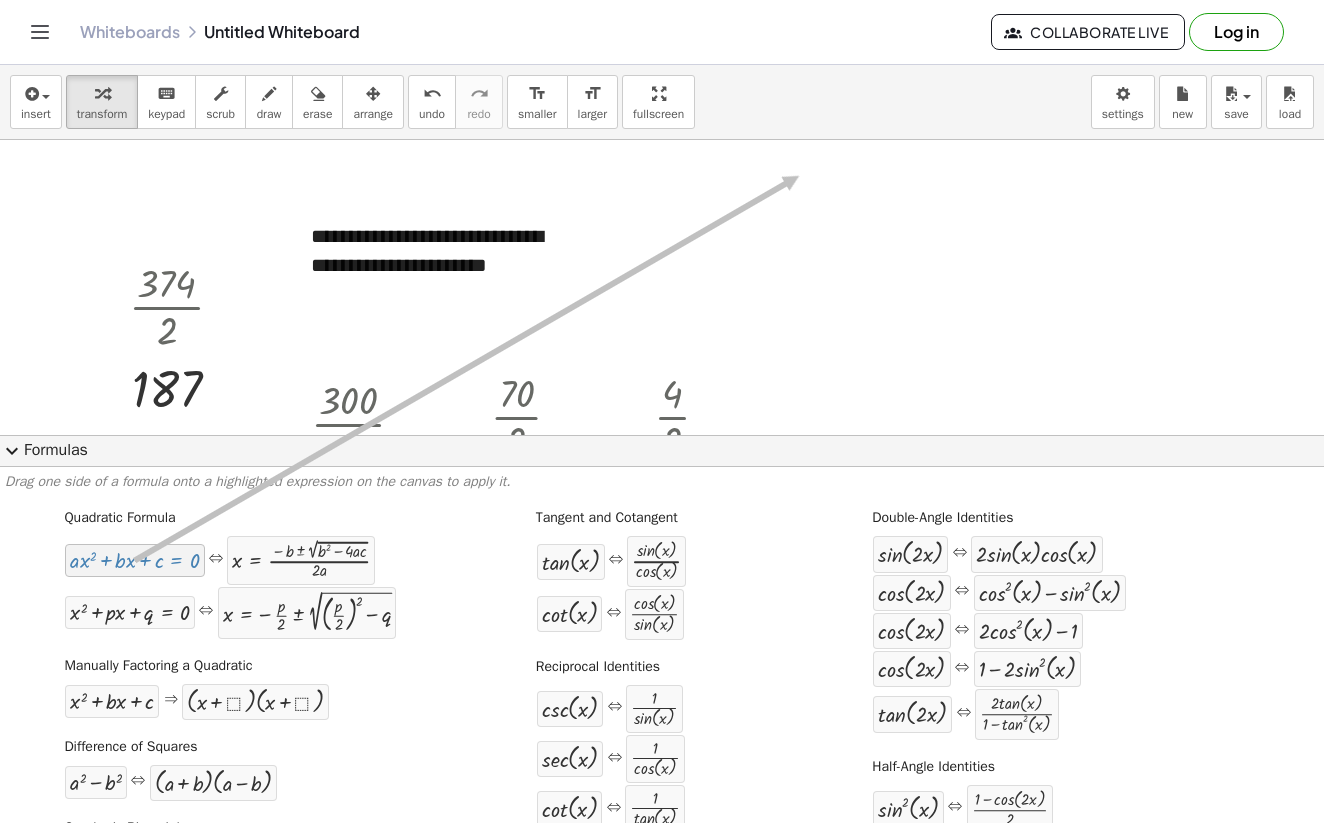 drag, startPoint x: 146, startPoint y: 569, endPoint x: 799, endPoint y: 176, distance: 762.1404 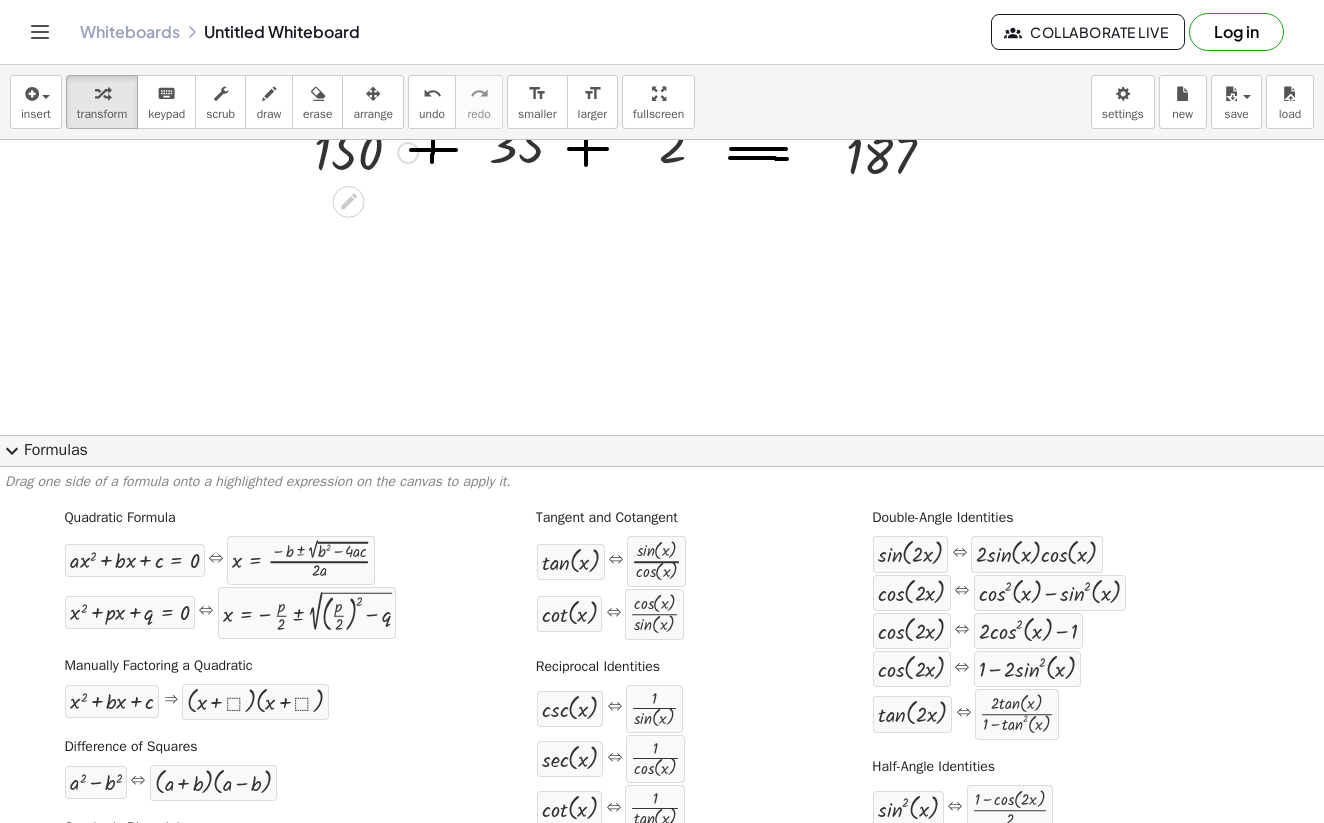 scroll, scrollTop: 397, scrollLeft: 0, axis: vertical 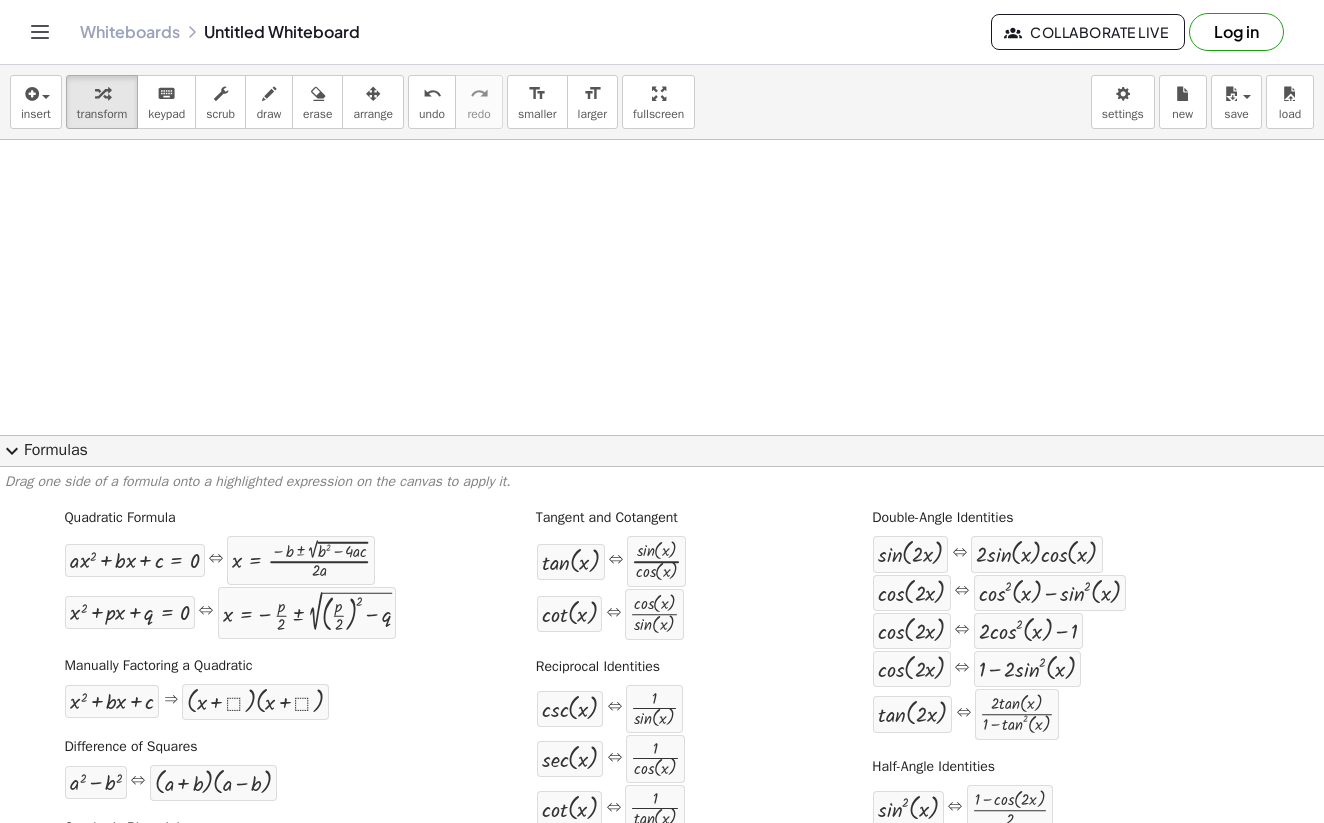 click at bounding box center (662, 459) 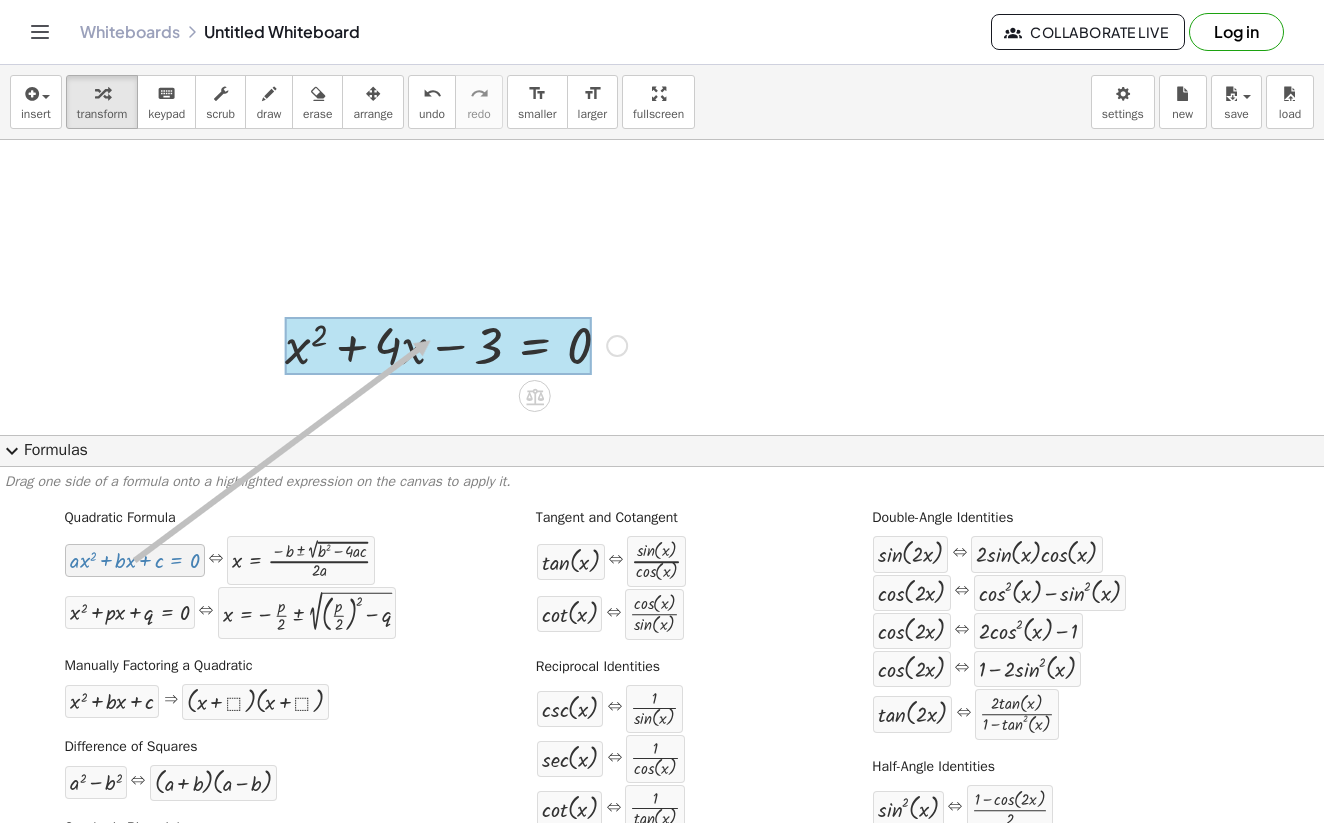 drag, startPoint x: 177, startPoint y: 569, endPoint x: 432, endPoint y: 340, distance: 342.73312 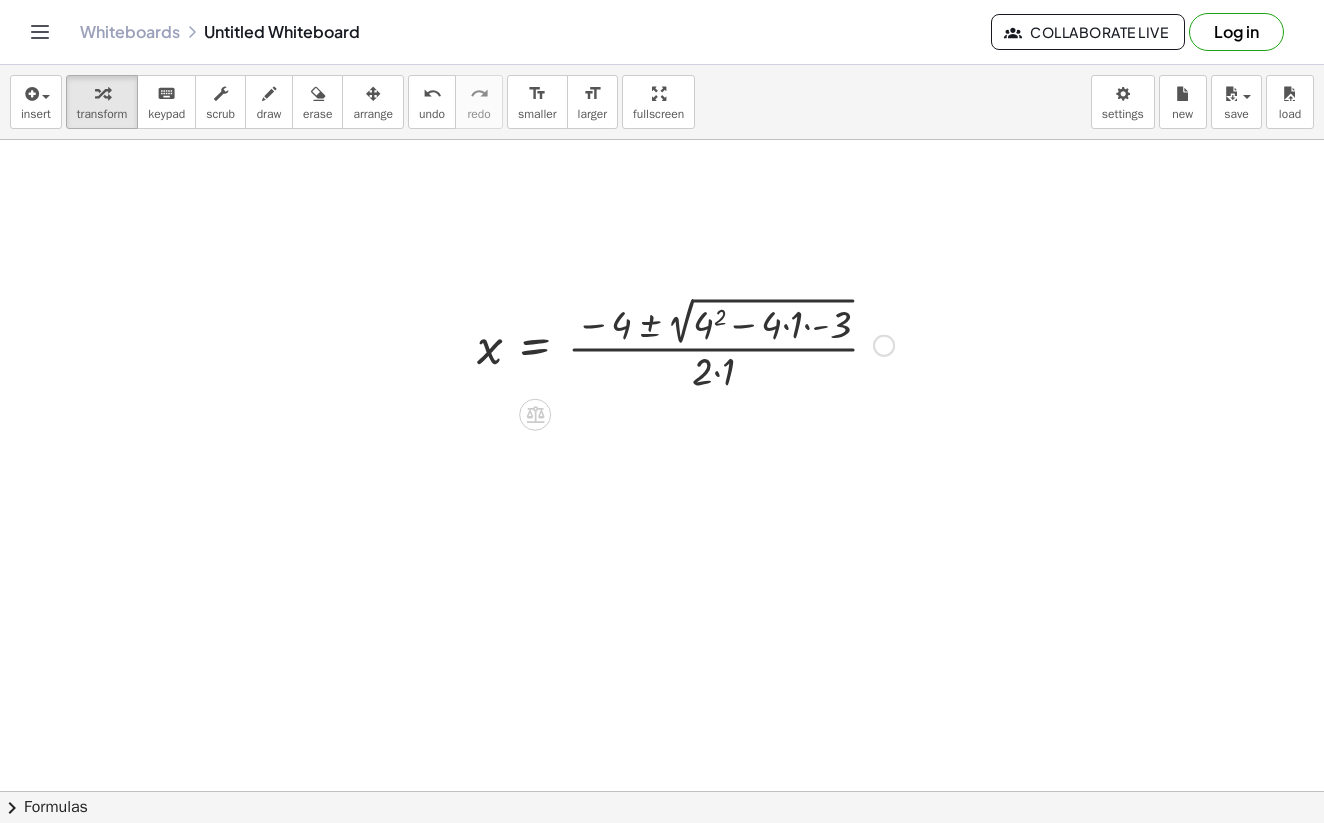 click at bounding box center [685, 343] 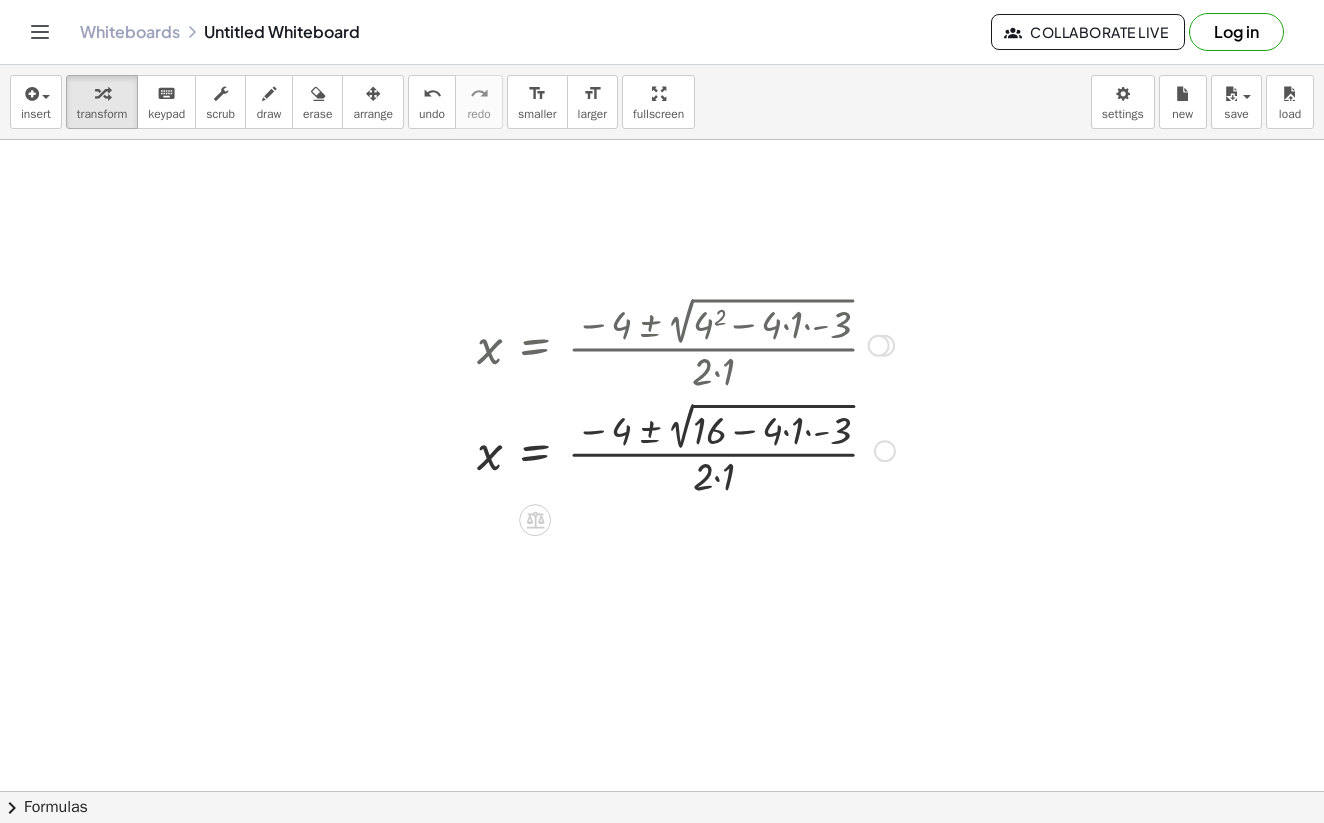 click at bounding box center (686, 448) 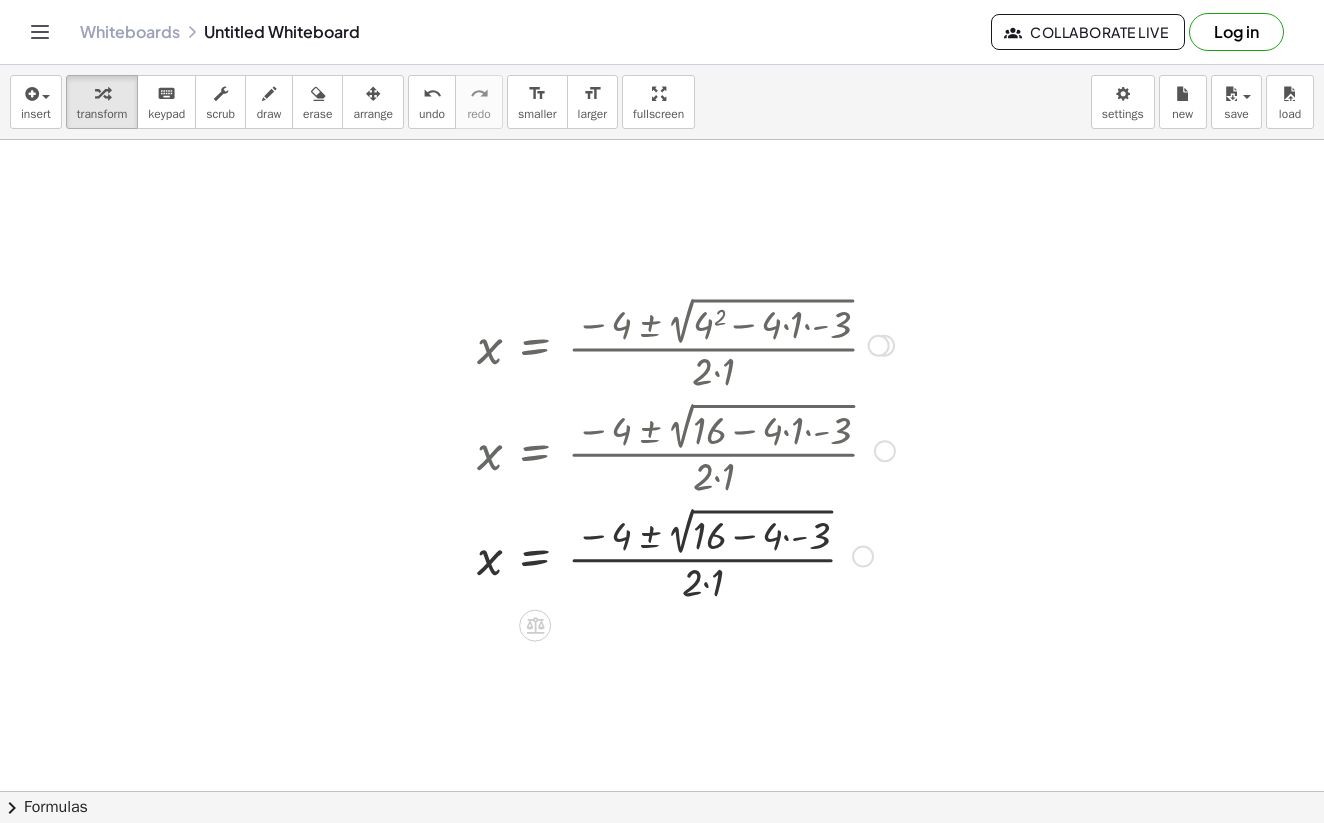 click at bounding box center (686, 554) 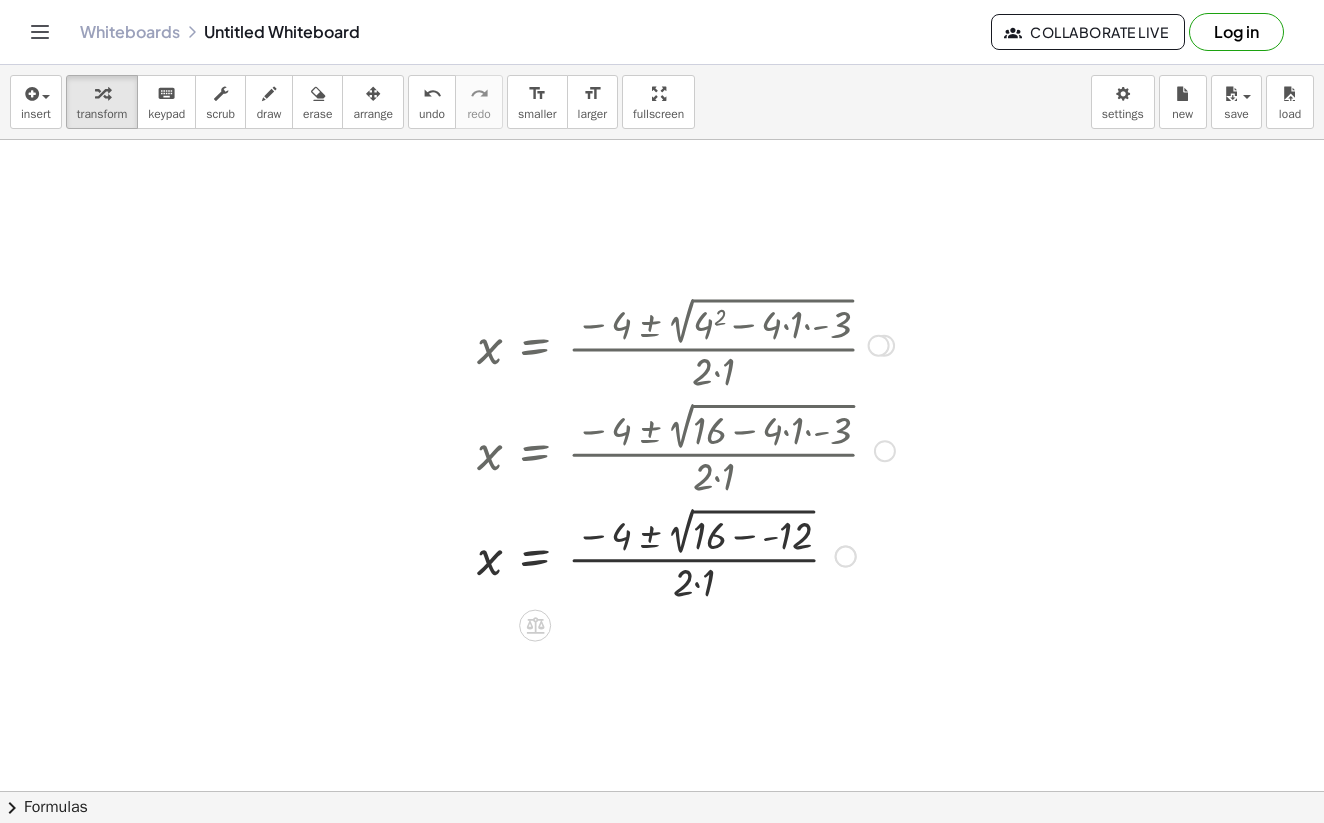 click at bounding box center [686, 554] 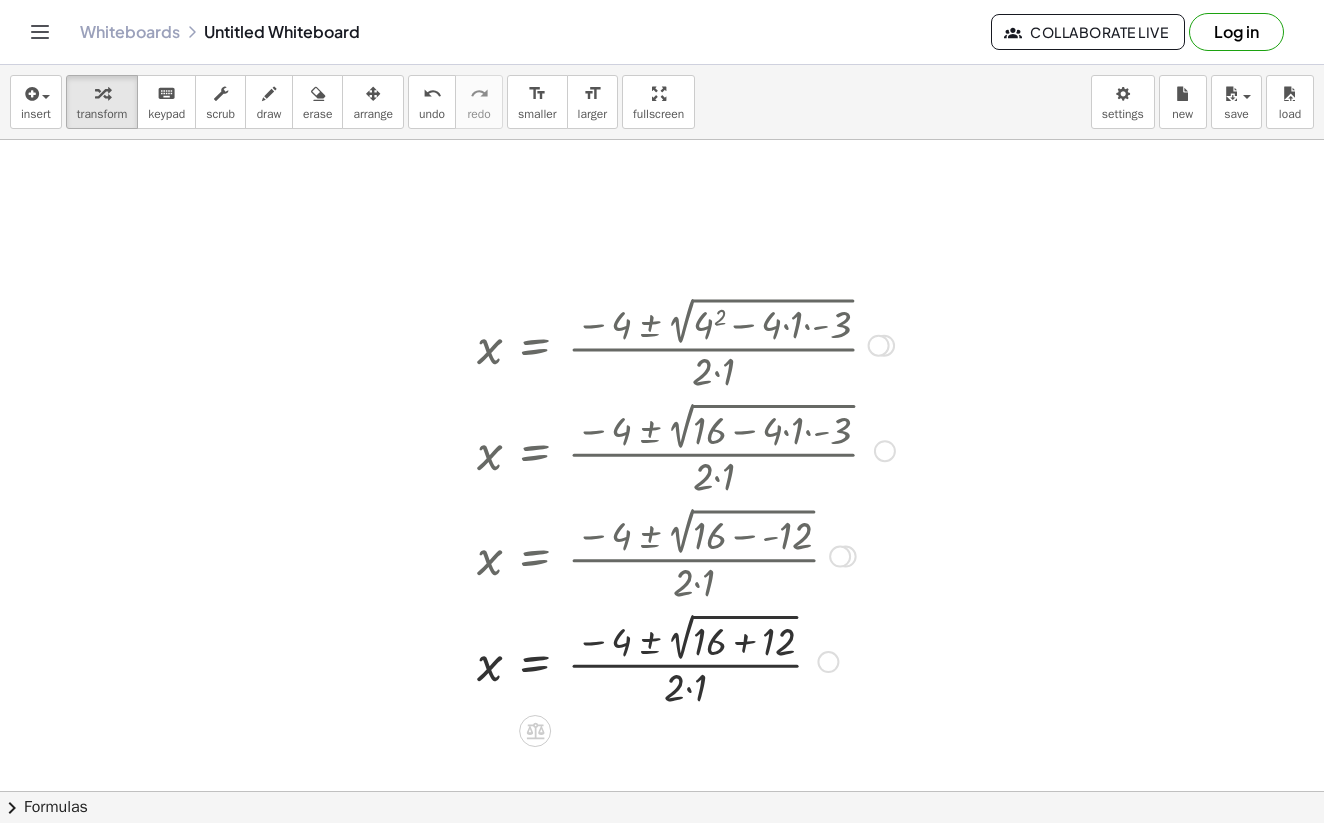 click at bounding box center (686, 659) 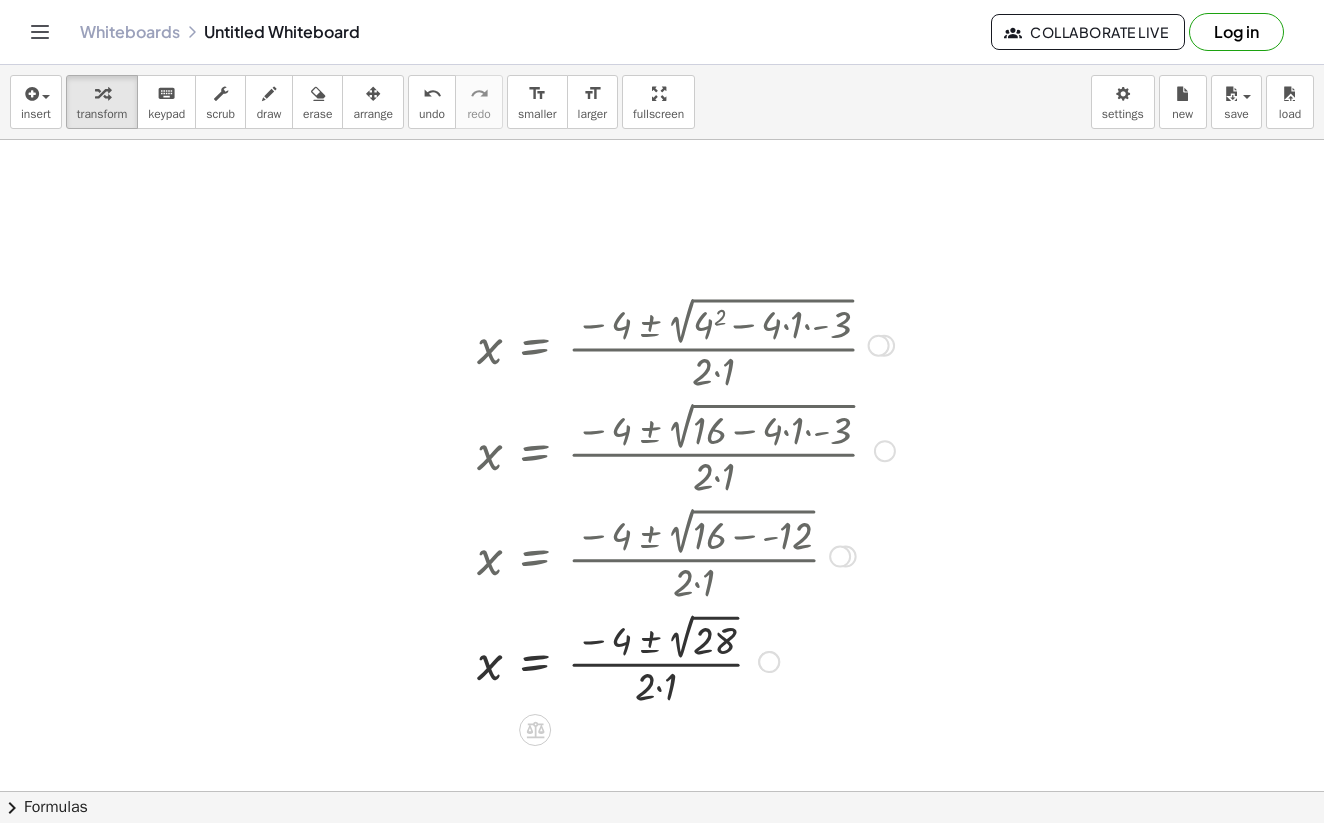 click at bounding box center (686, 660) 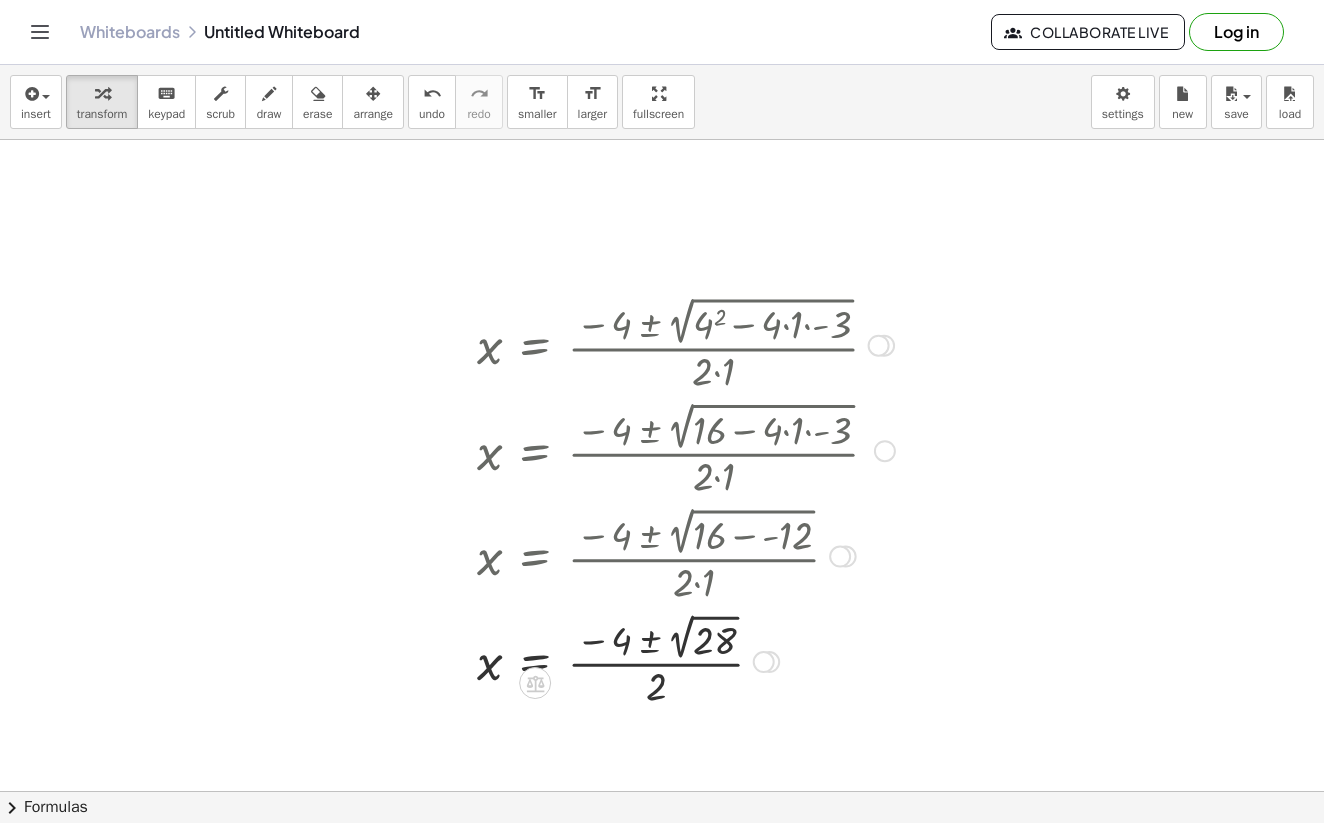 click at bounding box center (686, 660) 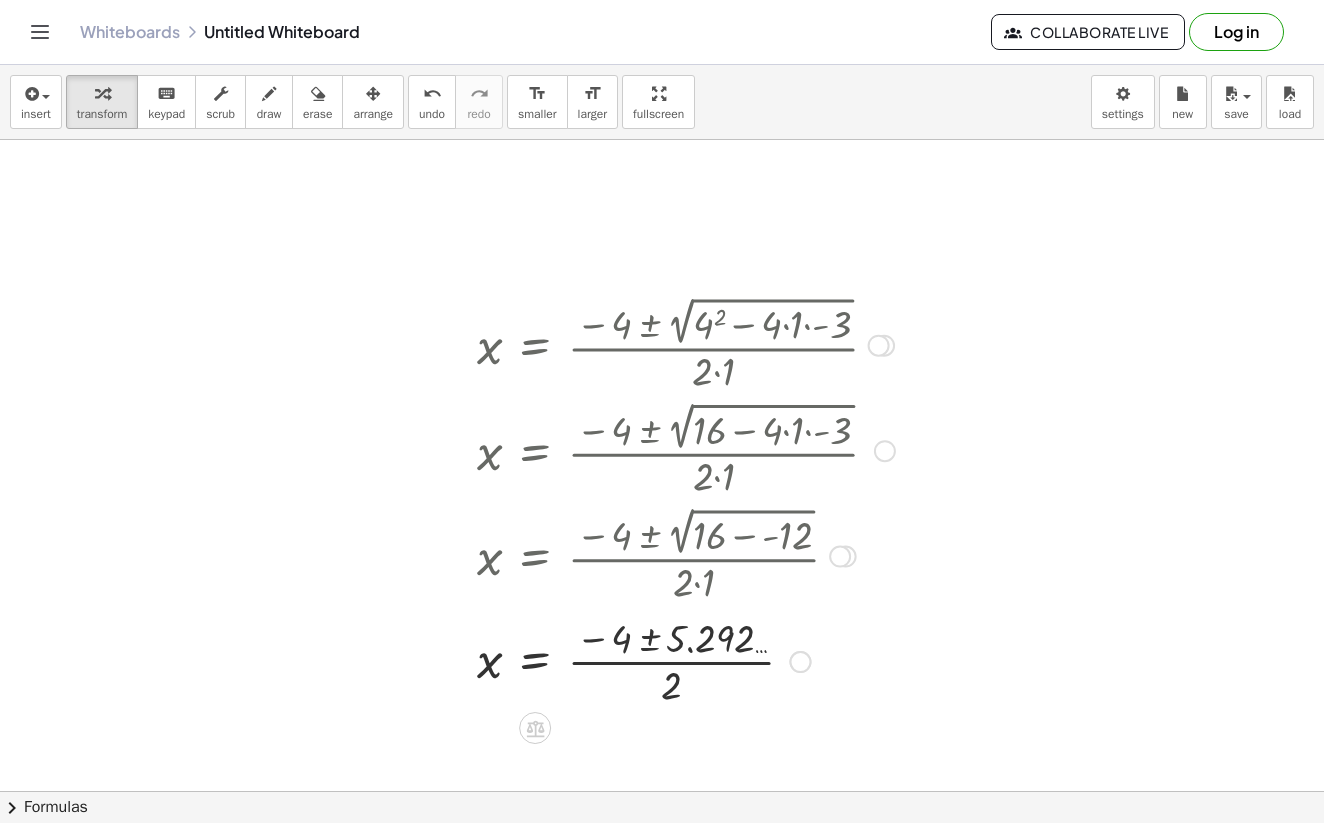 click at bounding box center [686, 660] 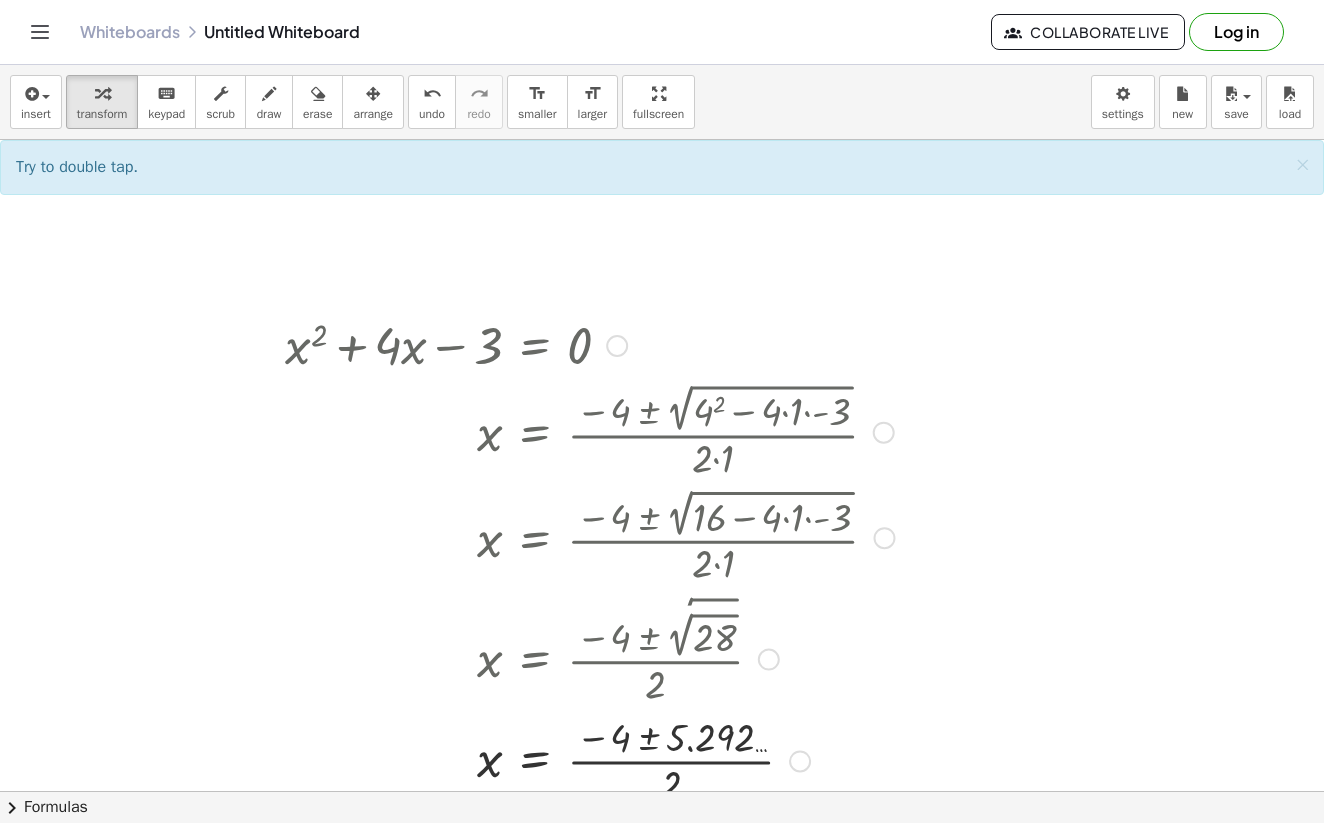 drag, startPoint x: 803, startPoint y: 658, endPoint x: 764, endPoint y: 783, distance: 130.94273 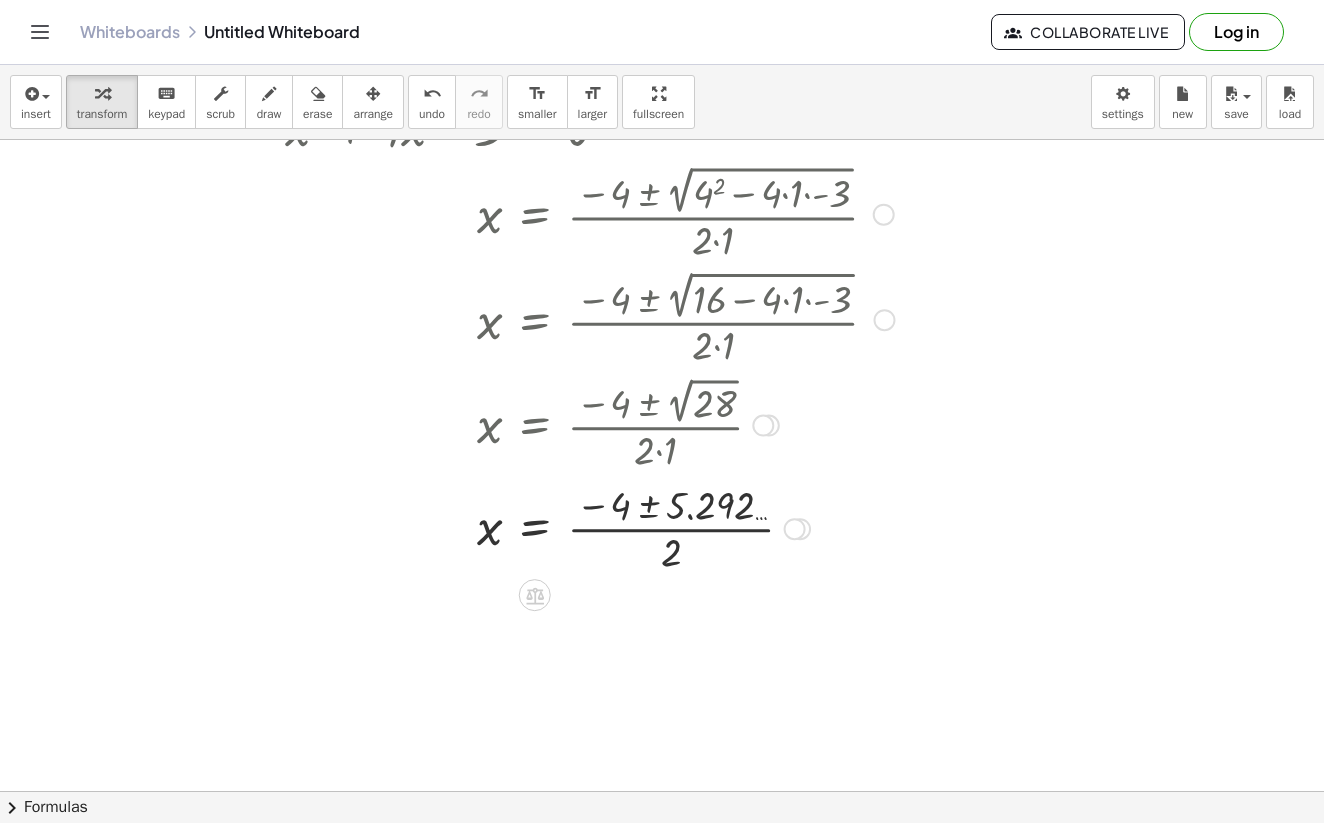 scroll, scrollTop: 700, scrollLeft: 0, axis: vertical 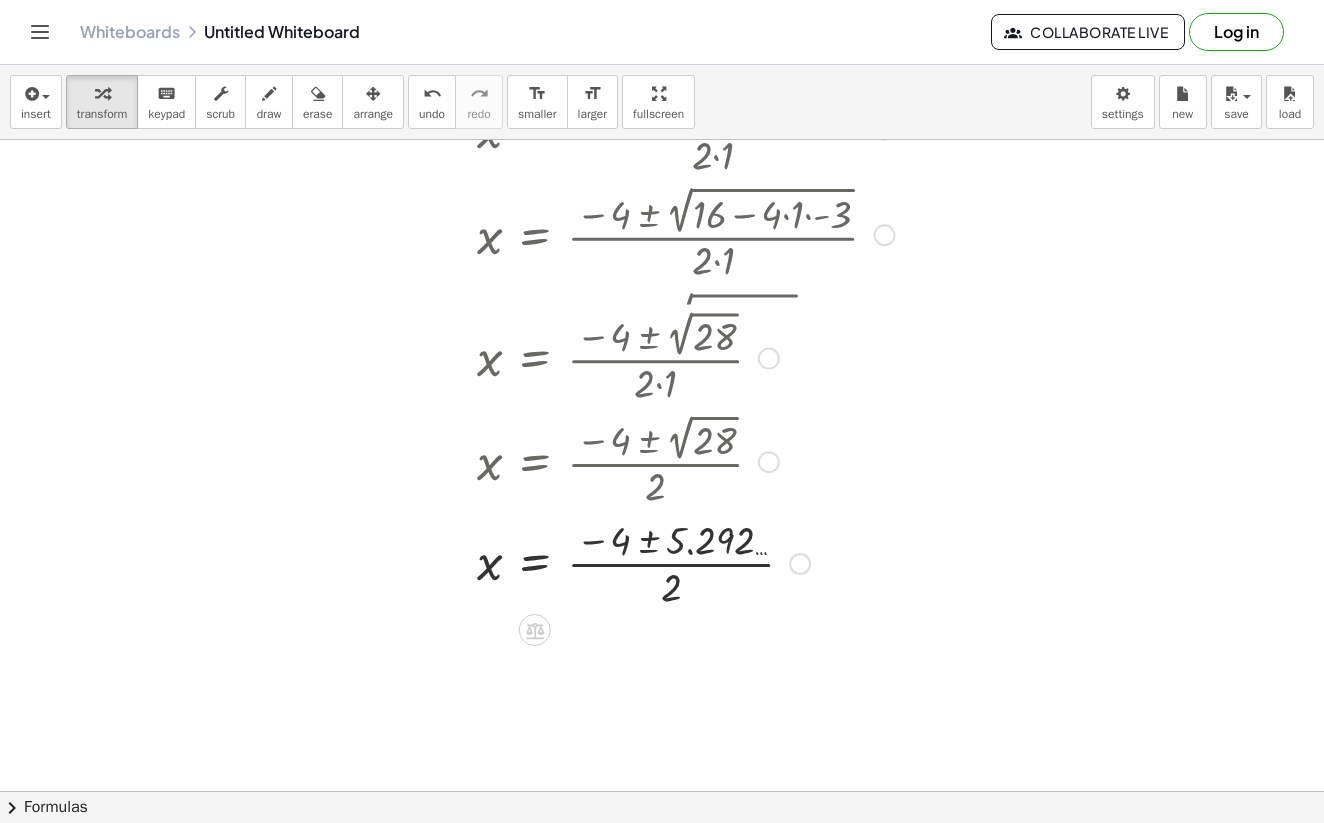 drag, startPoint x: 796, startPoint y: 439, endPoint x: 797, endPoint y: 564, distance: 125.004 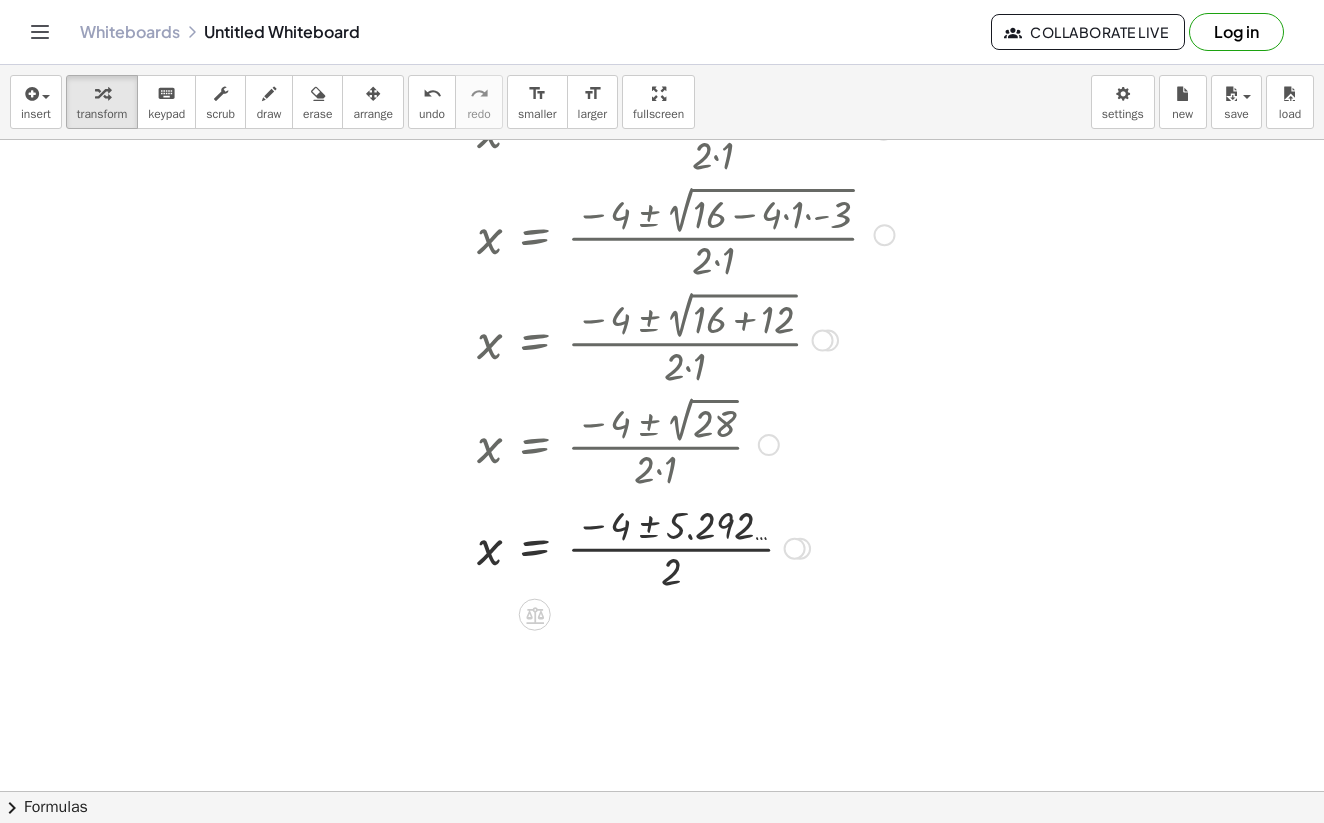 click at bounding box center [590, 547] 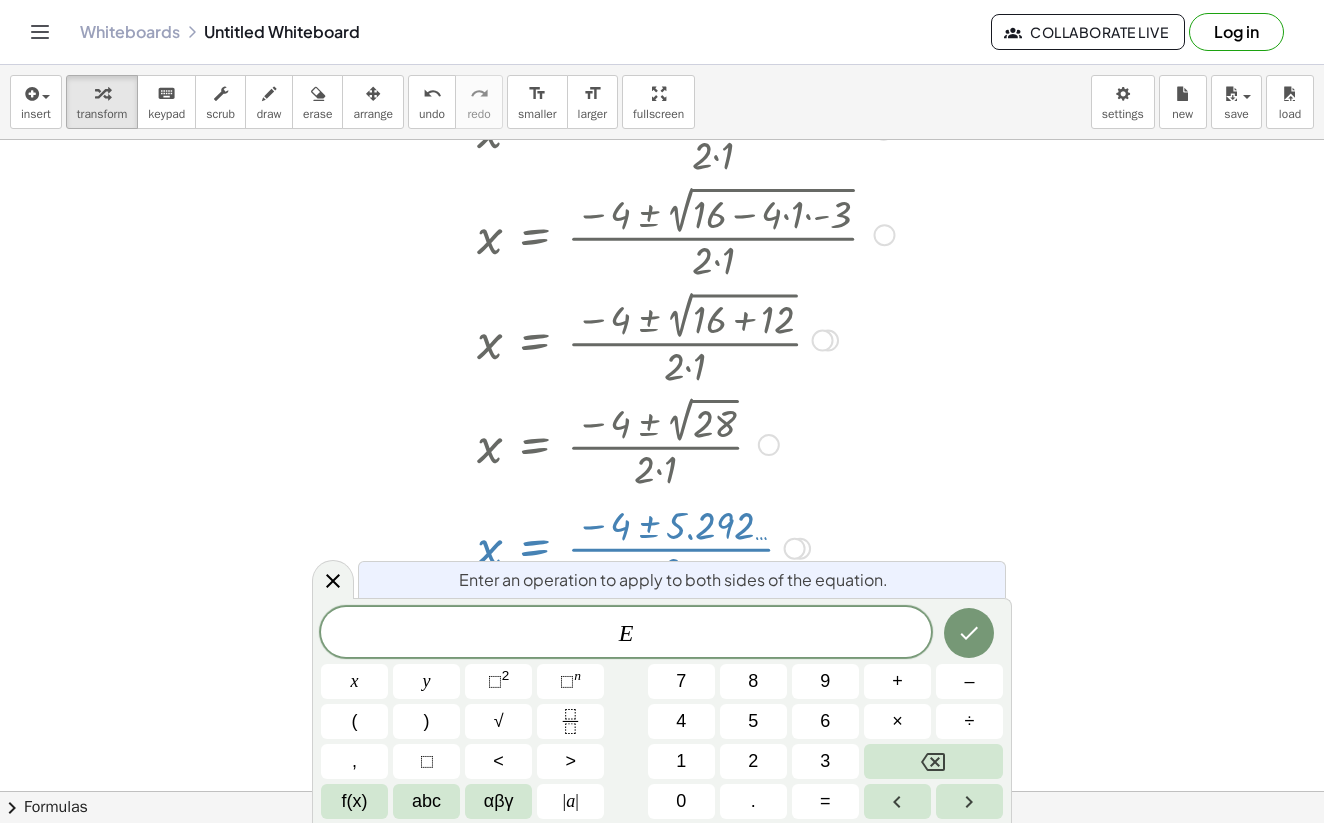 click on "+ x 2 + · 4 · x − 3 = 0 x = · ( − 4 ± 2 √ ( + 4 2 − · 4 · 1 · - 3 ) ) · 2 · 1 x = · ( − 4 ± 2 √ ( + 16 − · 4 · 1 · - 3 ) ) · 2 · 1 x = · ( − 4 ± 2 √ ( + 16 − · 4 · - 3 ) ) · 2 · 1 x = · ( − 4 ± 2 √ ( + 16 + 12 ) ) · 2 · 1 x = · ( − 4 ± 2 √ 28 ) · 2 · 1 x = · ( − 4 ± 2 √ 28 ) · 2 x = · ( − 4 ± ) · 2 5.292 …" at bounding box center (582, 302) 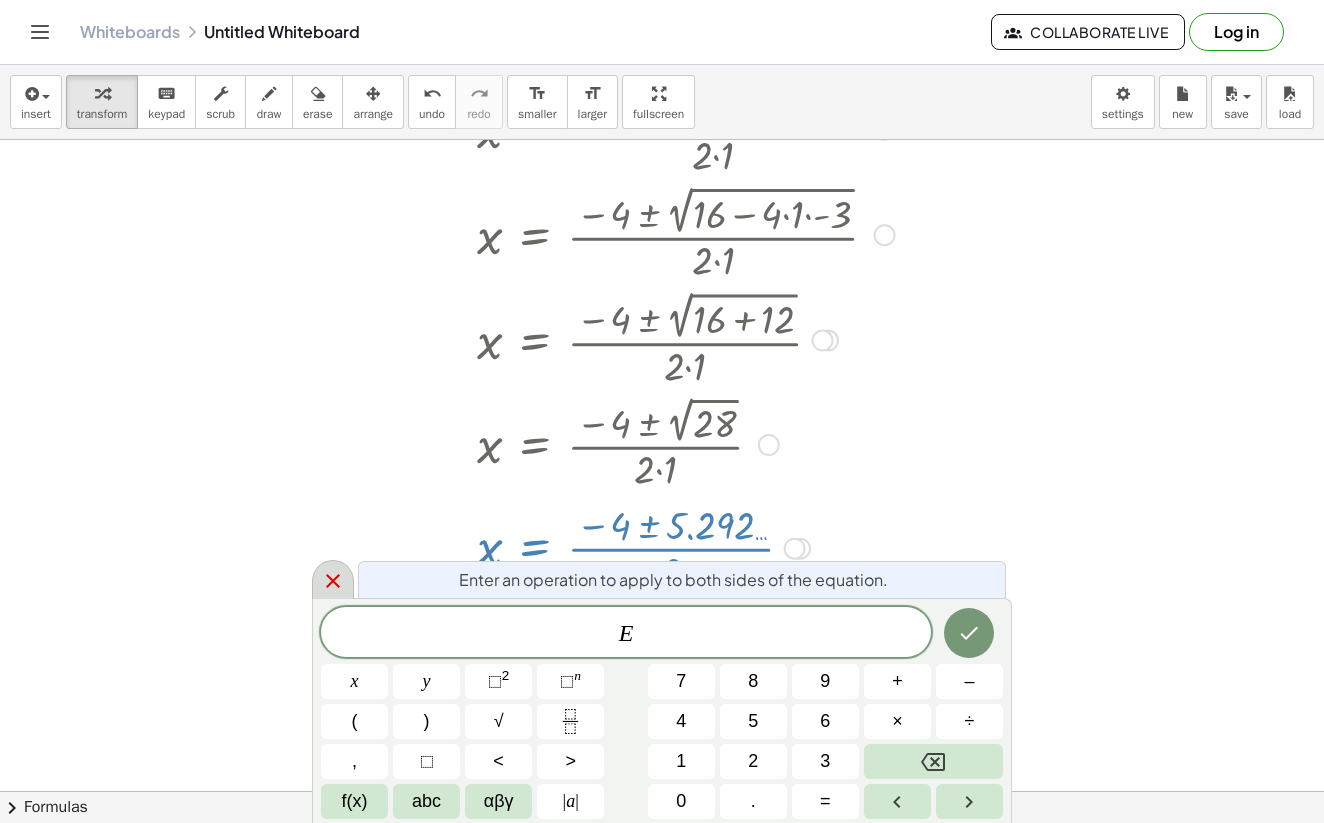 click 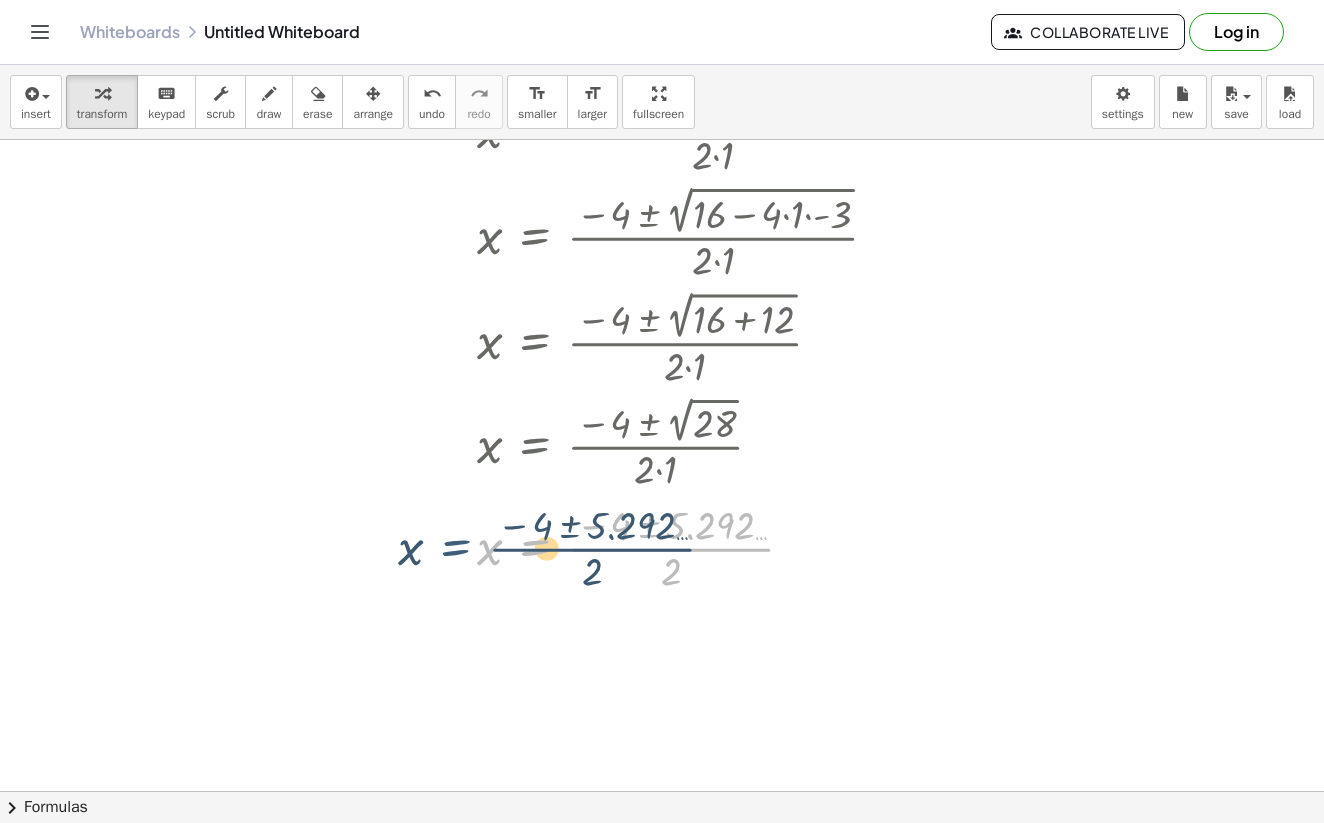 drag, startPoint x: 563, startPoint y: 537, endPoint x: 484, endPoint y: 537, distance: 79 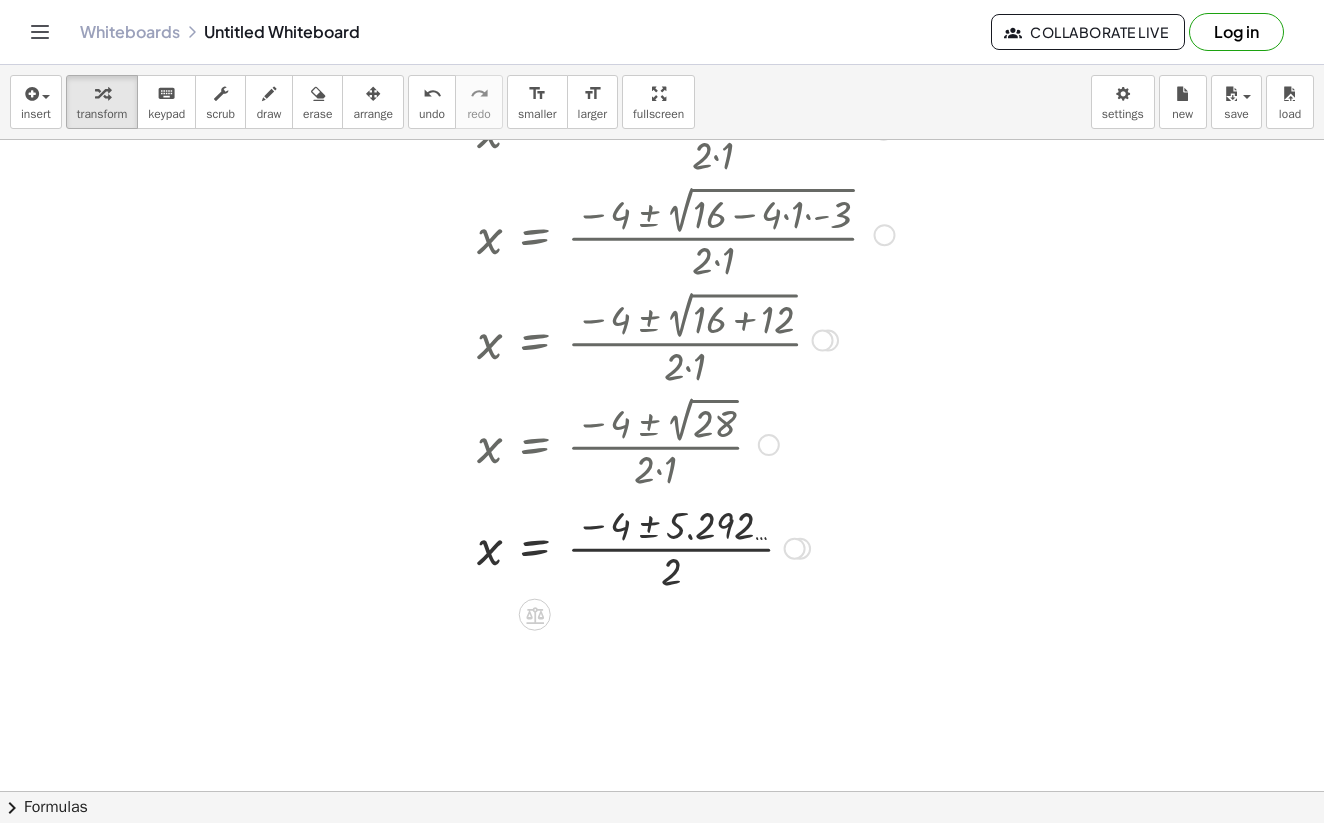 click at bounding box center (590, 547) 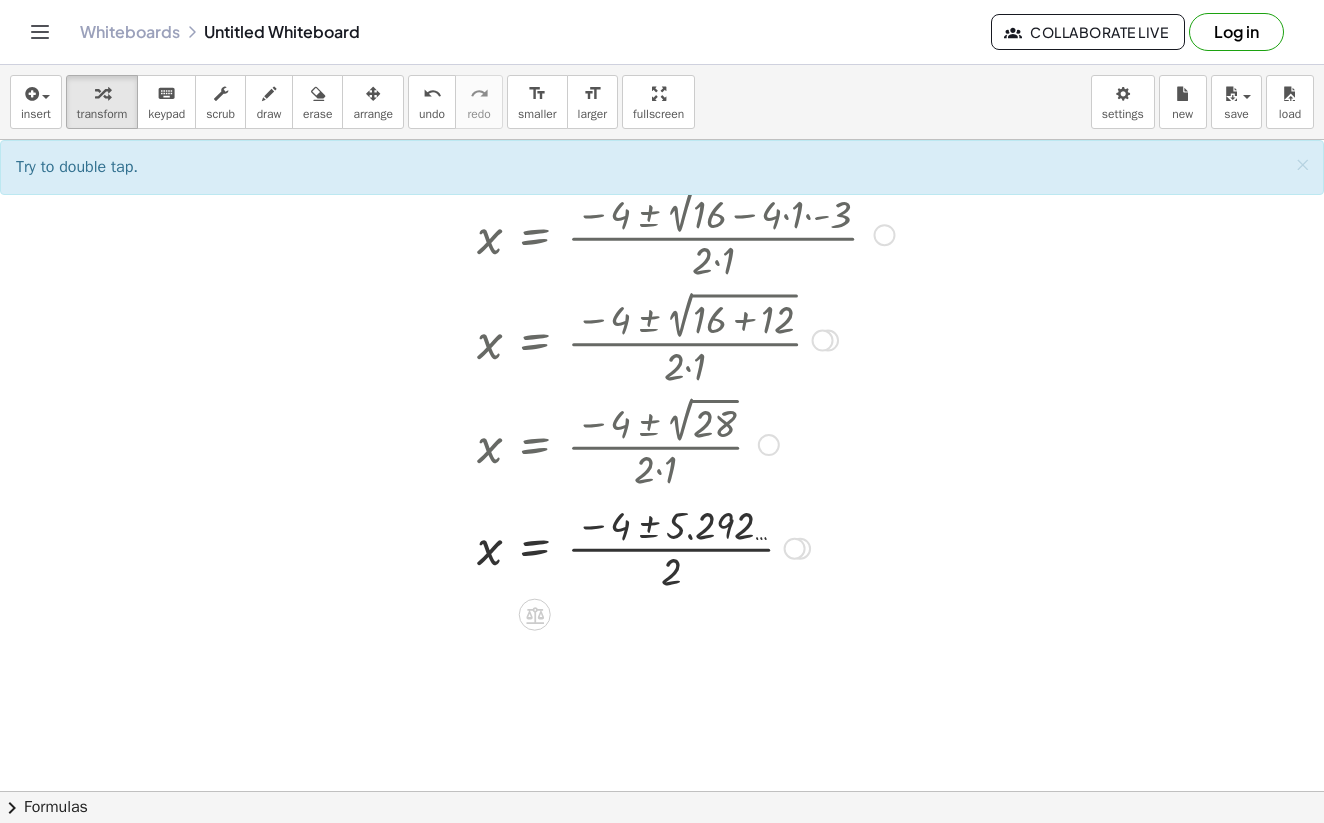 click at bounding box center [590, 547] 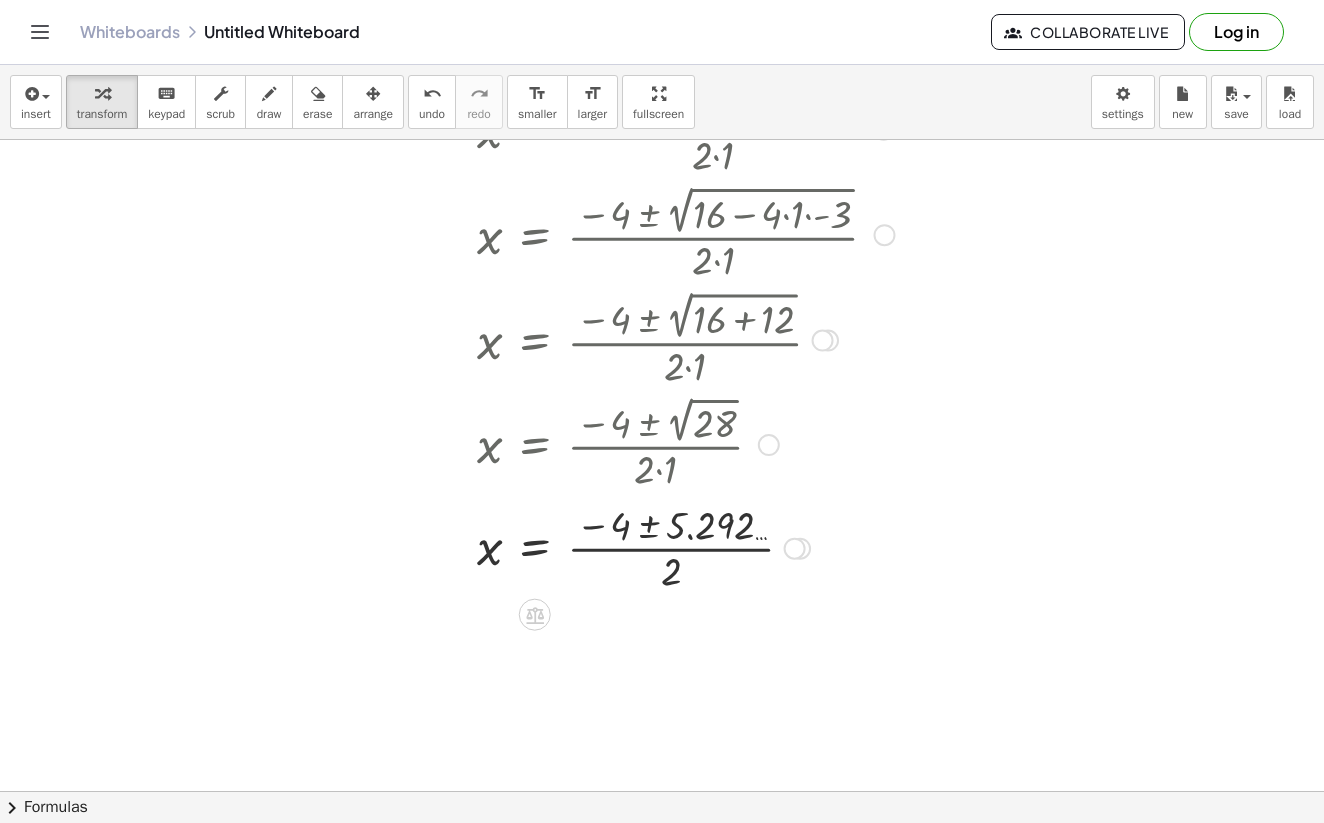 click at bounding box center [590, 547] 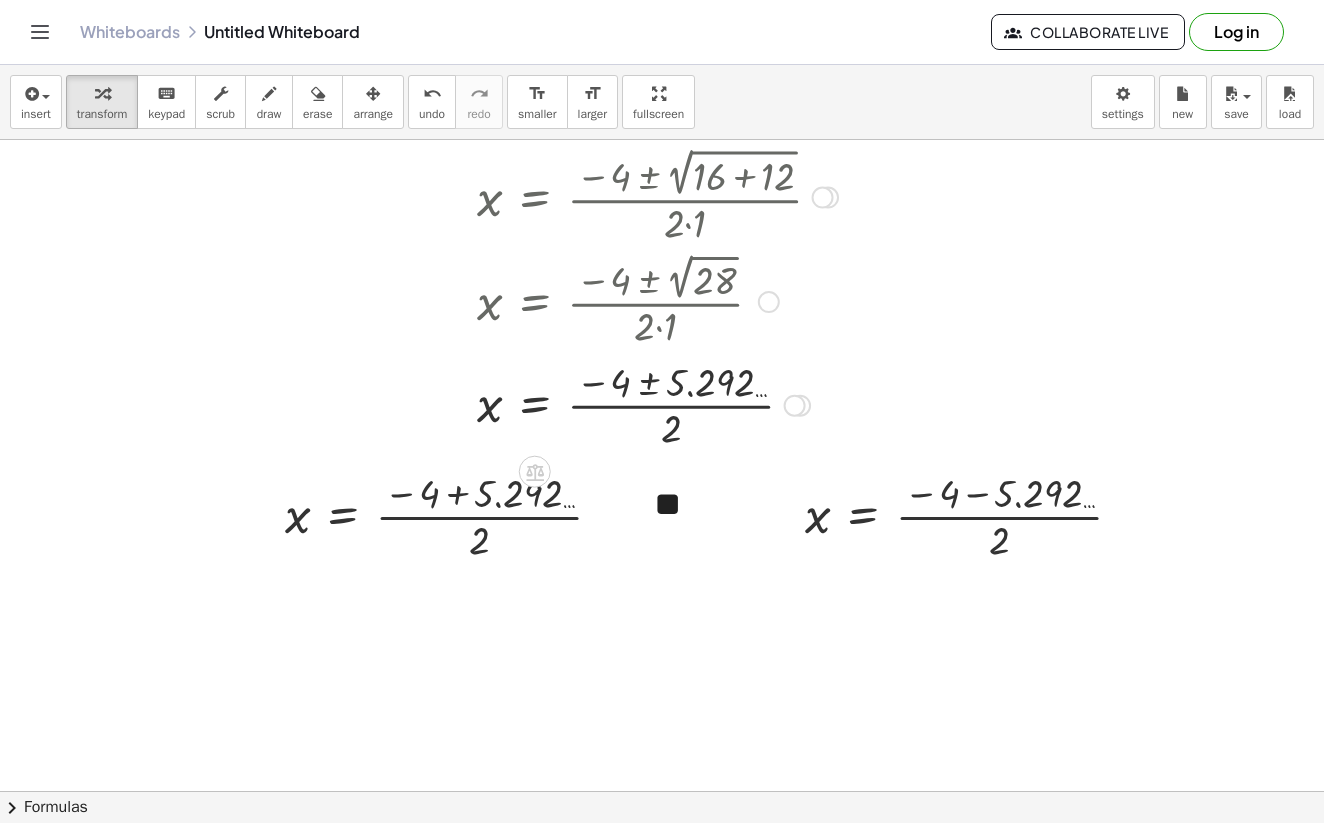 scroll, scrollTop: 849, scrollLeft: 0, axis: vertical 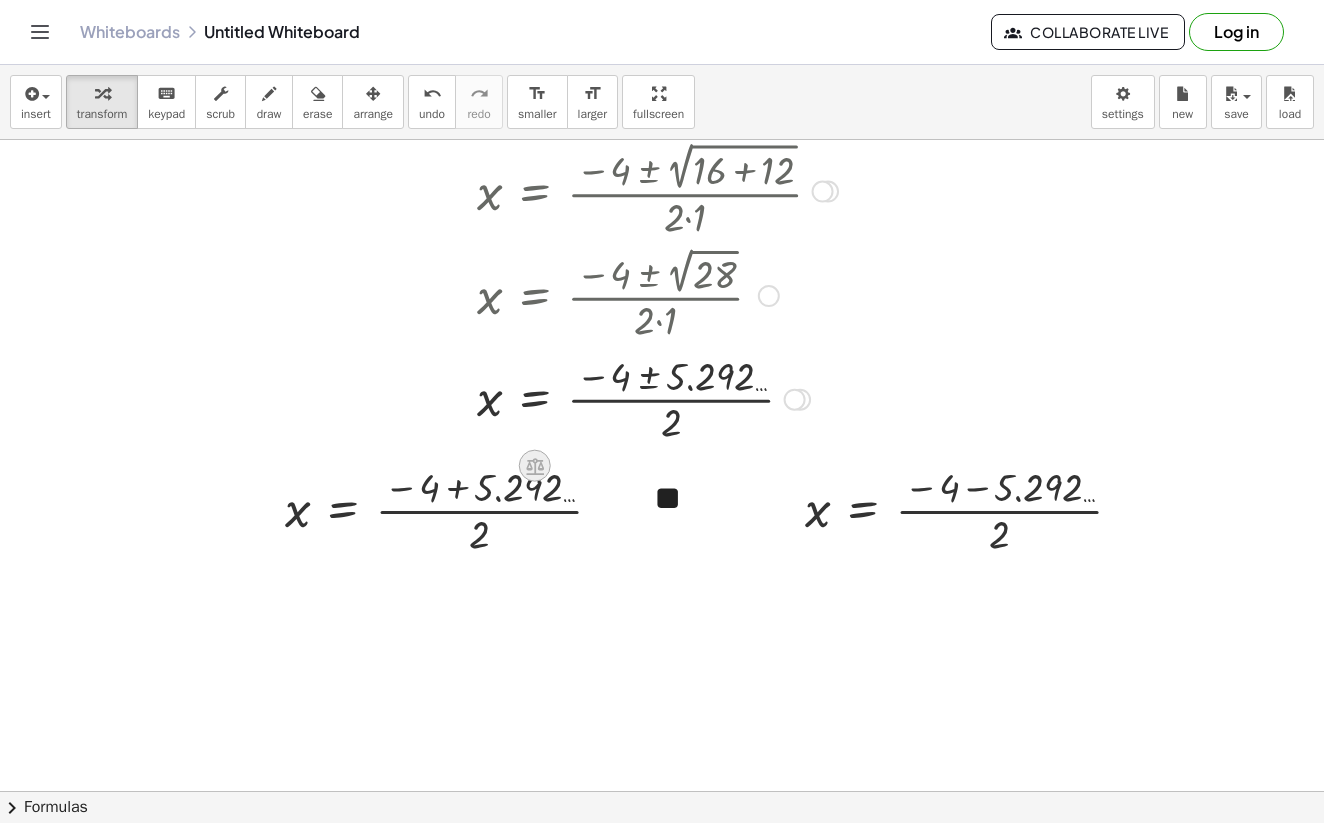 click 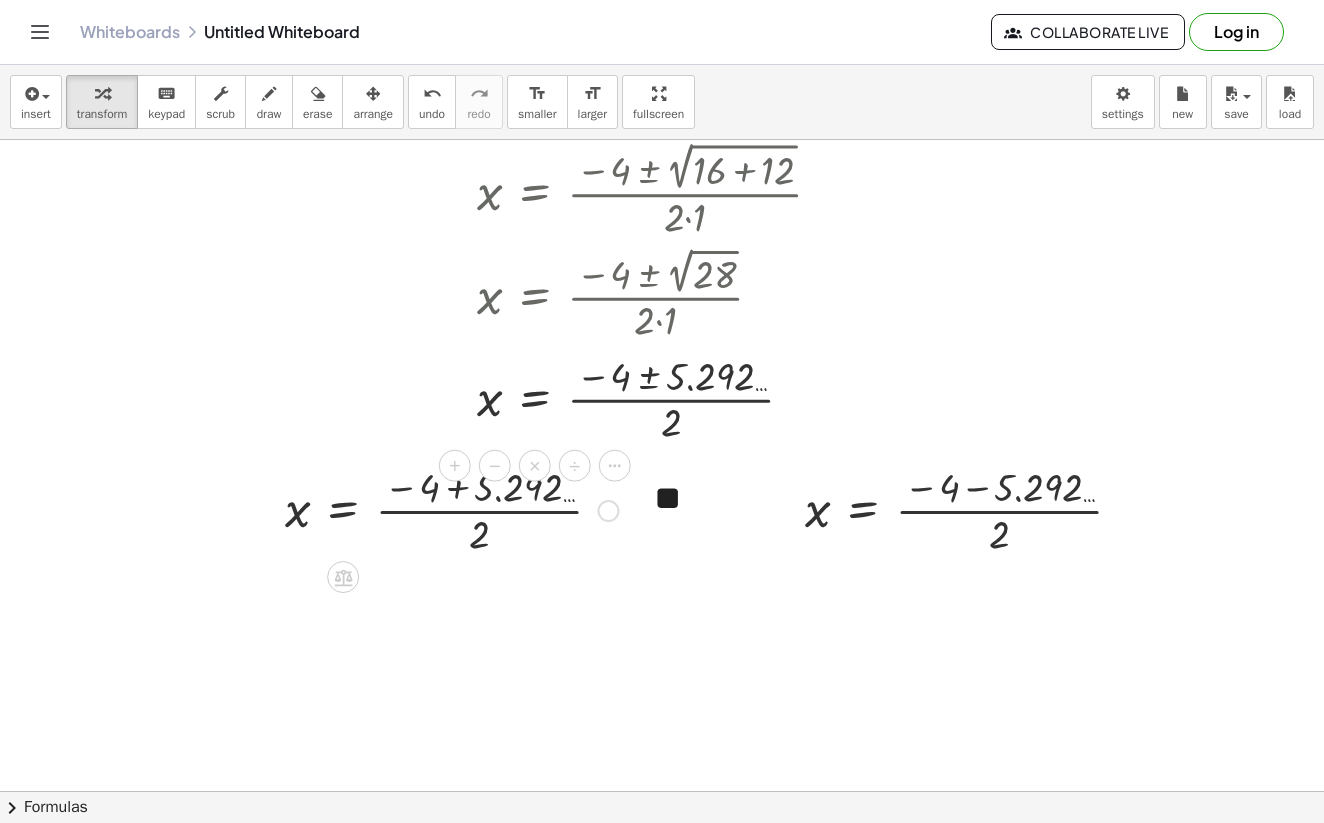 click at bounding box center [451, 509] 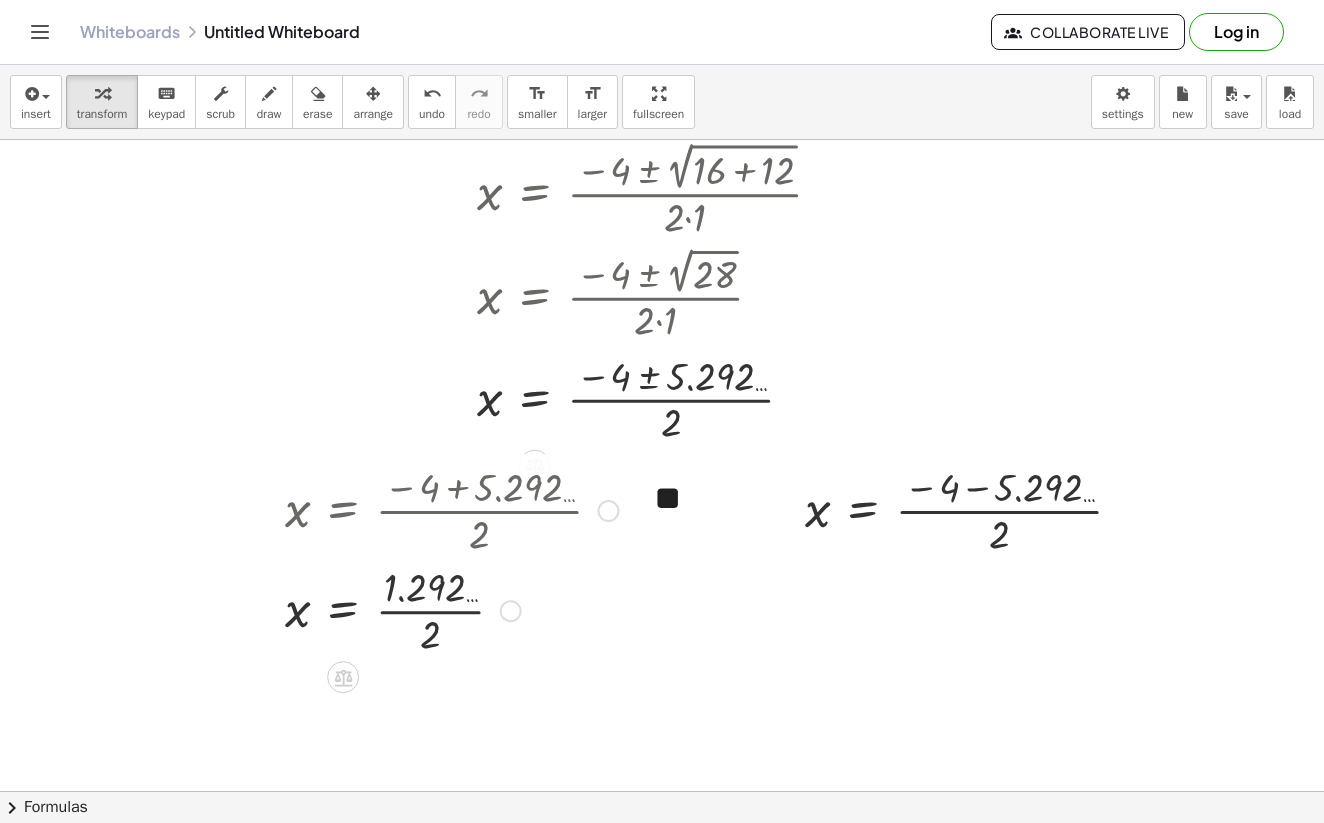 click at bounding box center (451, 609) 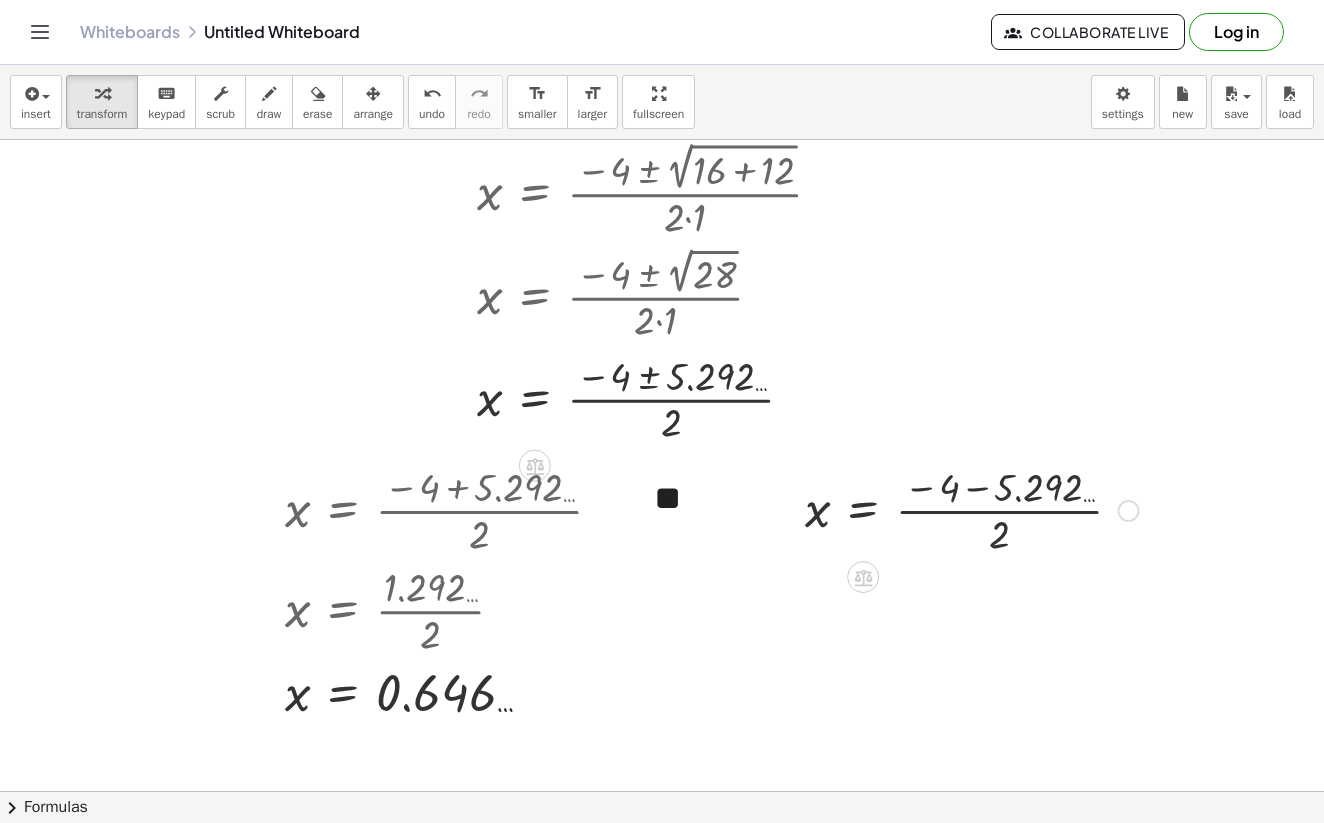 click at bounding box center (971, 509) 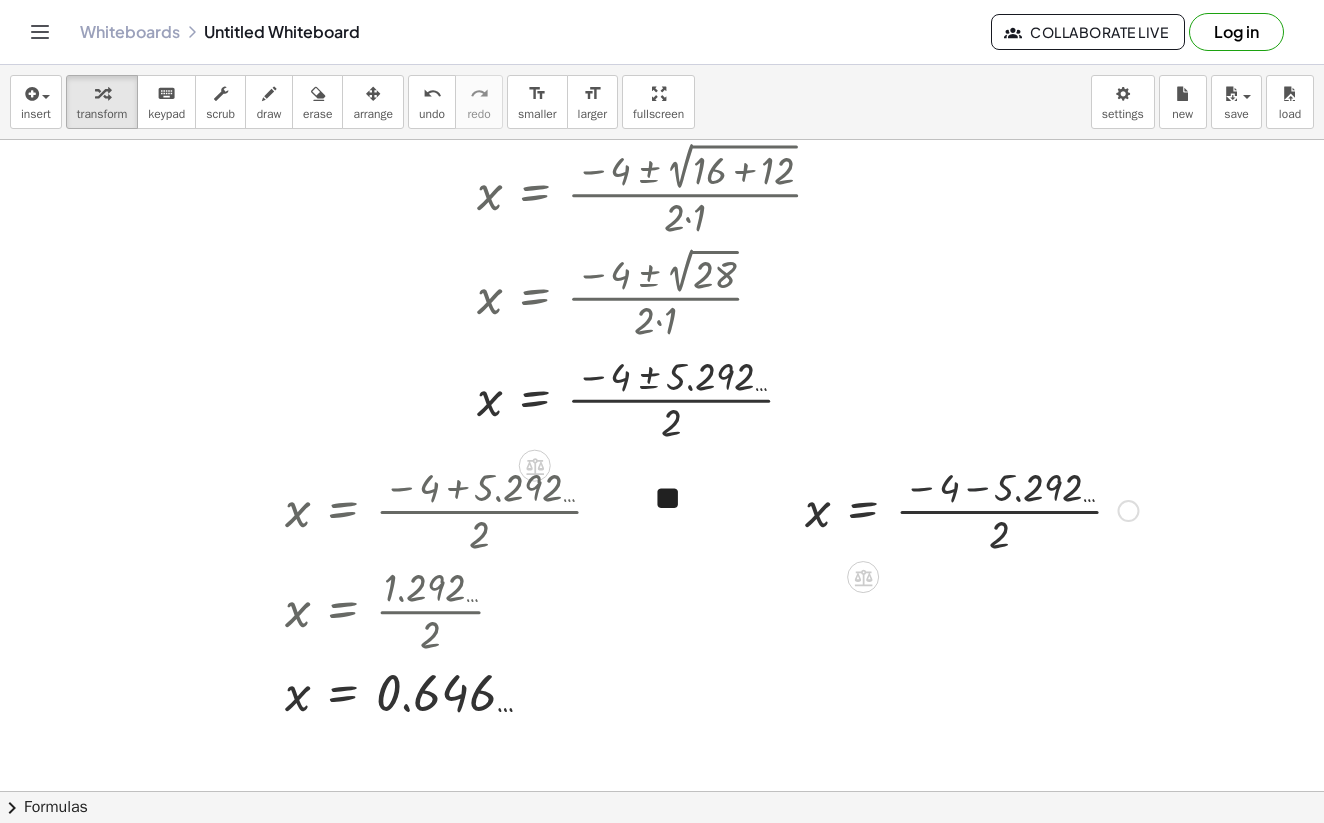 click at bounding box center (971, 509) 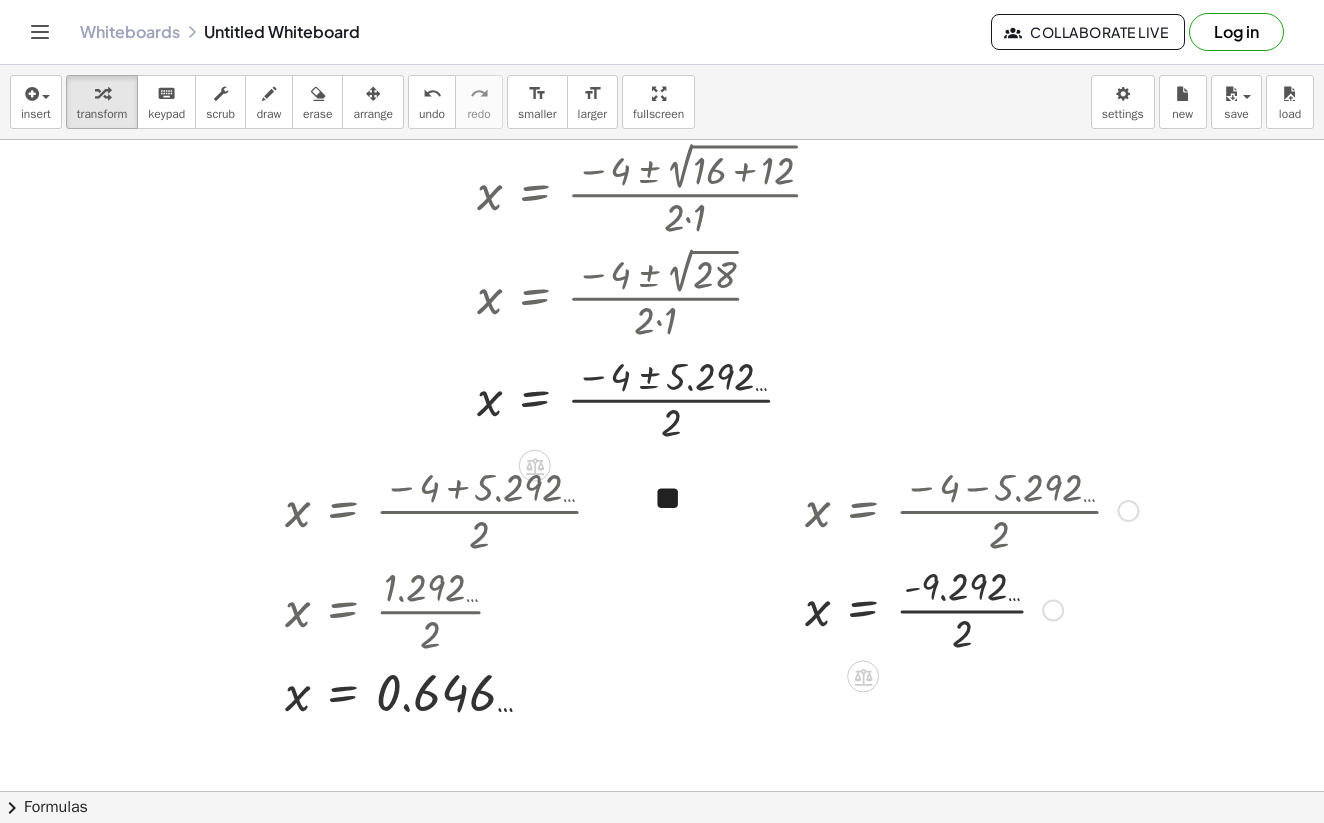 click at bounding box center (971, 509) 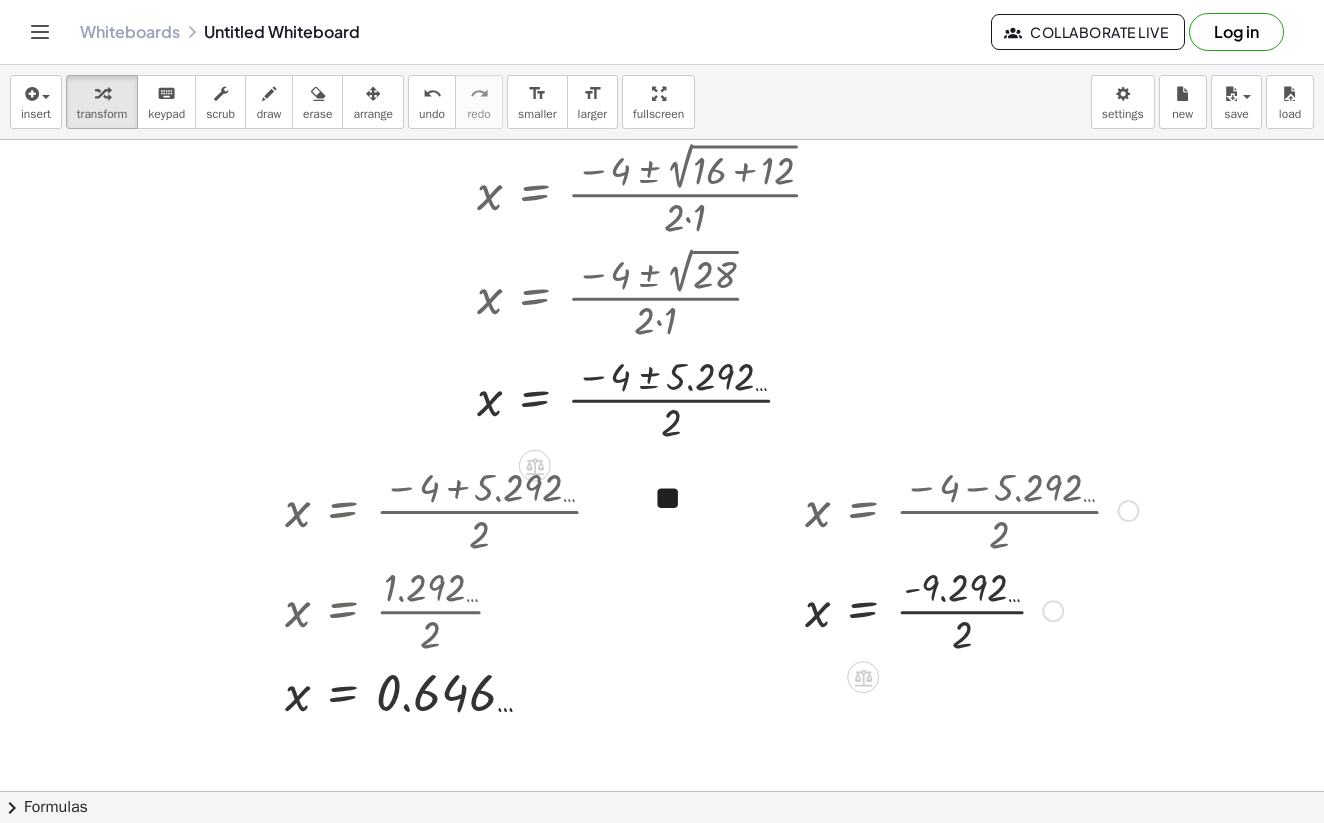 click at bounding box center (971, 609) 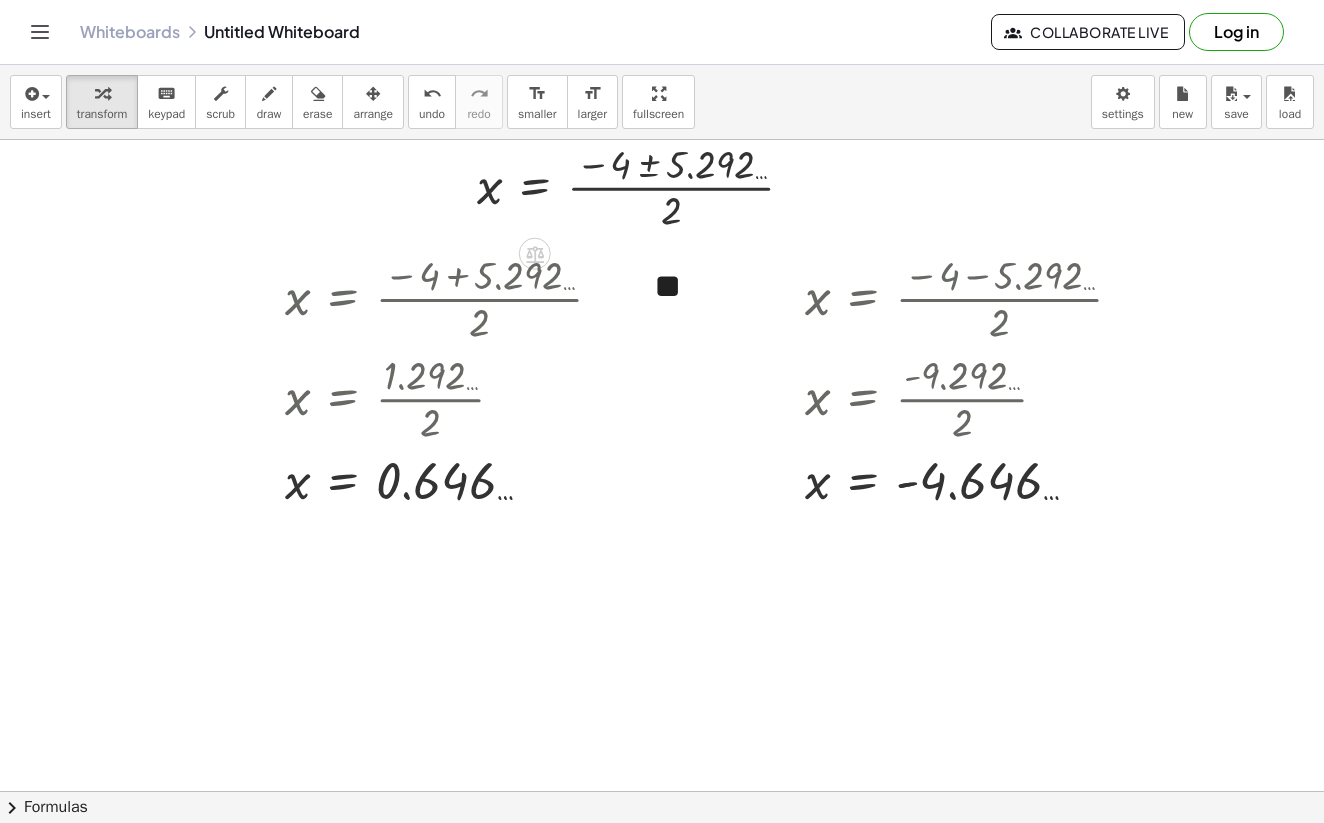 scroll, scrollTop: 1063, scrollLeft: 0, axis: vertical 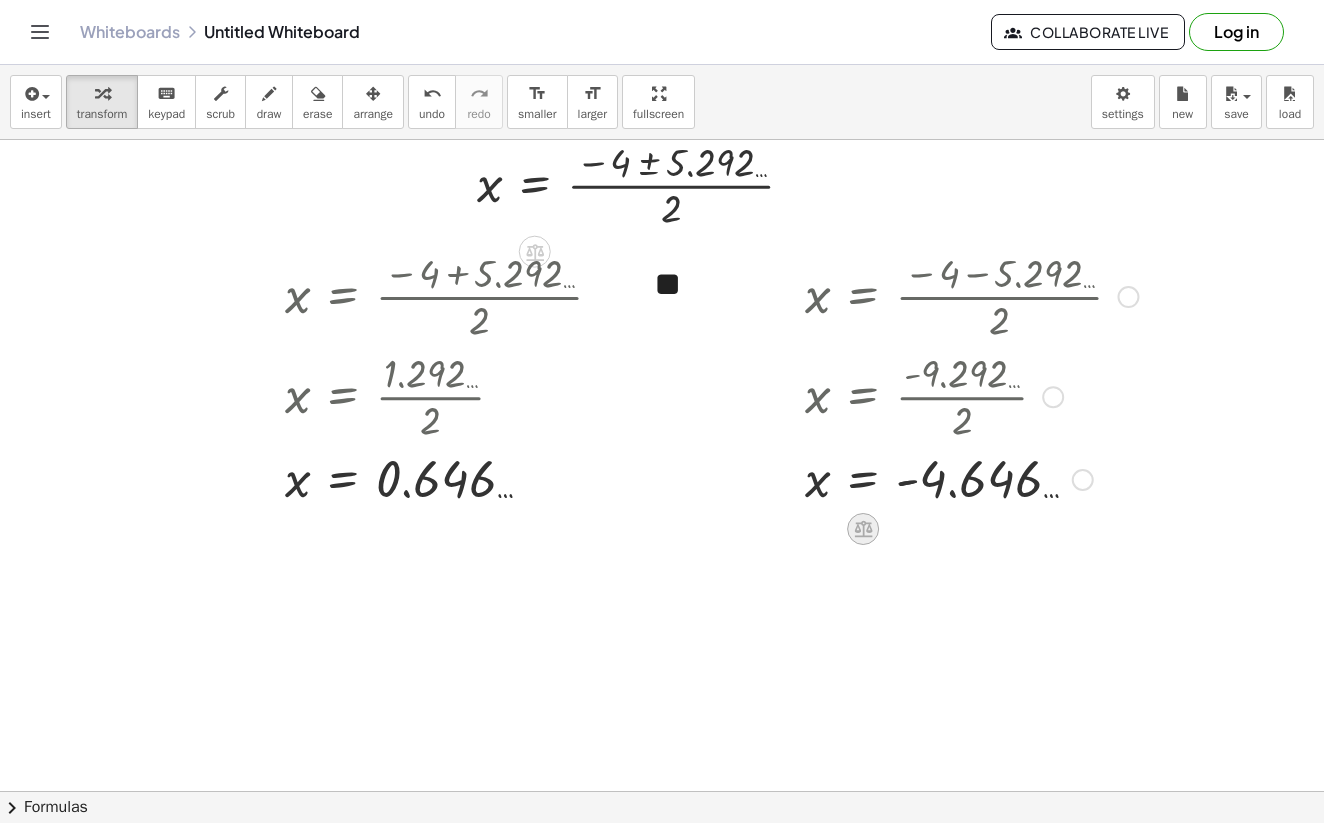 click 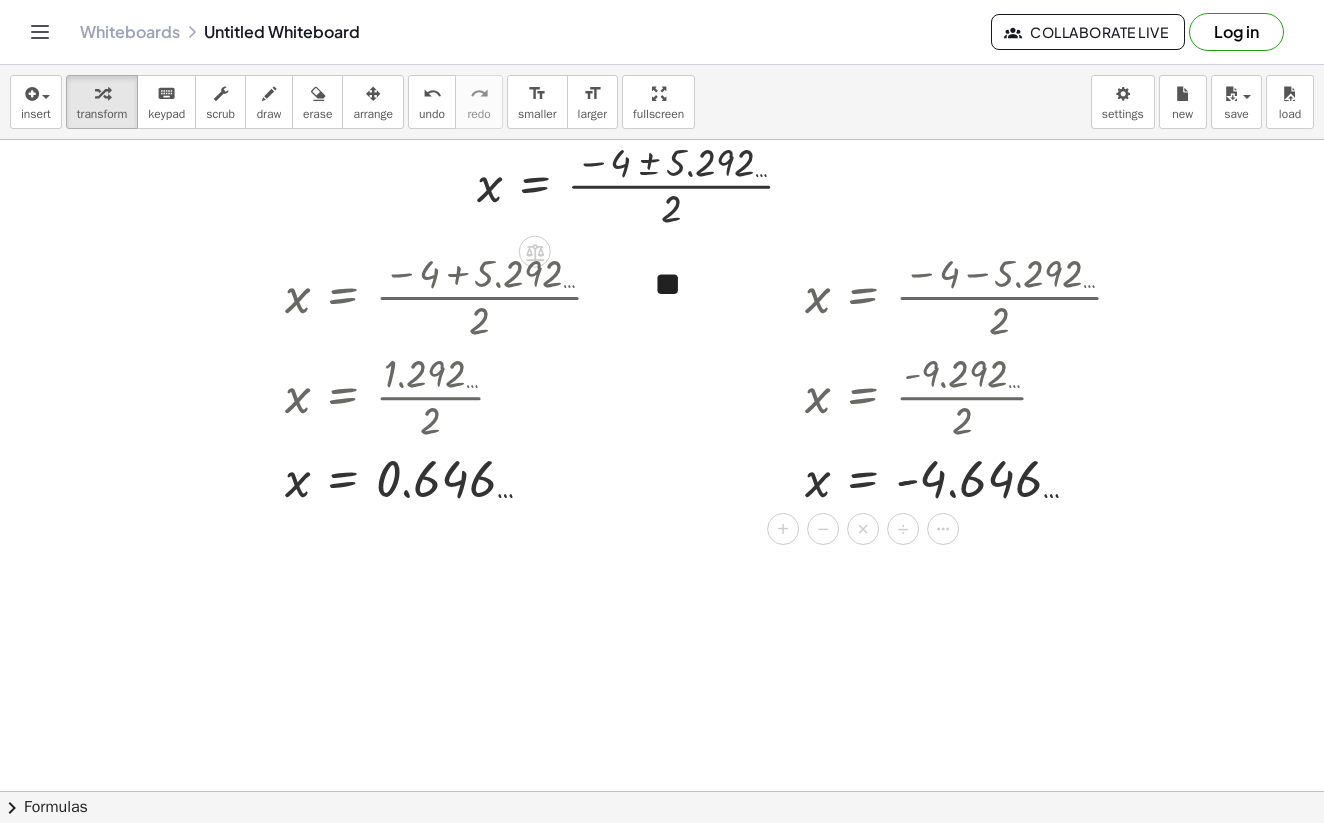 click at bounding box center (662, 53) 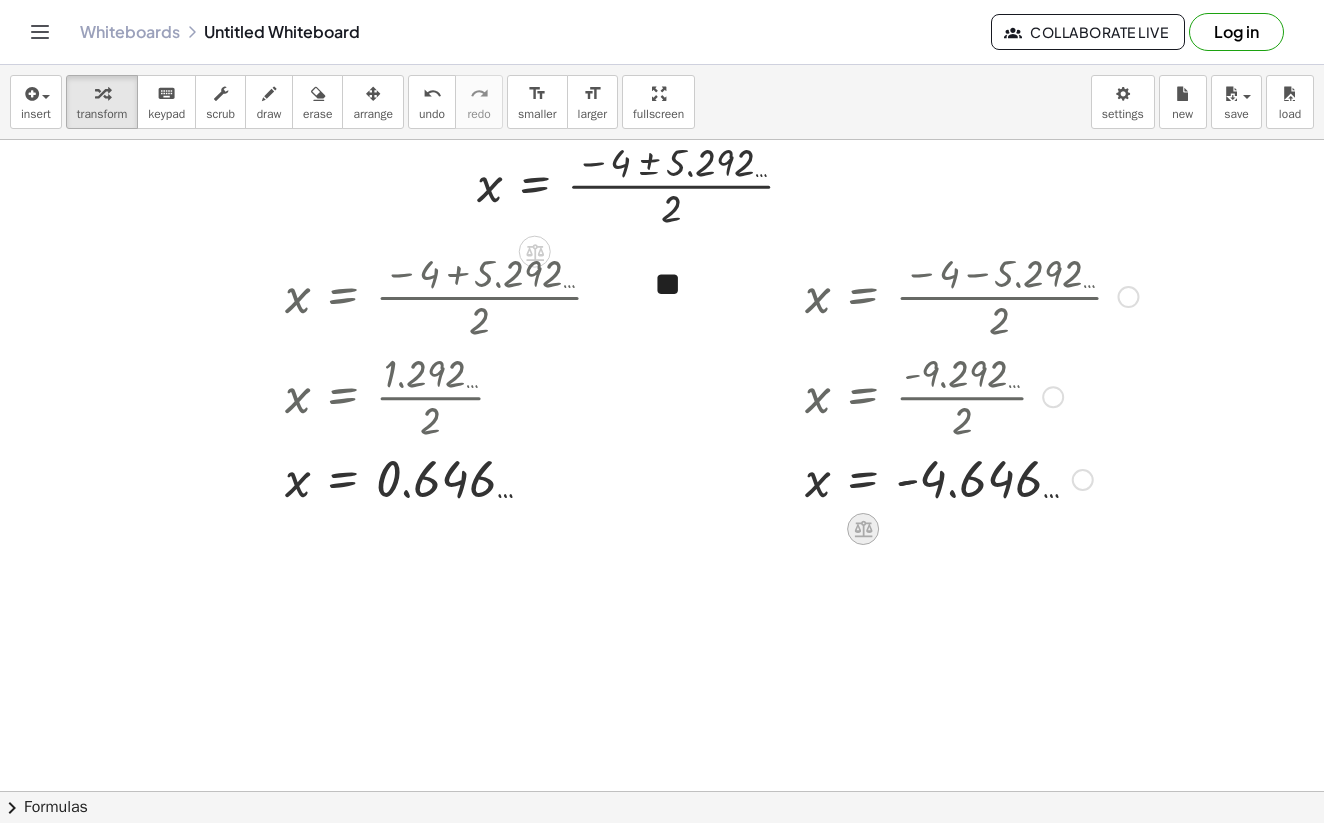 click at bounding box center [863, 529] 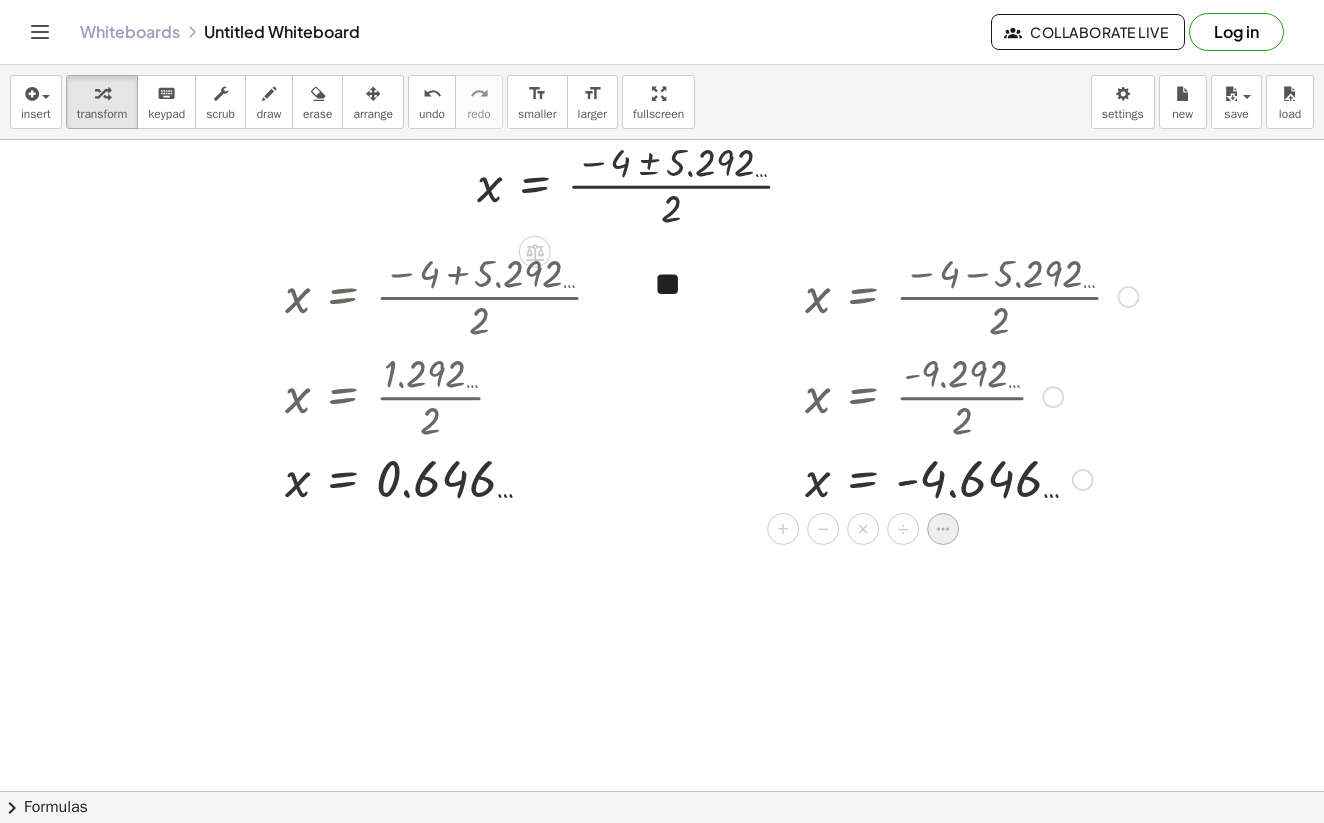 click 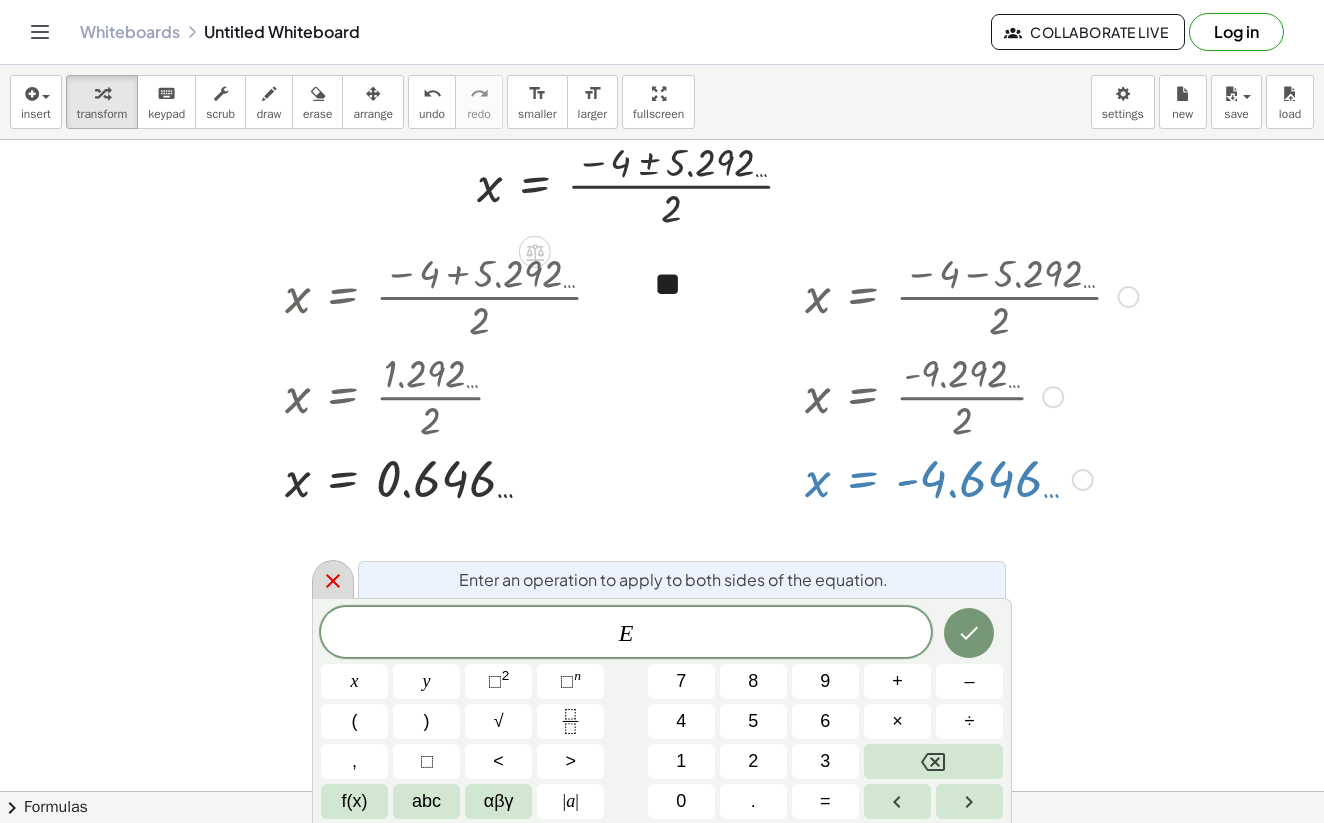 click 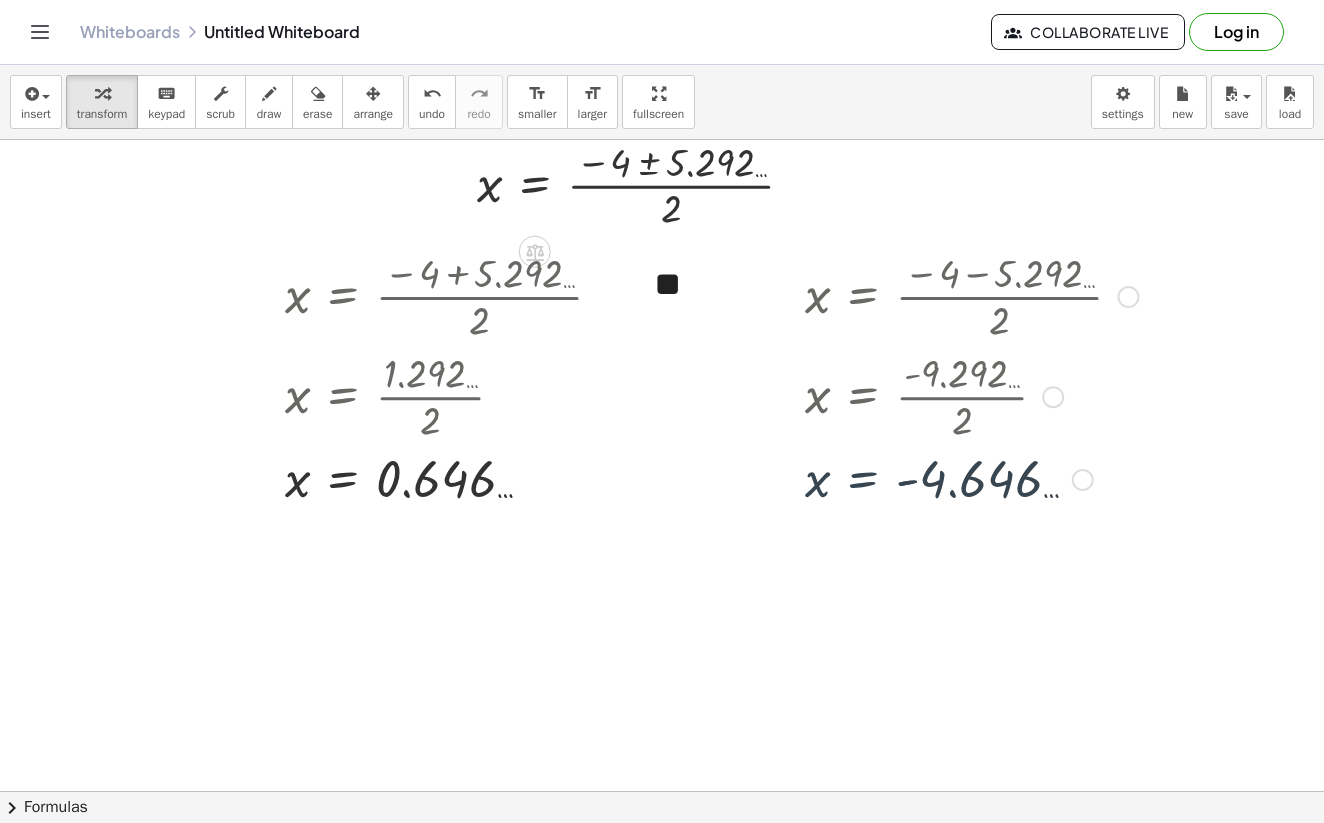 click at bounding box center [662, 53] 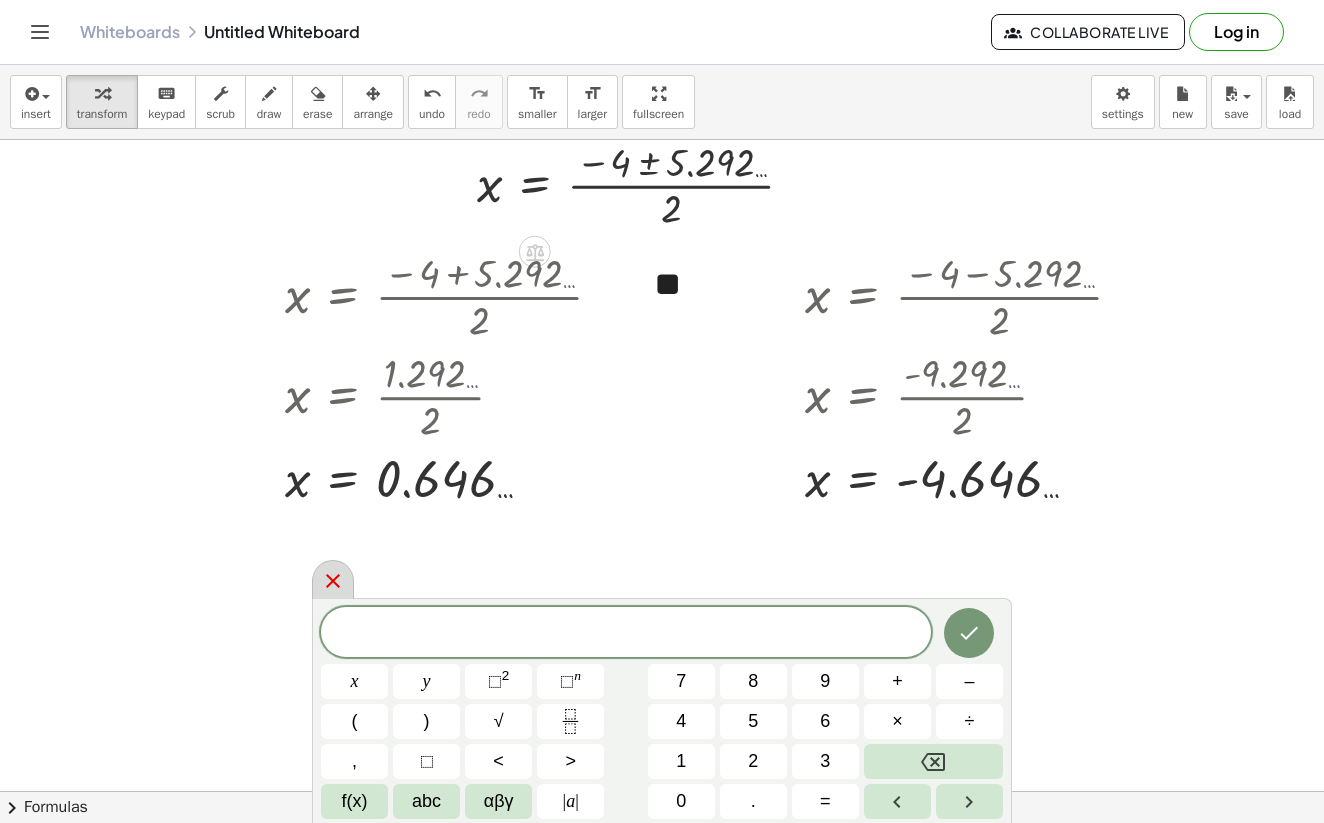 click 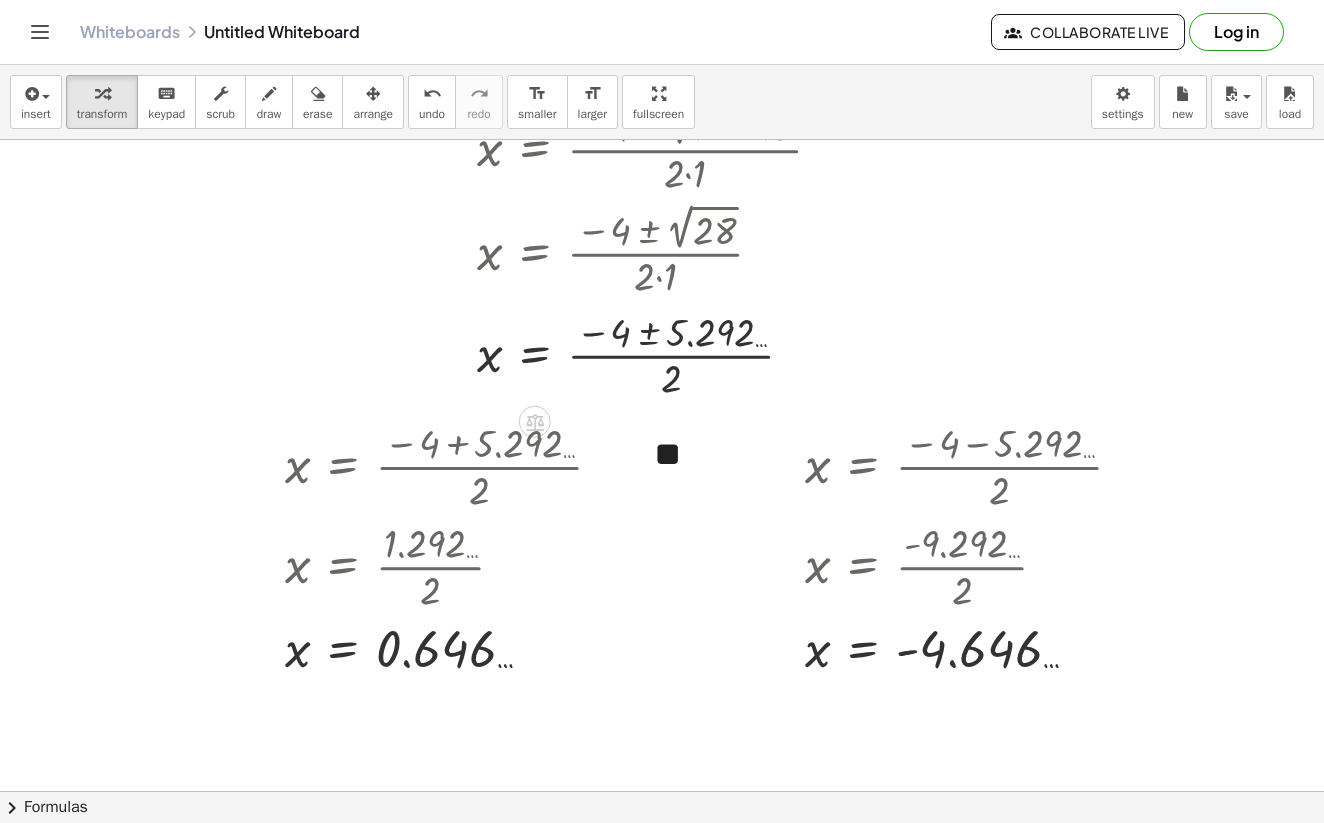 scroll, scrollTop: 897, scrollLeft: 0, axis: vertical 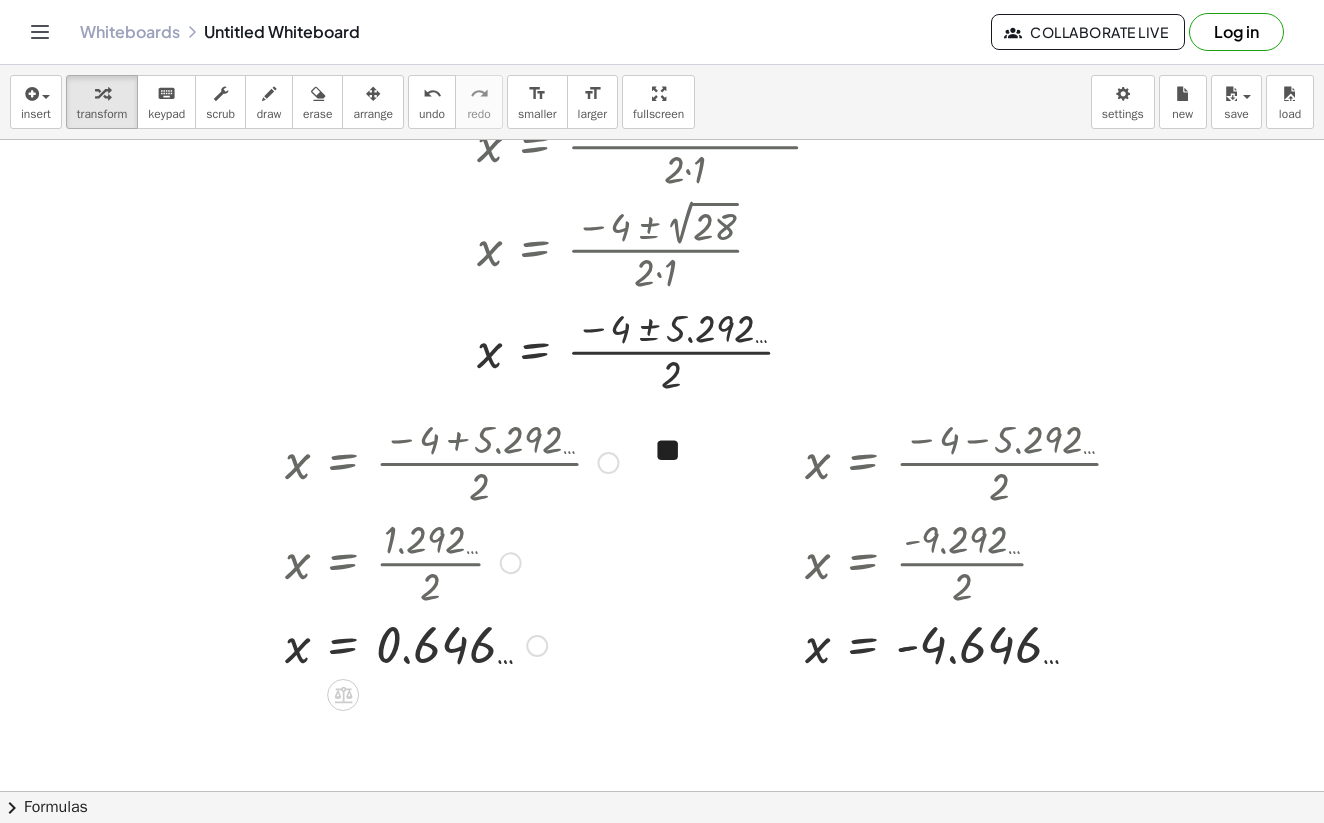 click at bounding box center (451, 461) 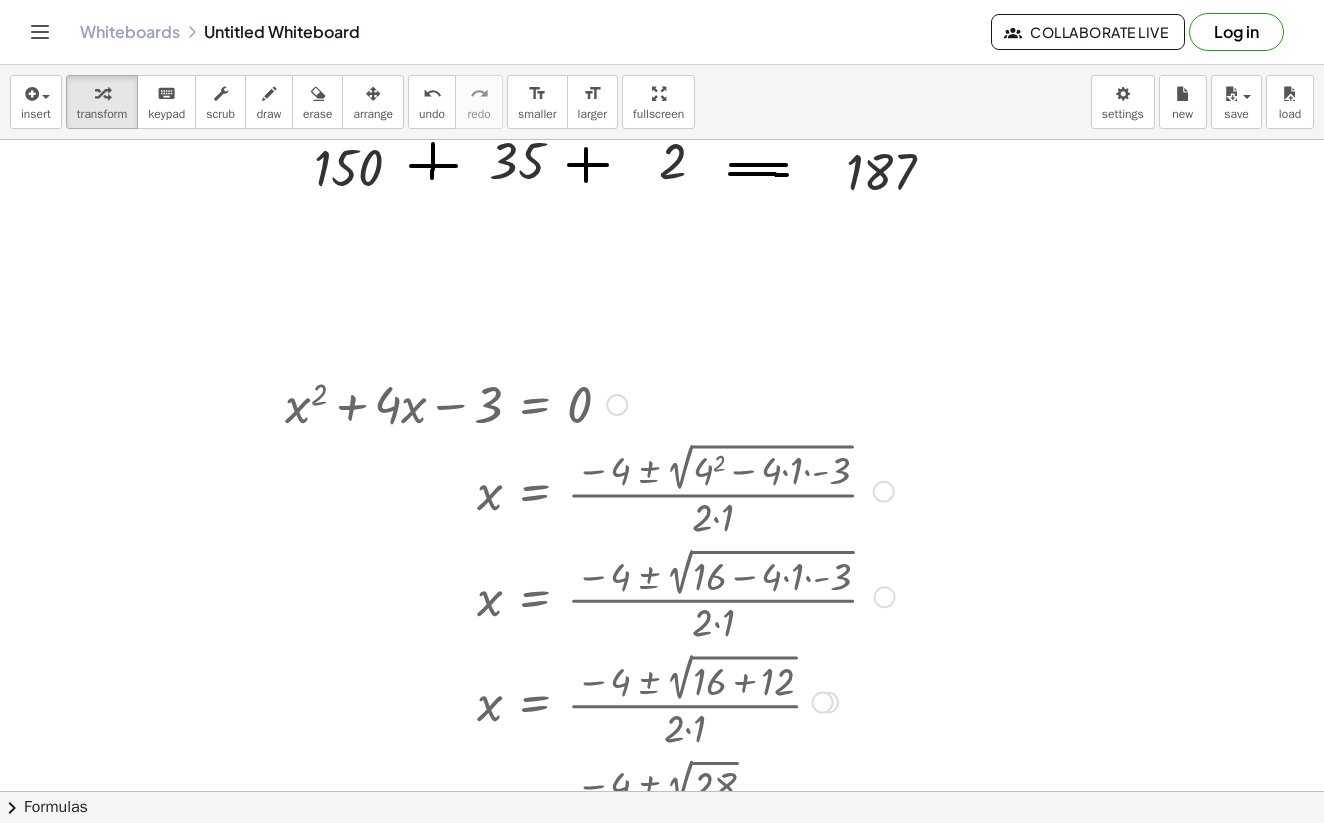scroll, scrollTop: 302, scrollLeft: 0, axis: vertical 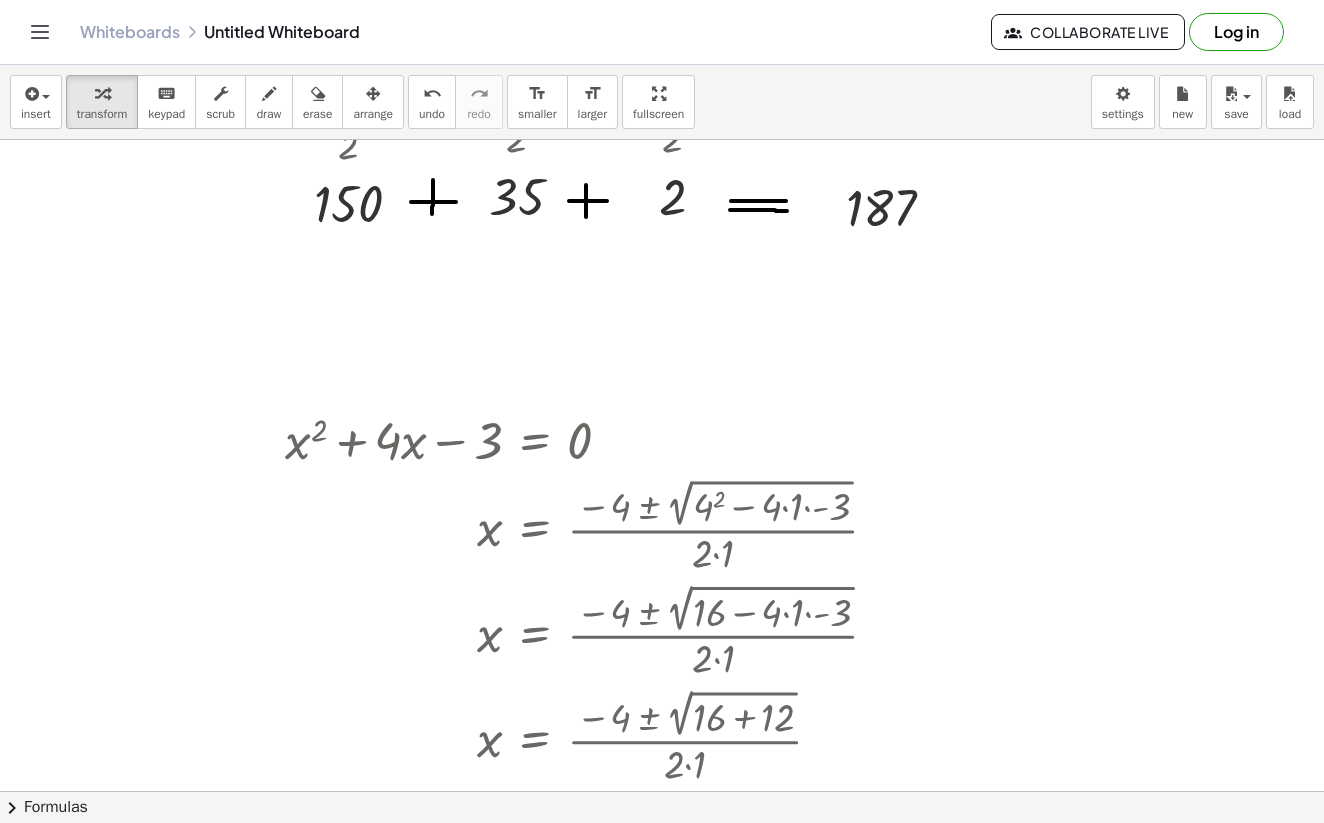 click on "chevron_right  Formulas" 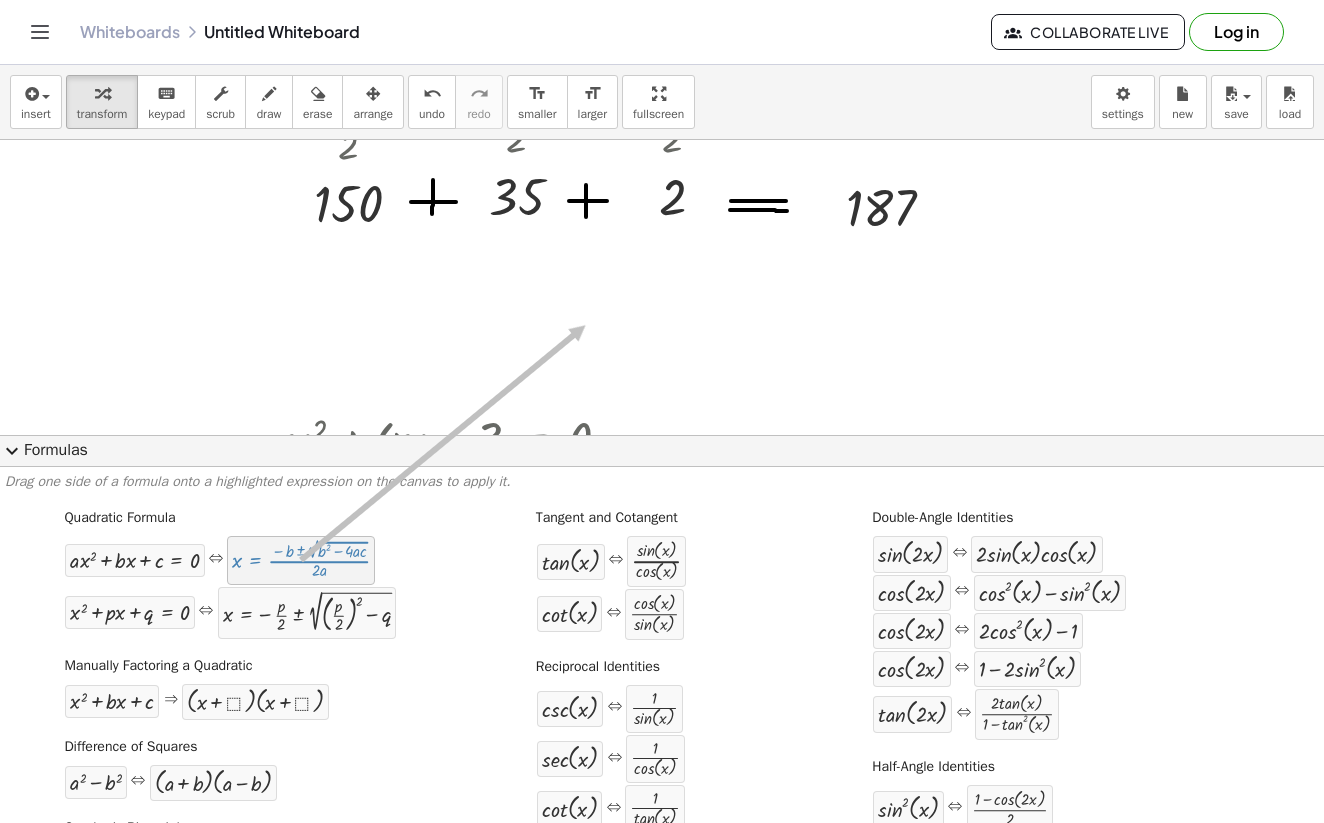 drag, startPoint x: 277, startPoint y: 550, endPoint x: 585, endPoint y: 325, distance: 381.4302 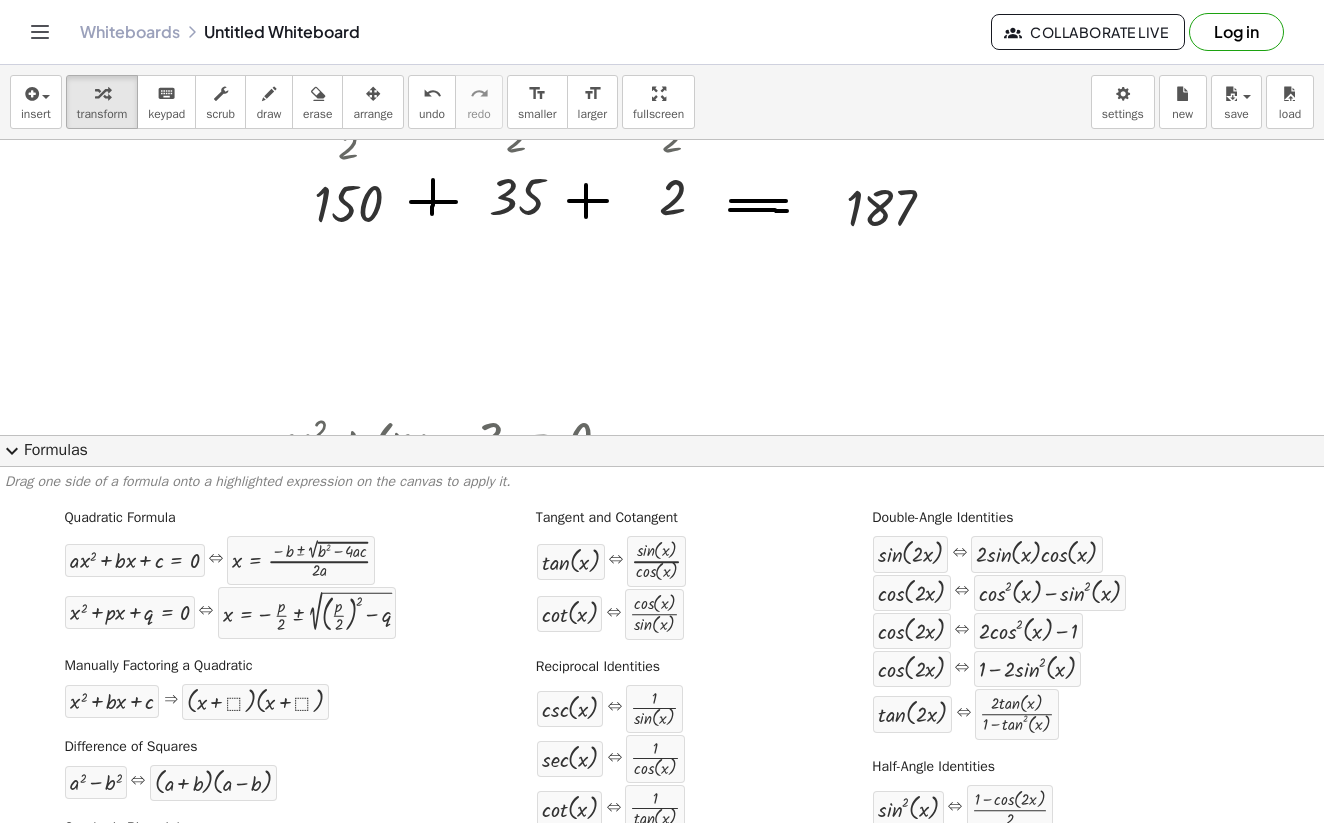click on "expand_more" at bounding box center [12, 451] 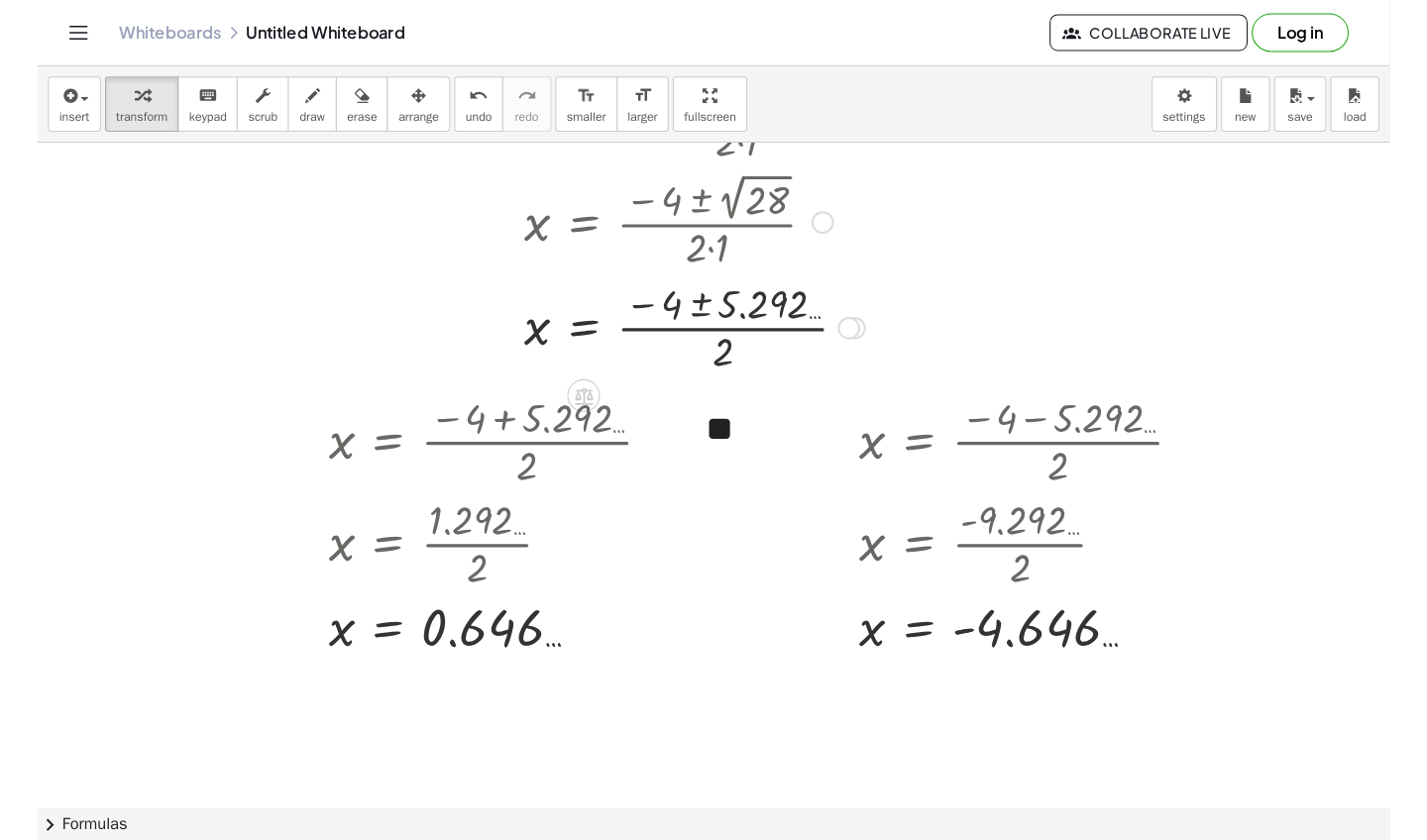 scroll, scrollTop: 922, scrollLeft: 0, axis: vertical 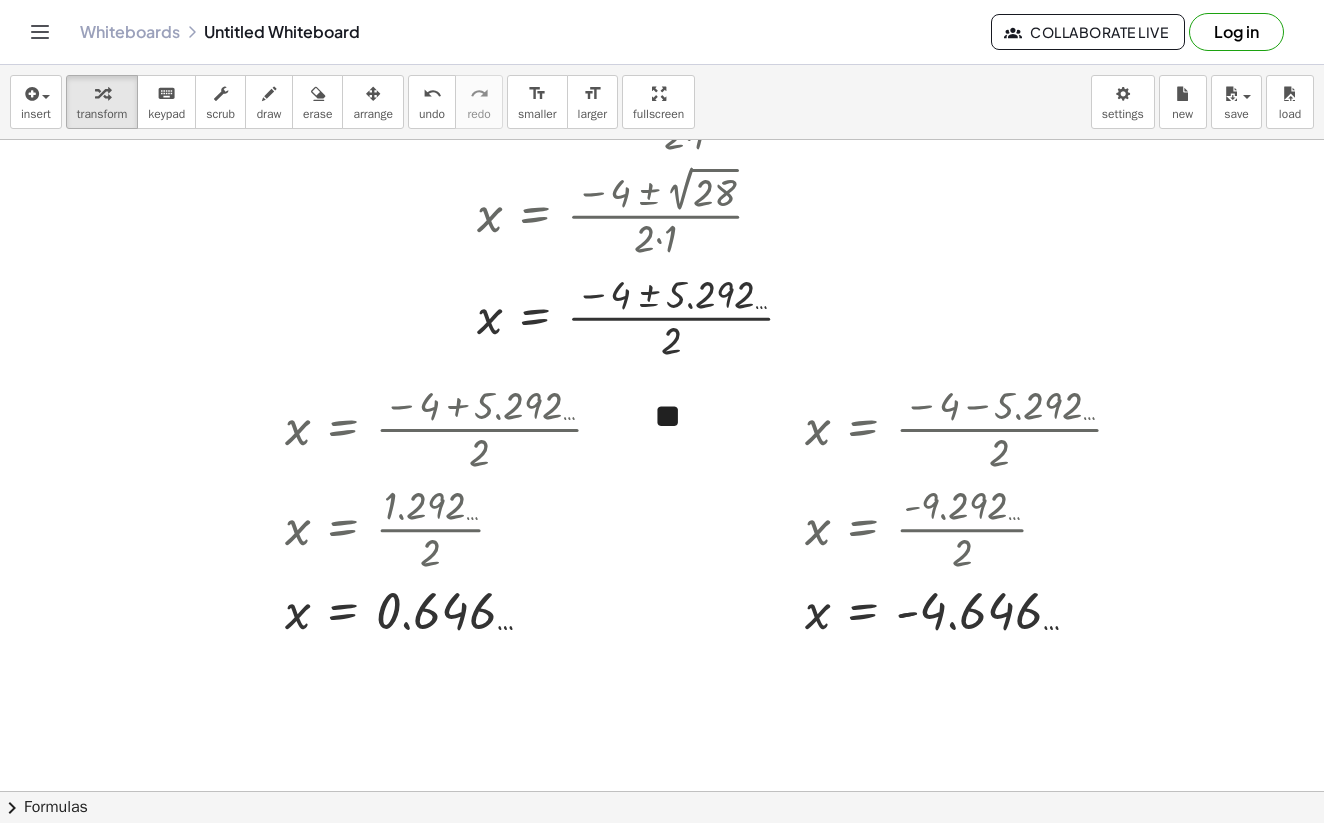 click 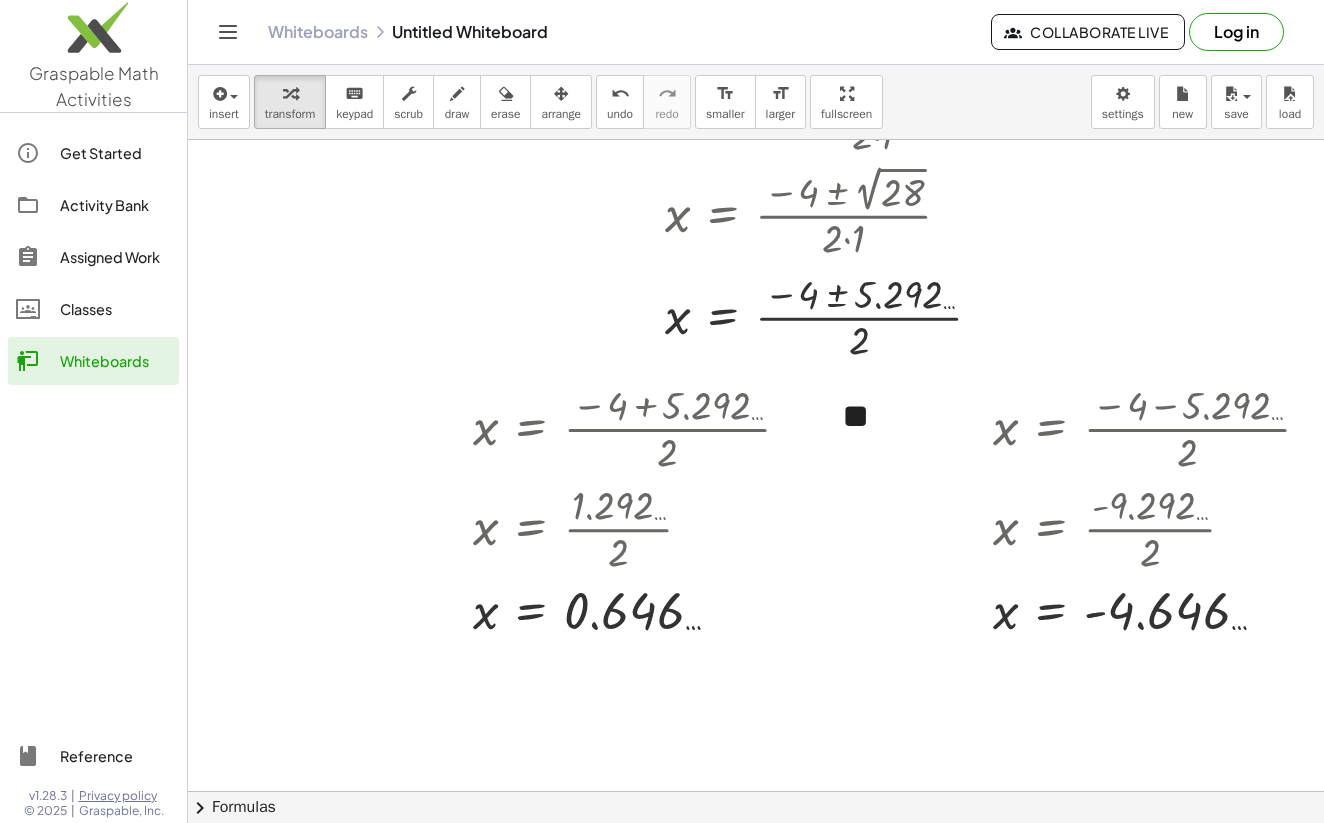 click on "Classes" 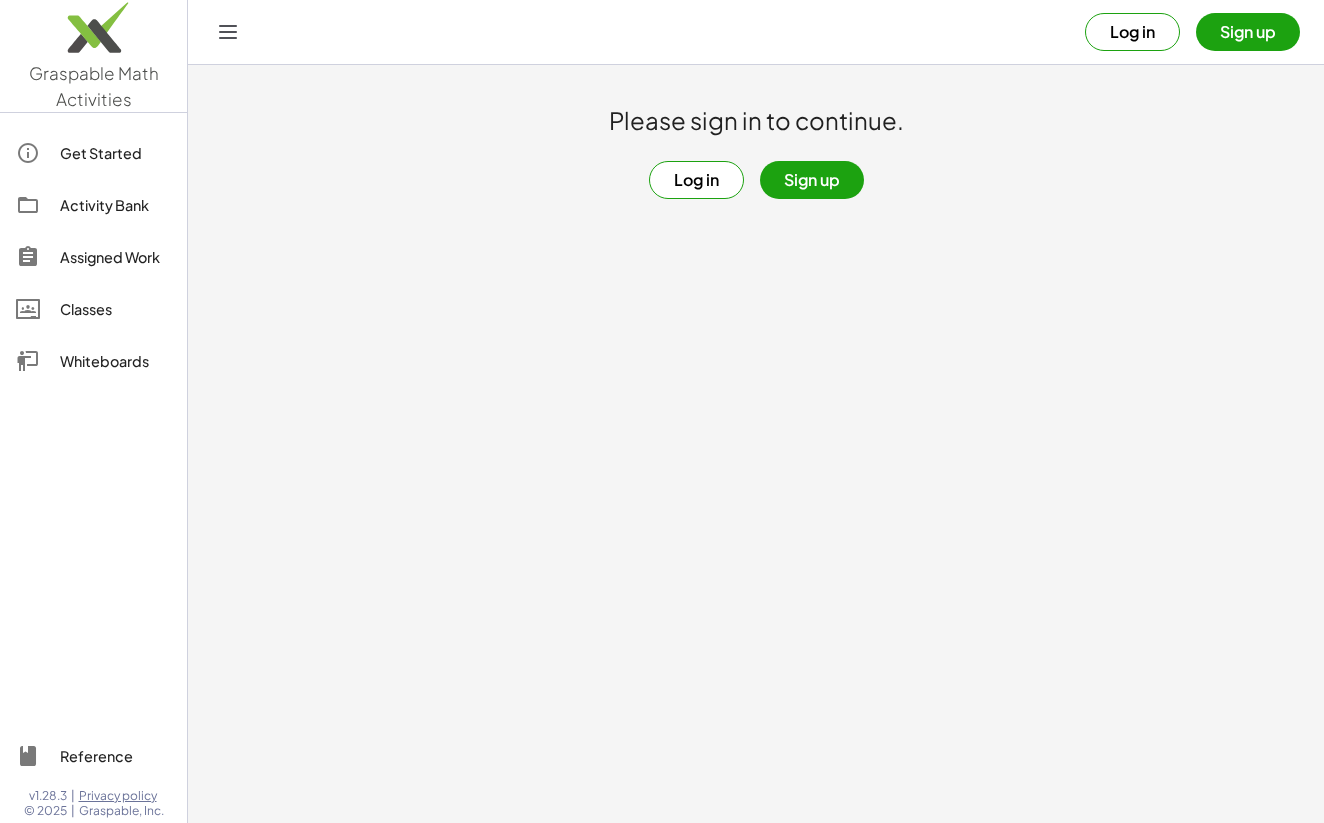 click on "Log in" at bounding box center (696, 180) 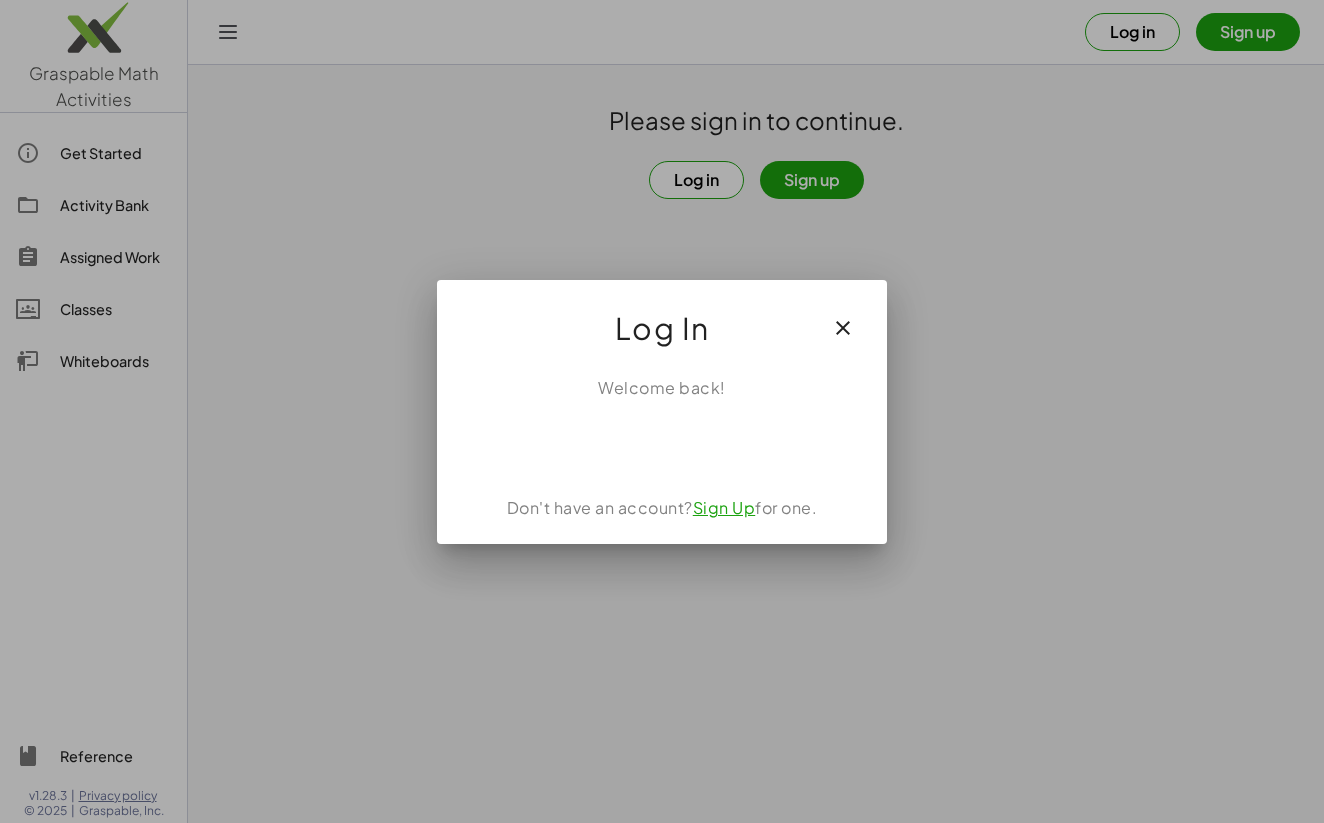 click at bounding box center [662, 444] 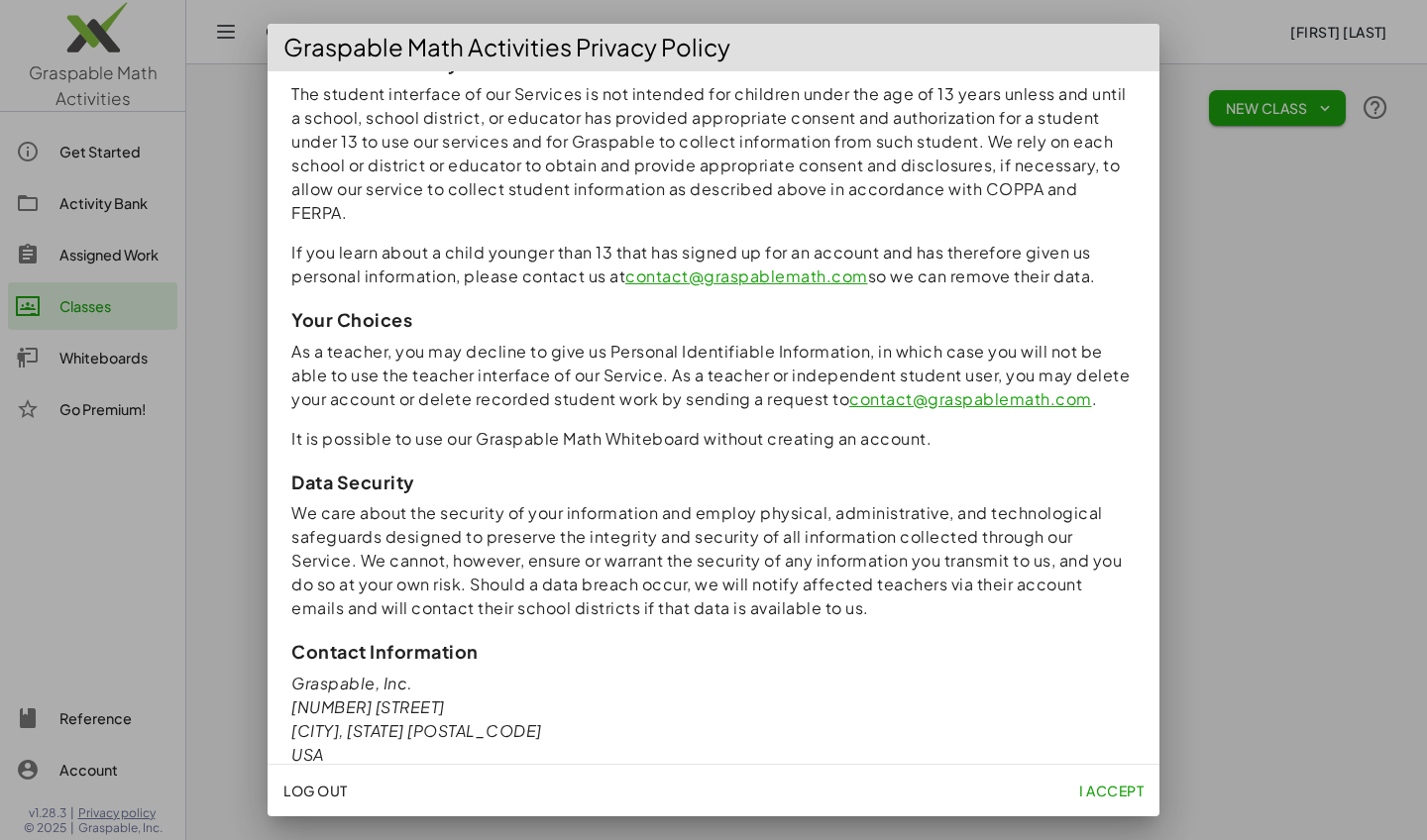 scroll, scrollTop: 1576, scrollLeft: 0, axis: vertical 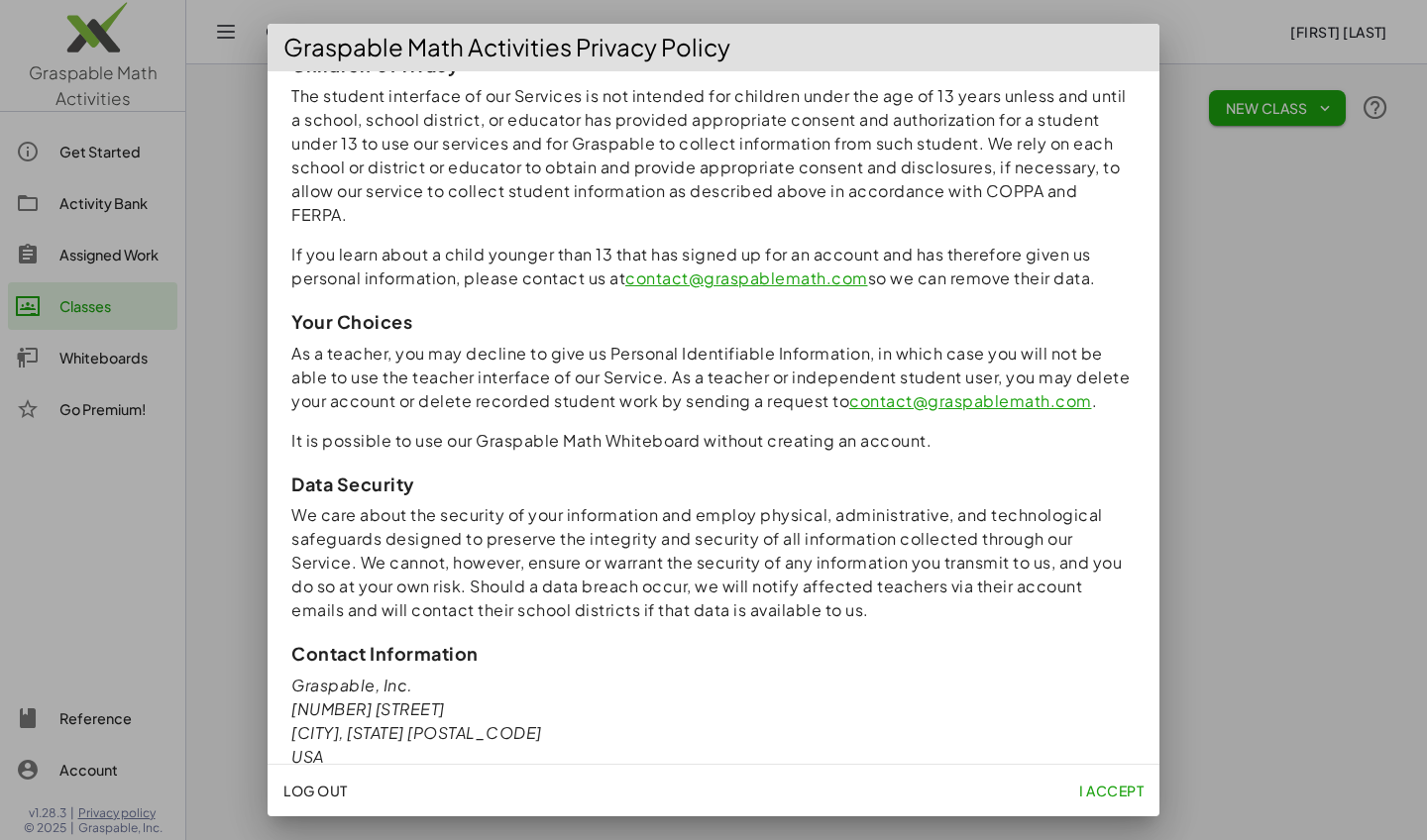 click on "I accept" 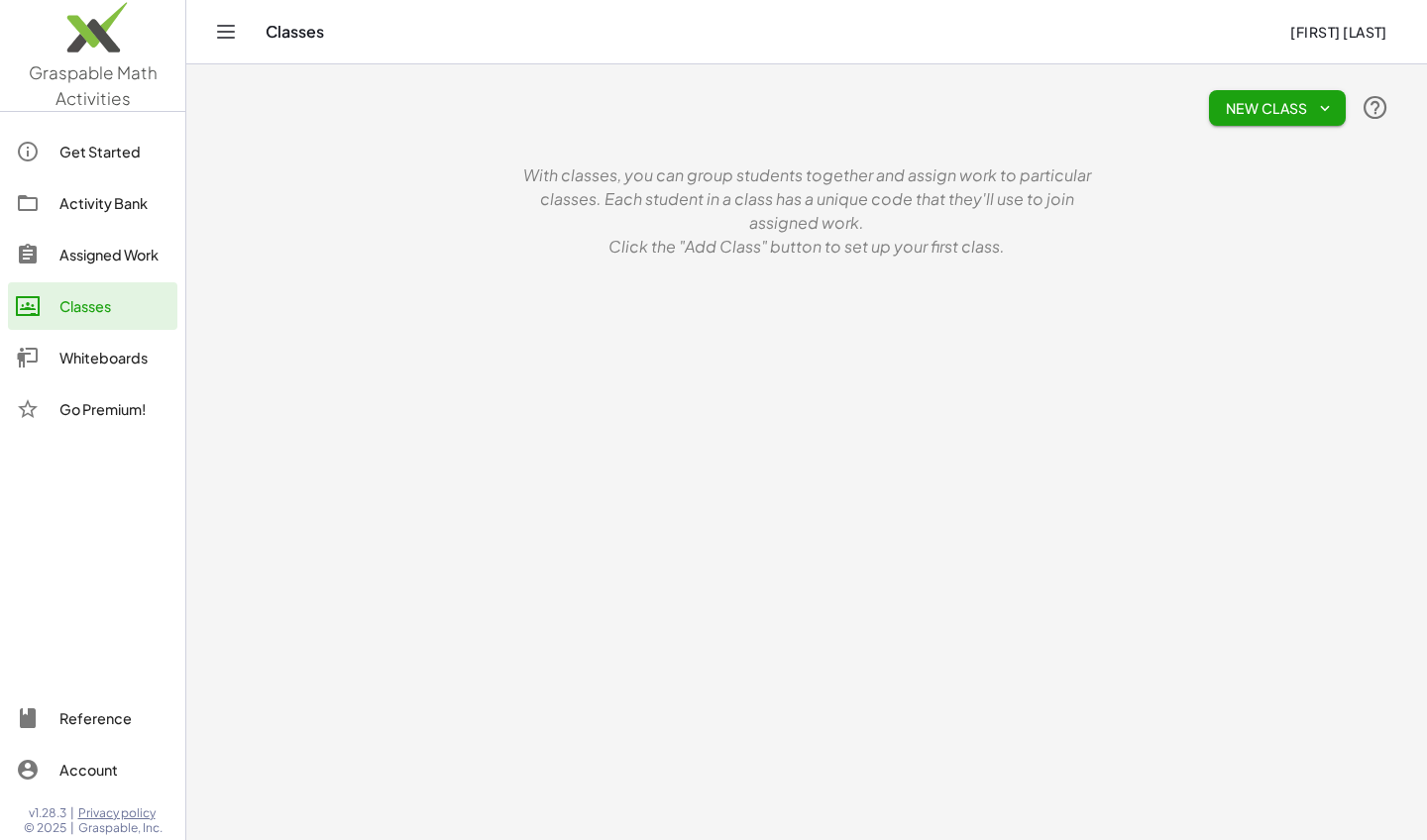 click on "Activity Bank" 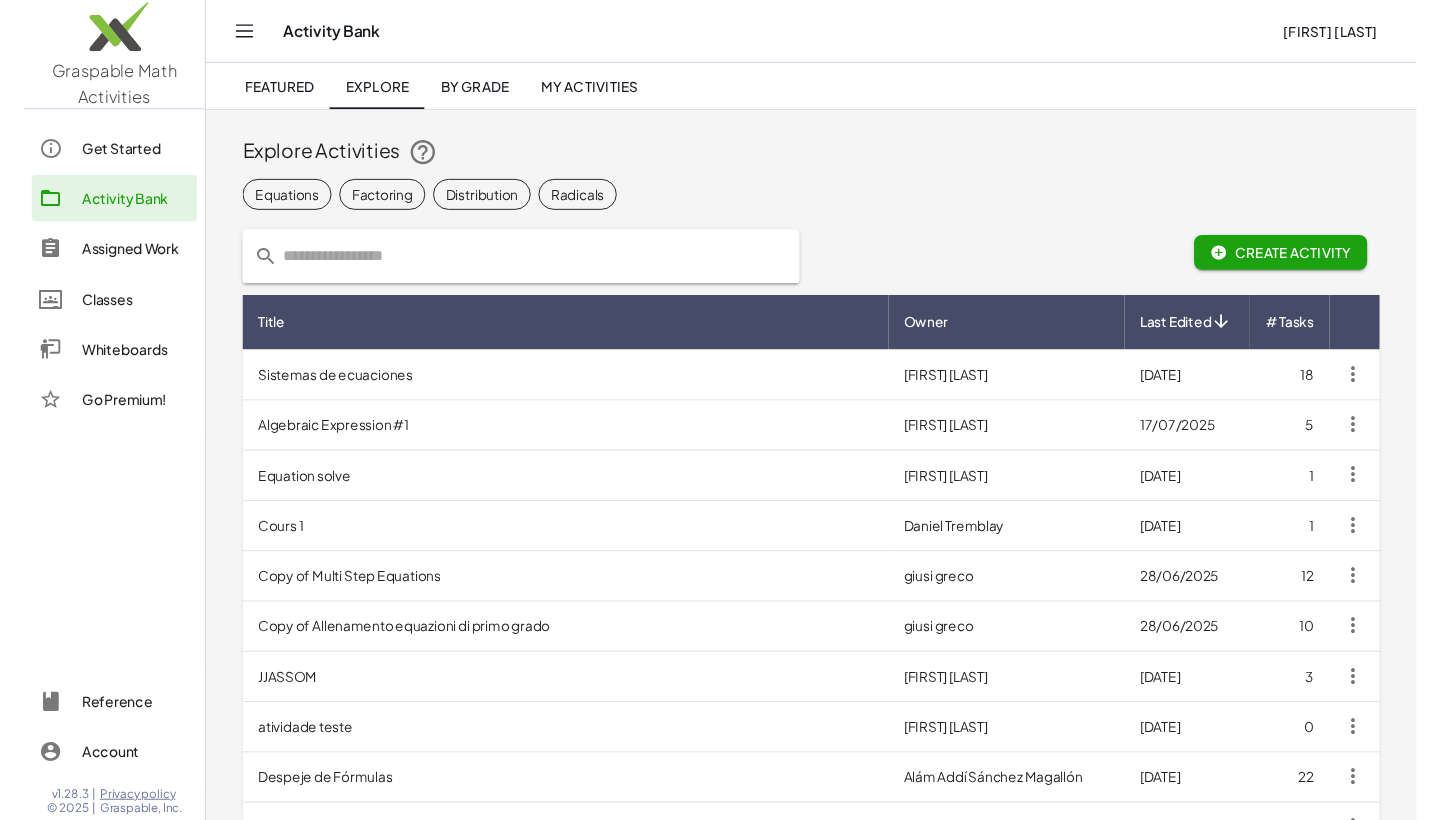 scroll, scrollTop: 0, scrollLeft: 0, axis: both 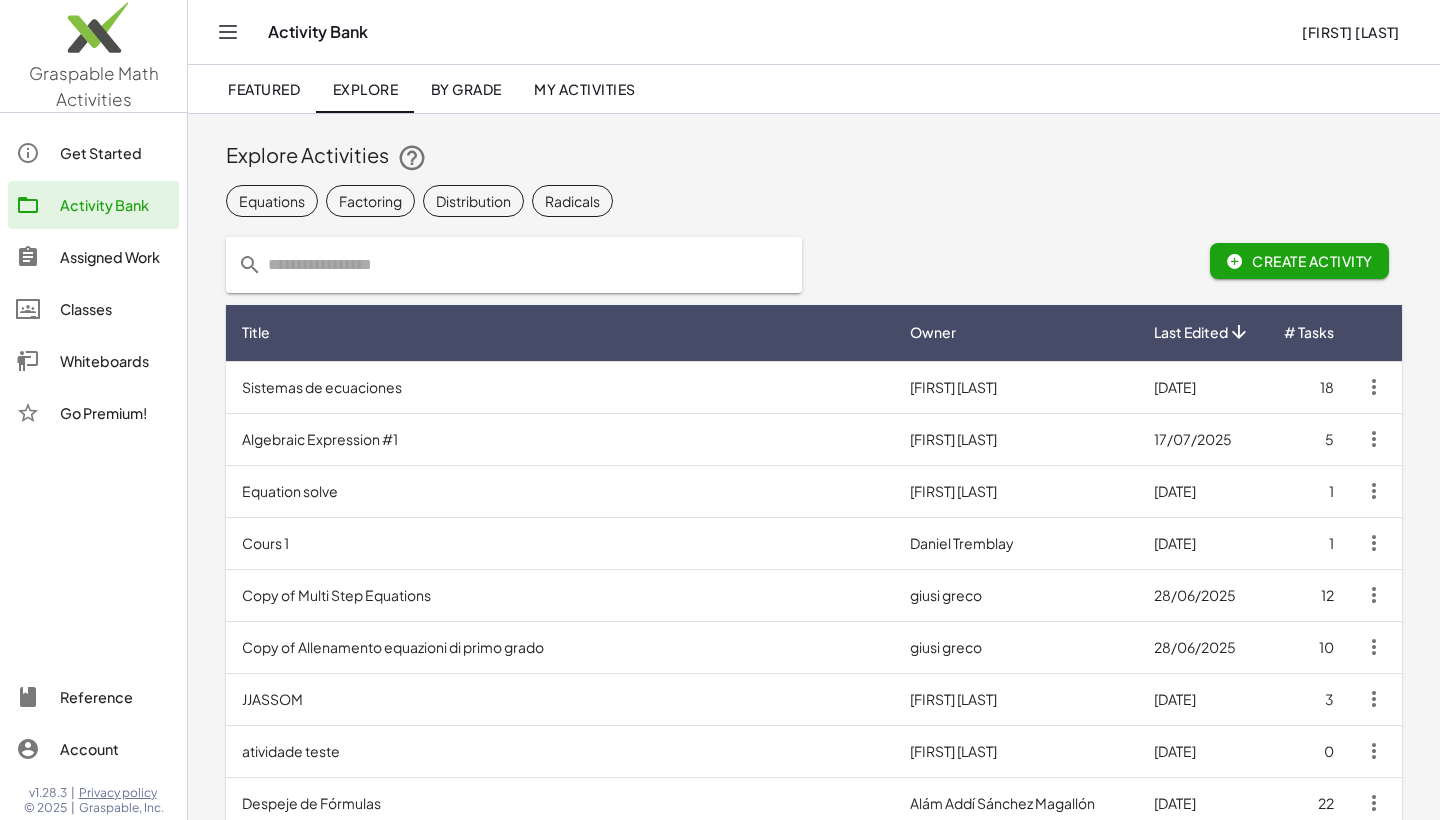 click 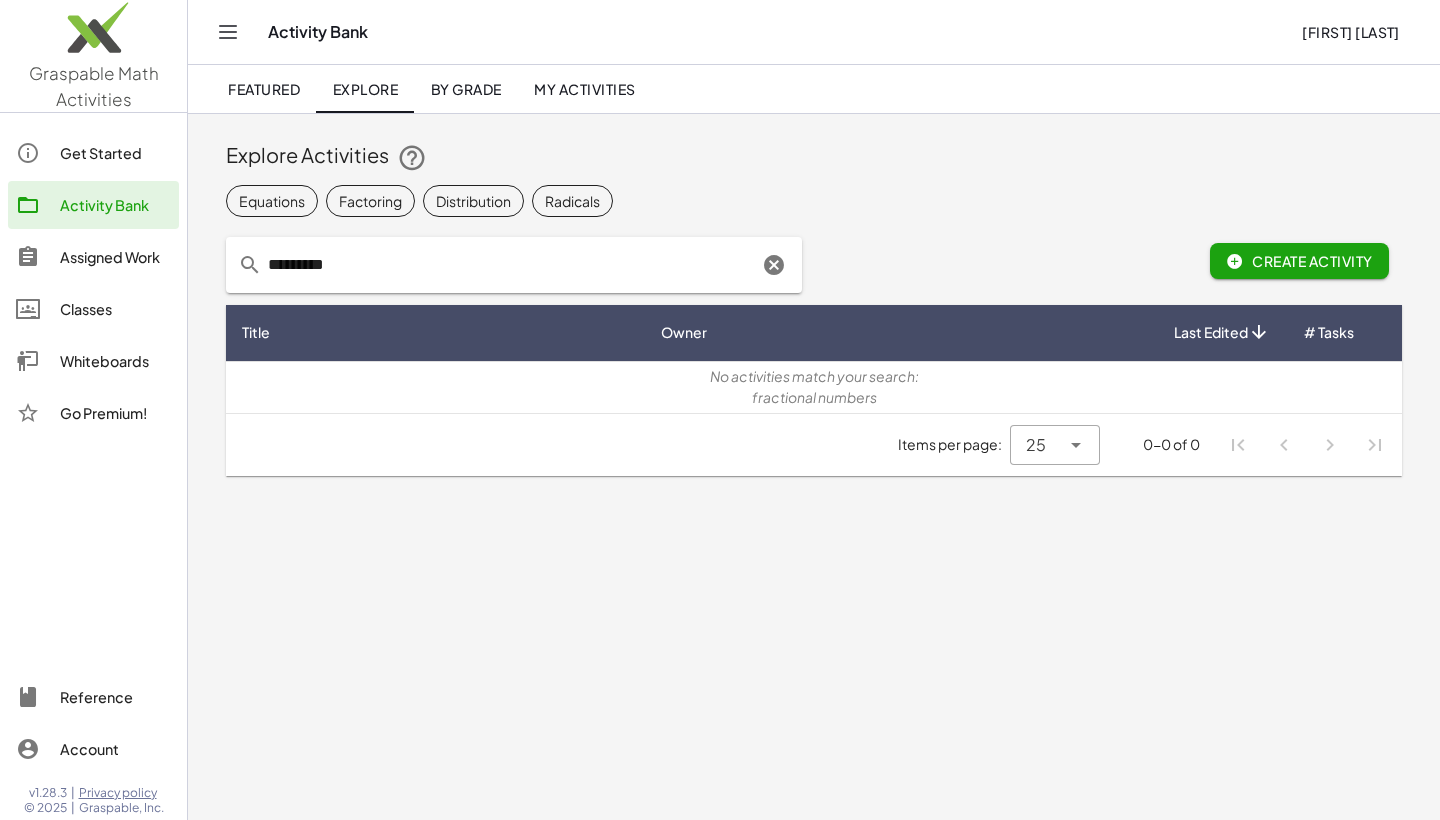 type on "**********" 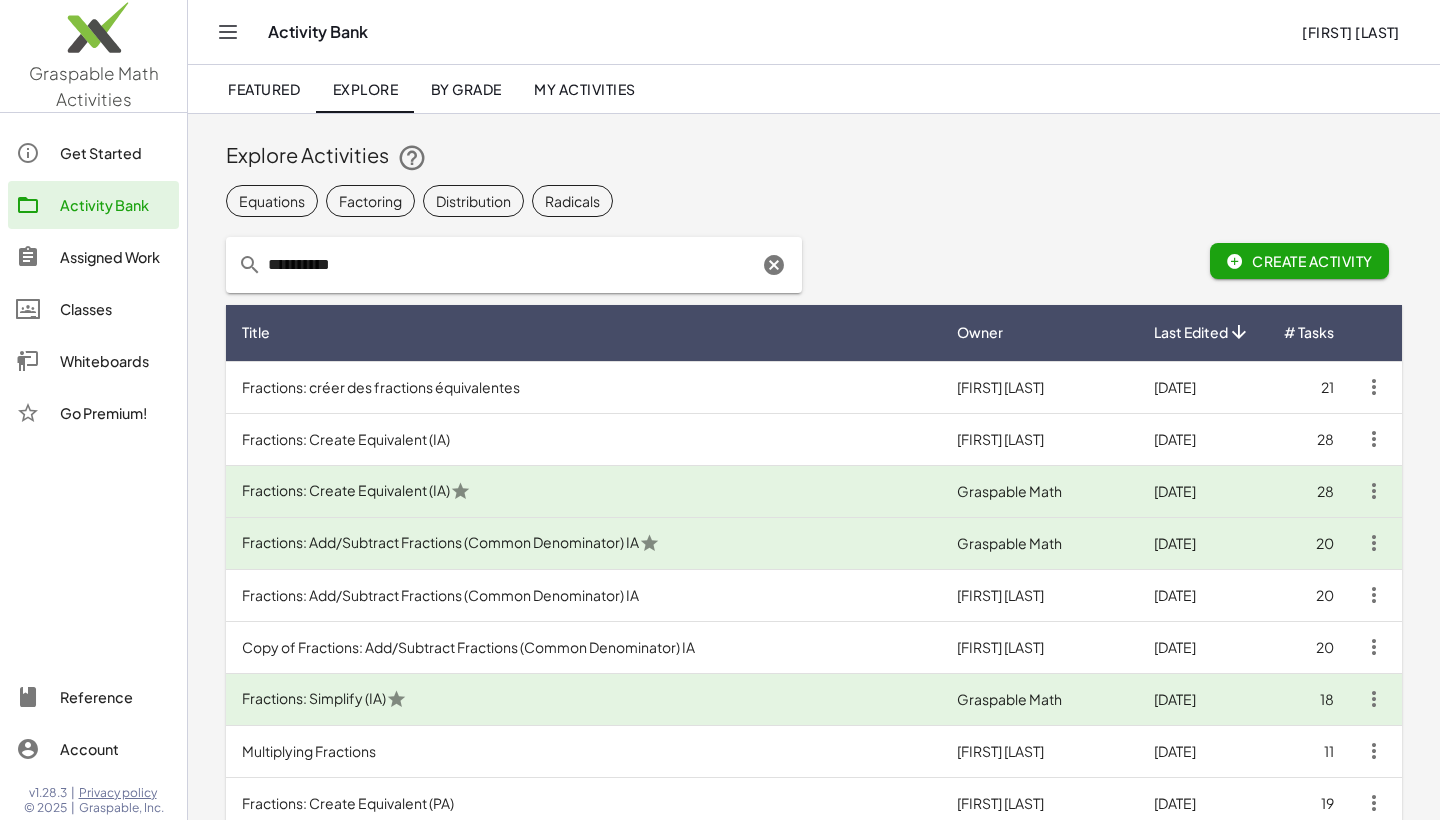 scroll, scrollTop: 0, scrollLeft: 0, axis: both 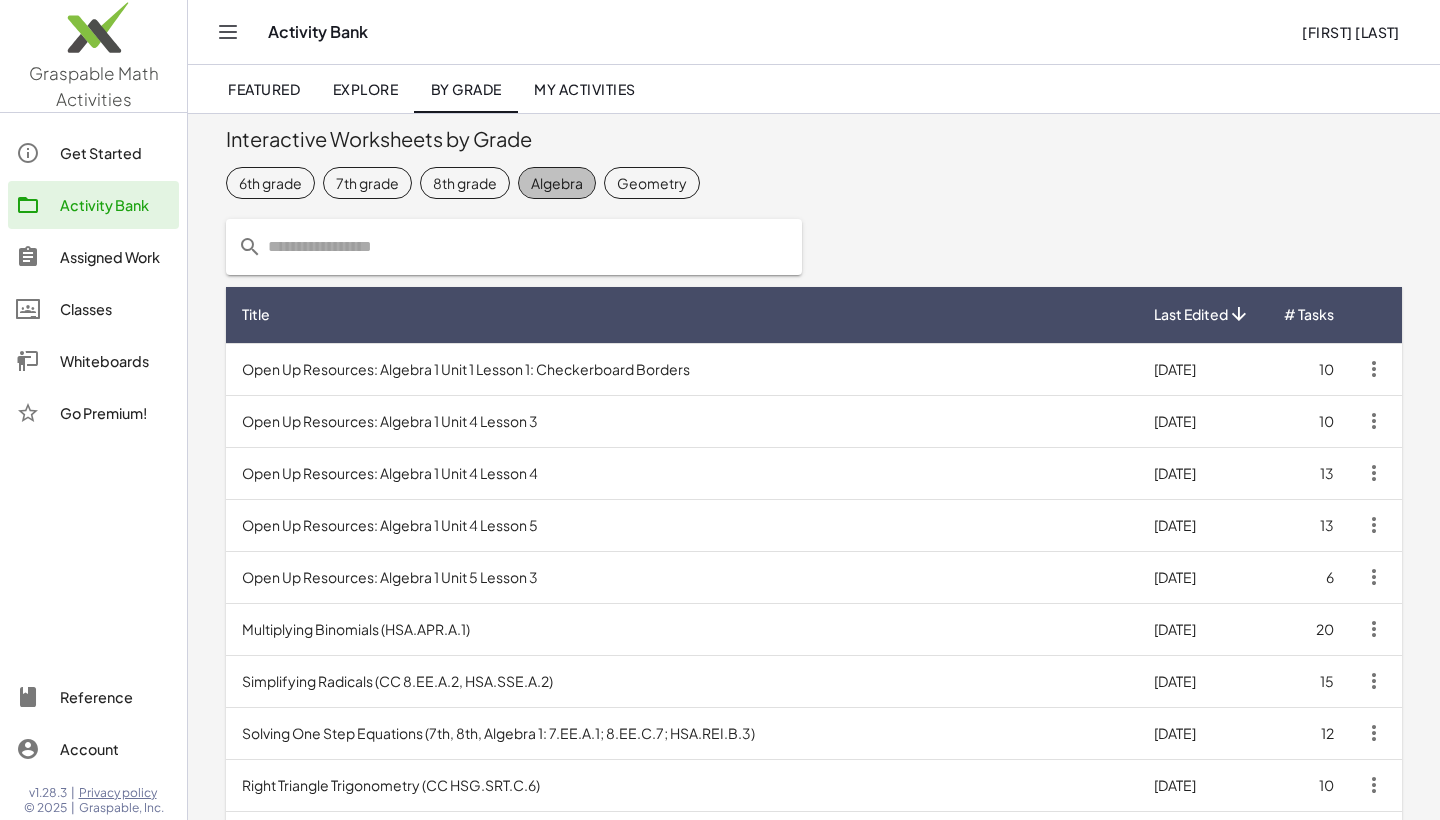 click on "Algebra" 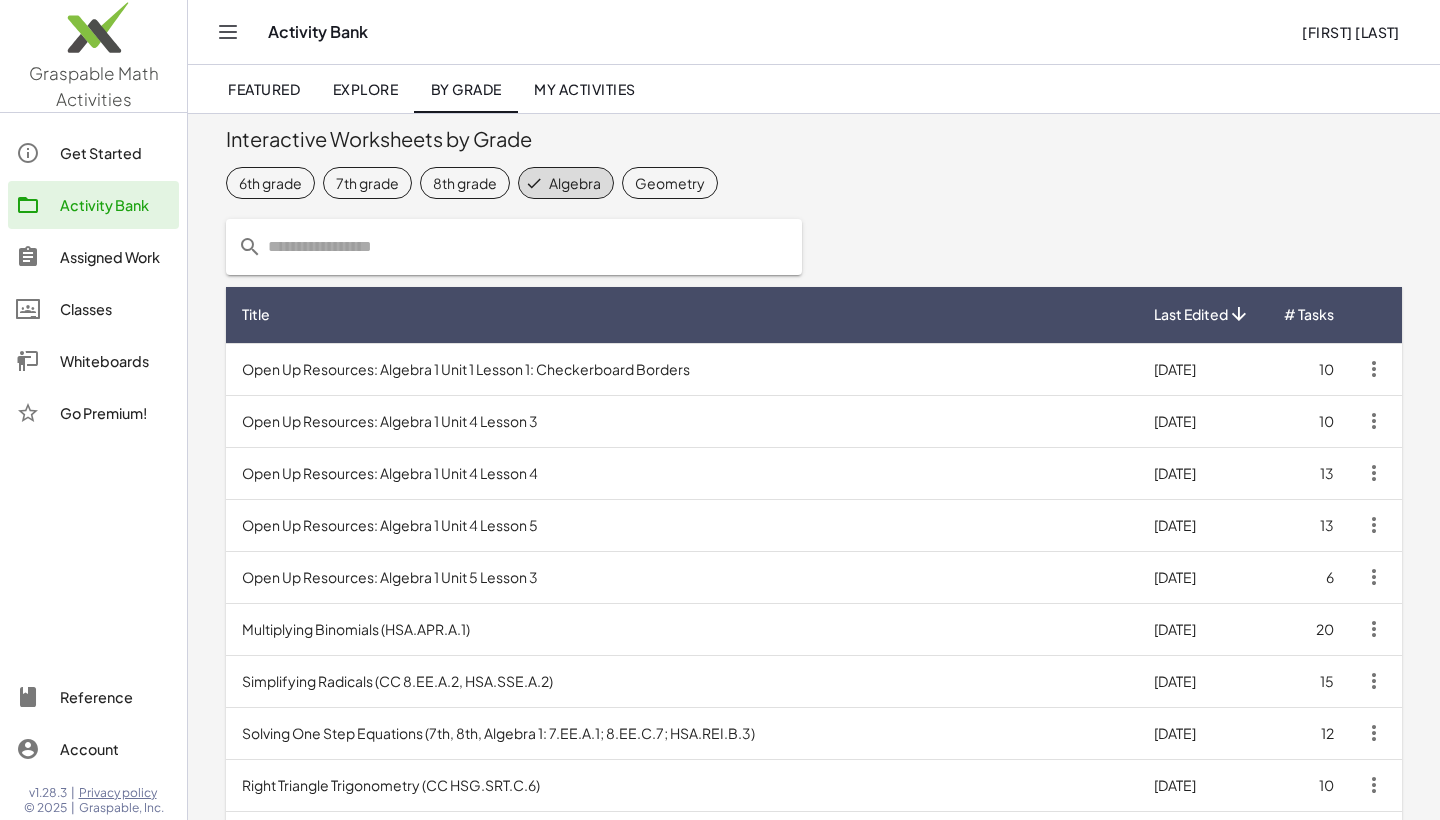 click on "Open Up Resources: Algebra 1 Unit 1 Lesson 1: Checkerboard Borders" at bounding box center (682, 369) 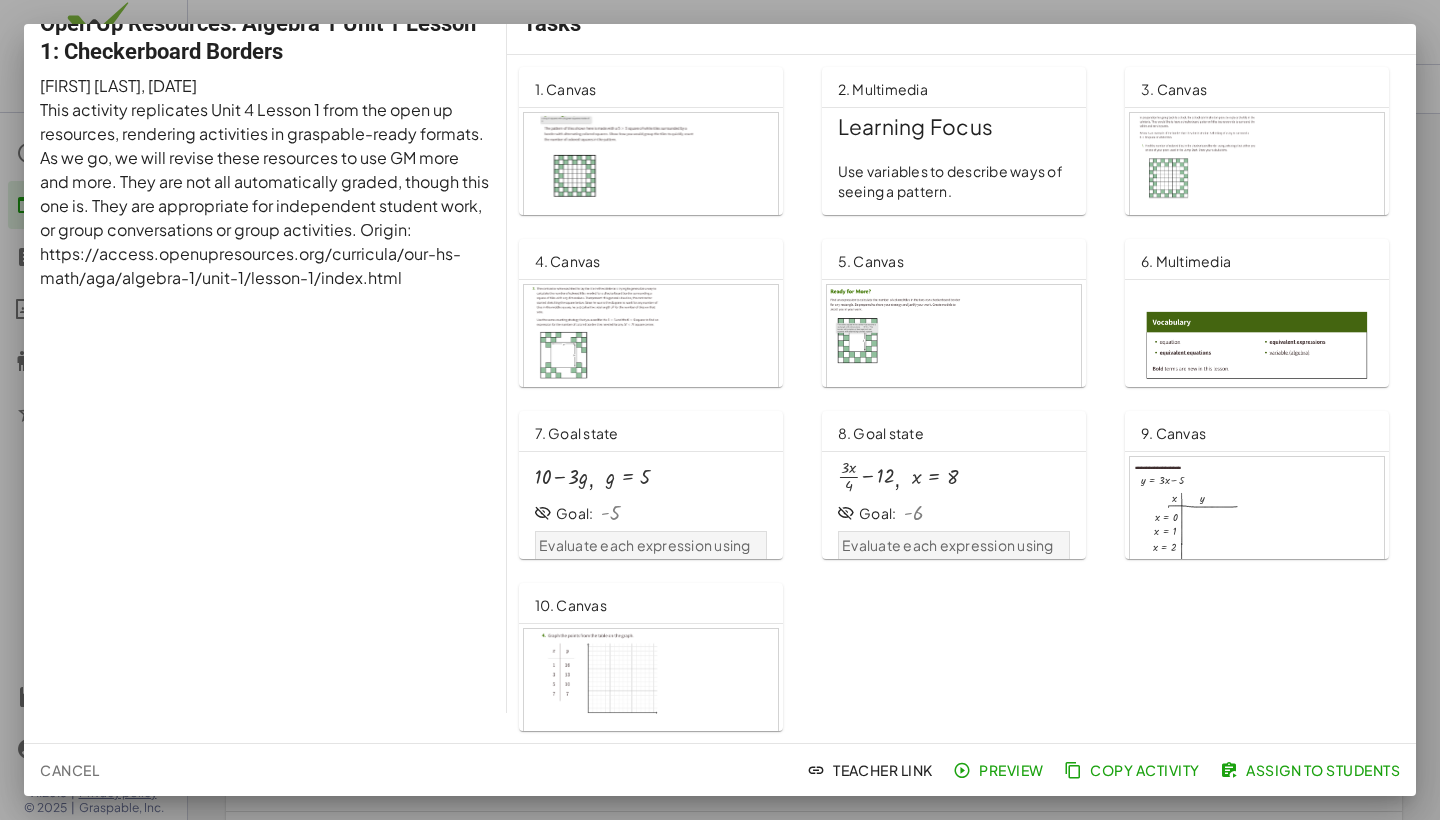 scroll, scrollTop: 30, scrollLeft: 0, axis: vertical 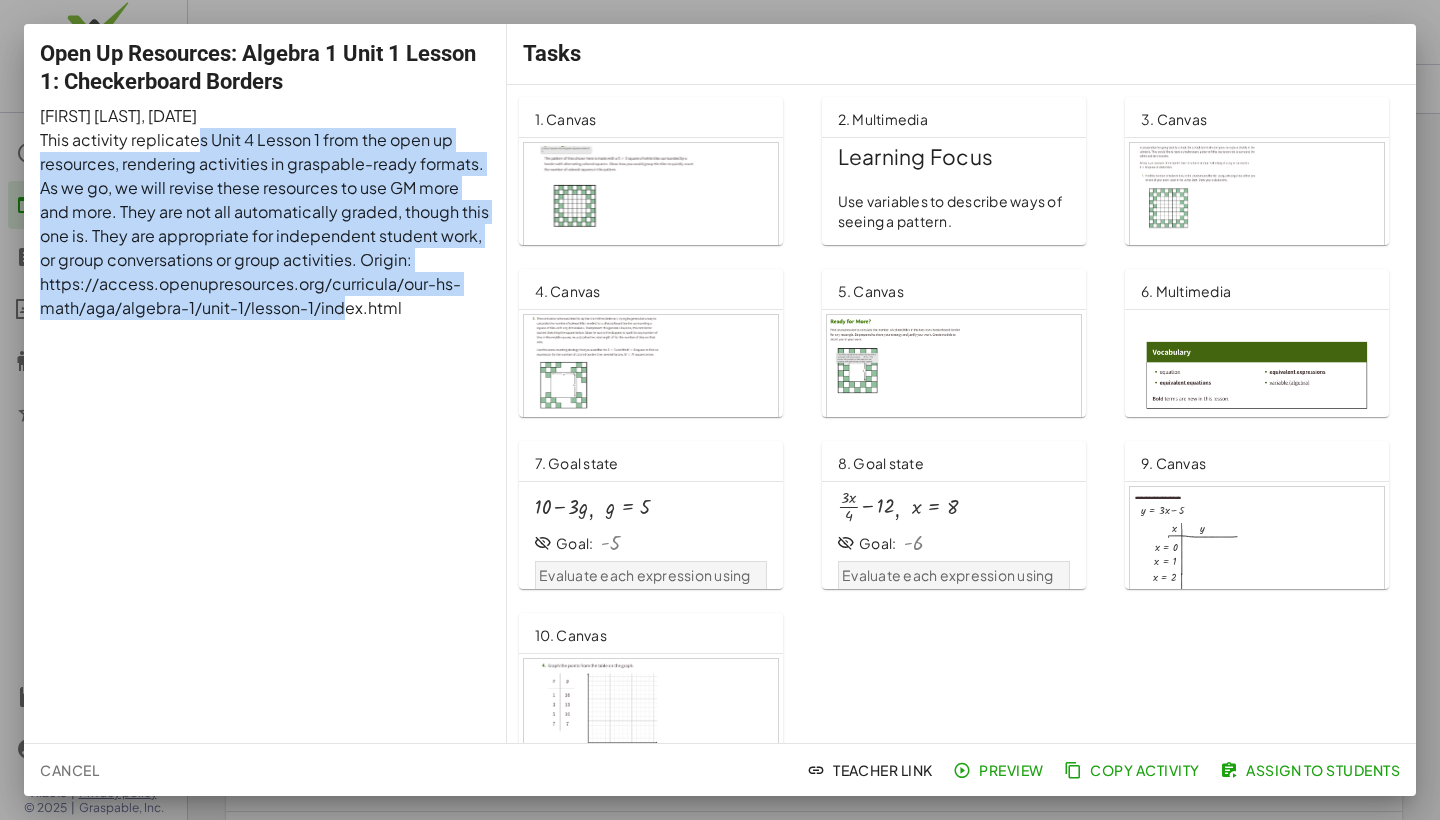 drag, startPoint x: 198, startPoint y: 132, endPoint x: 342, endPoint y: 315, distance: 232.86263 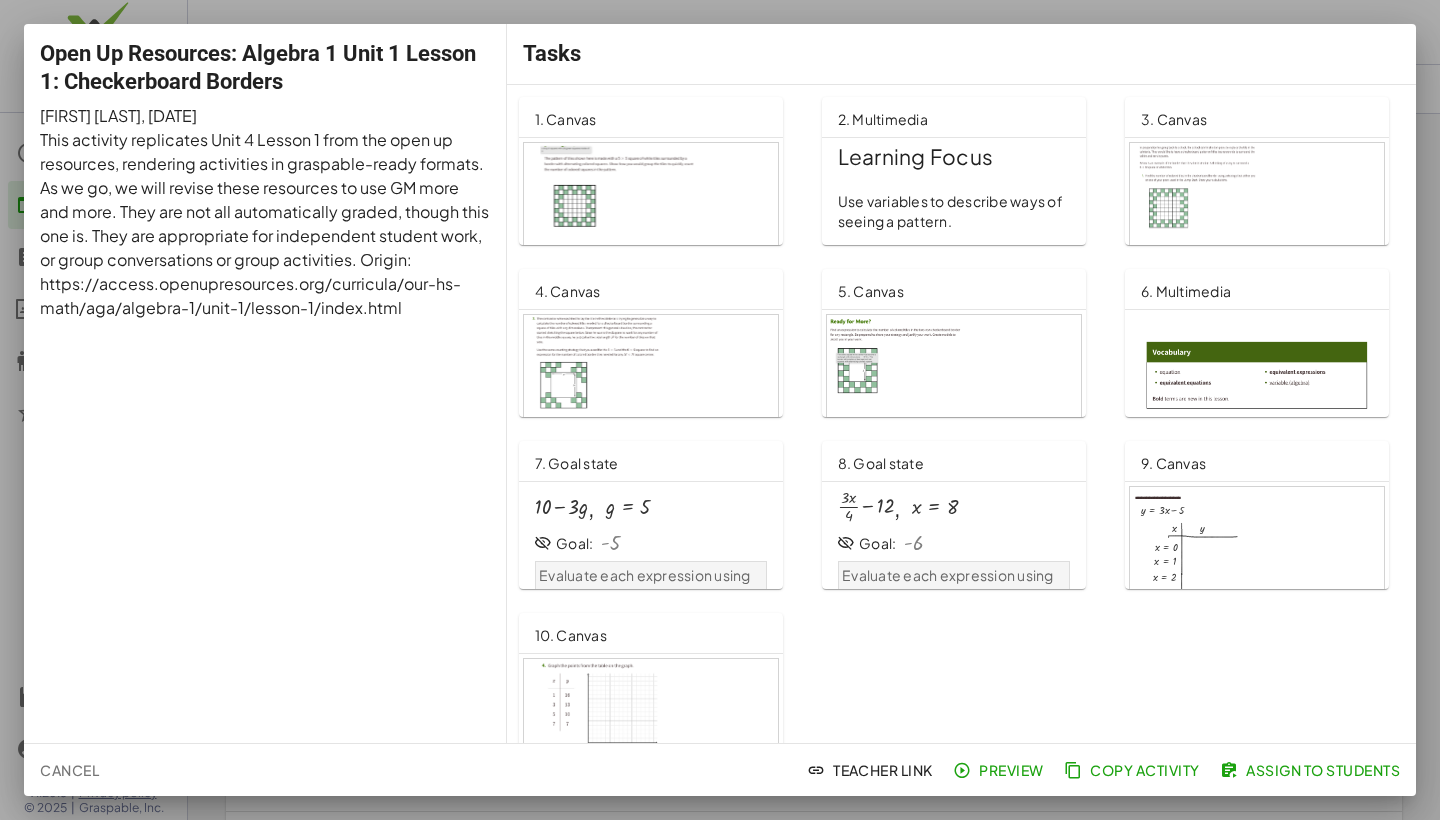click at bounding box center (651, 215) 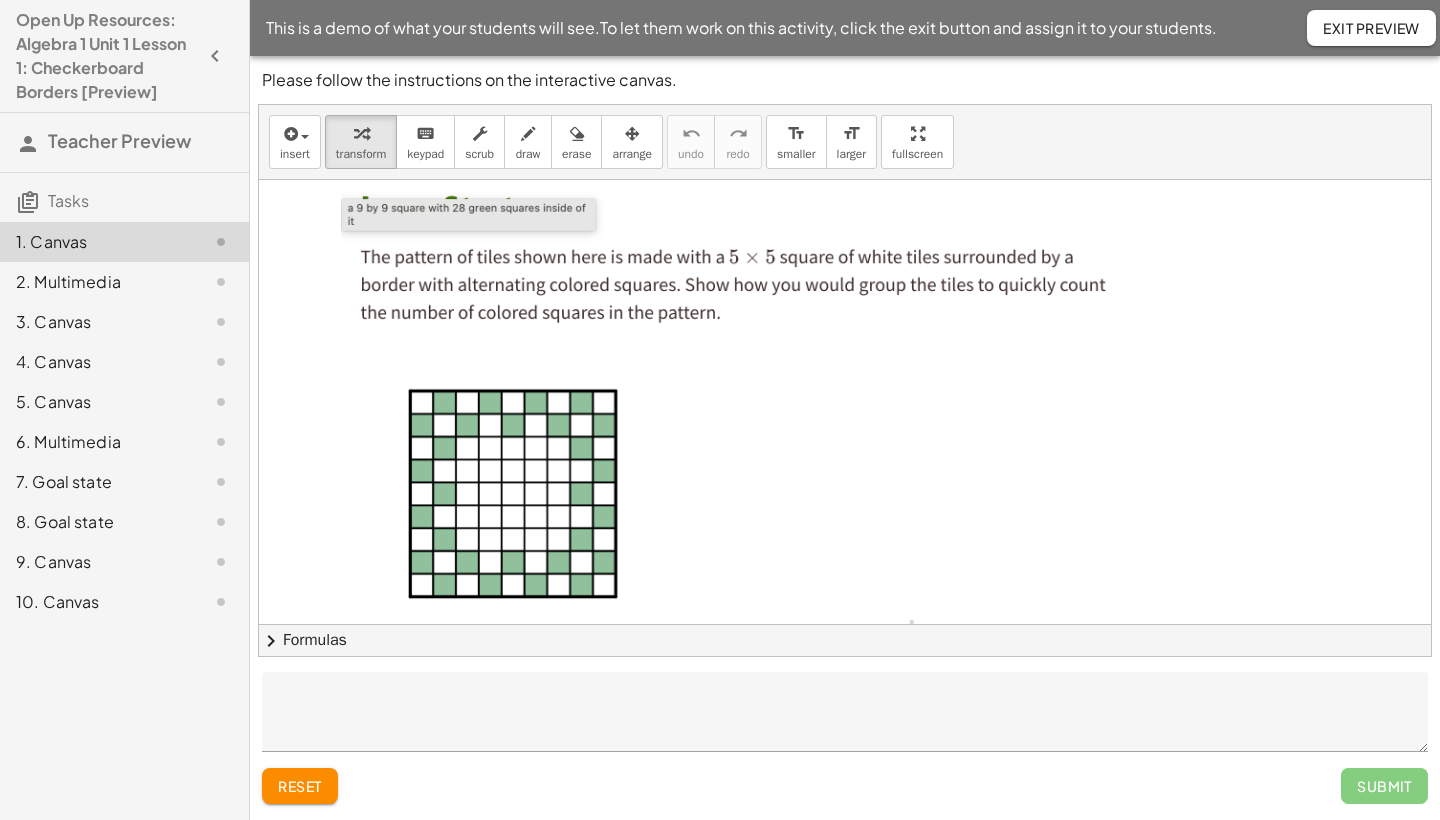 scroll, scrollTop: 0, scrollLeft: 0, axis: both 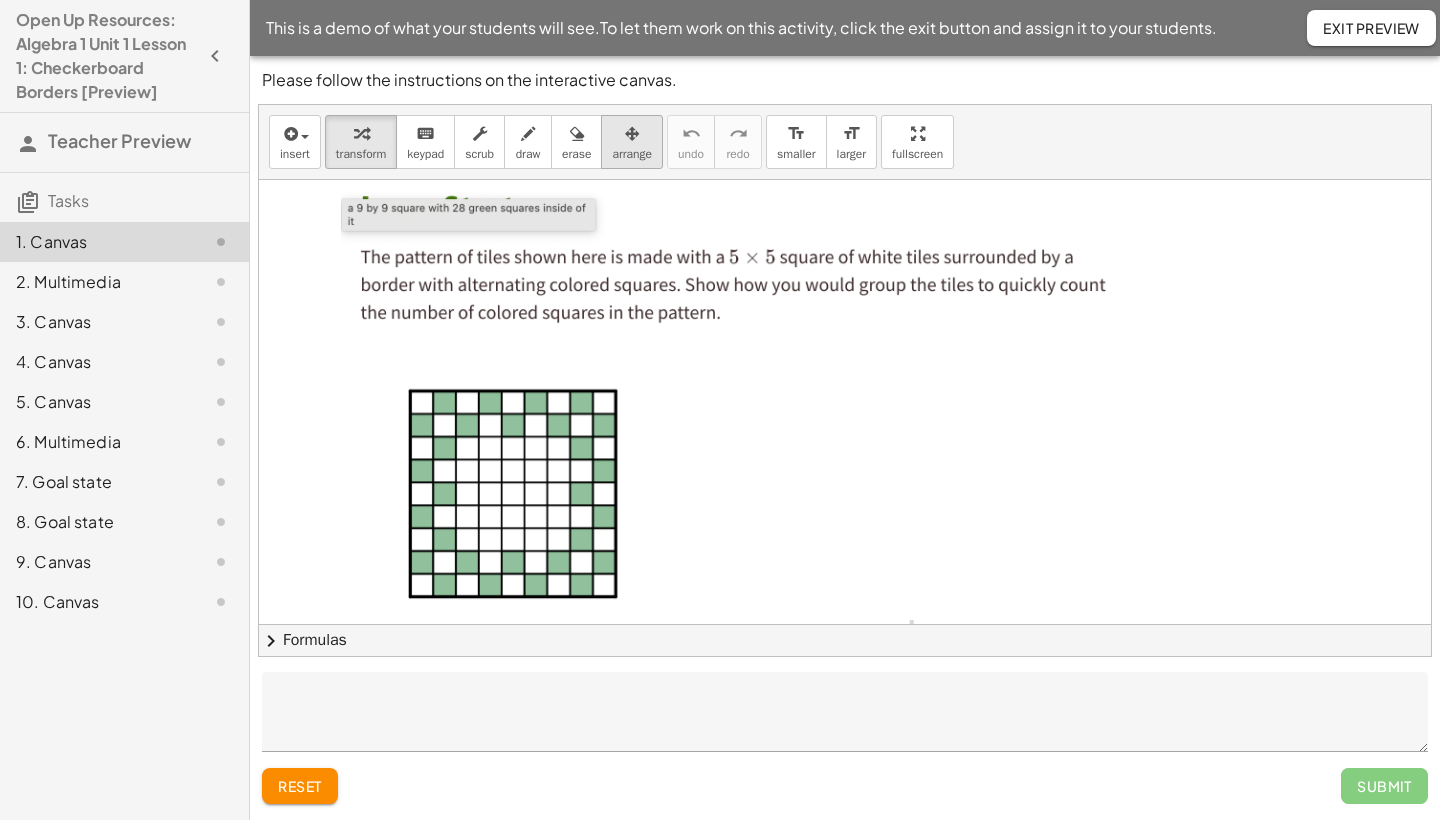 click at bounding box center (632, 133) 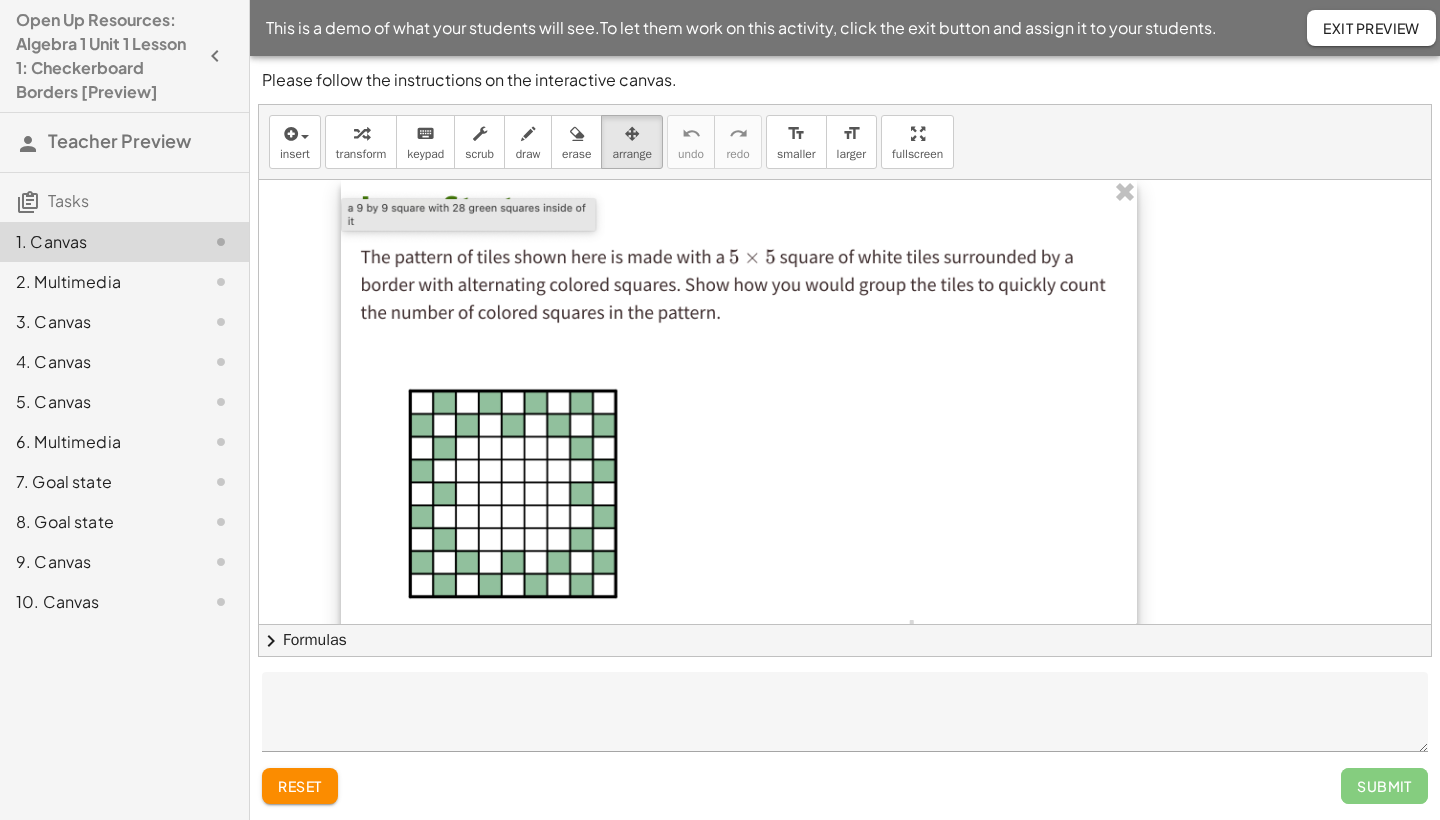 drag, startPoint x: 606, startPoint y: 428, endPoint x: 606, endPoint y: 398, distance: 30 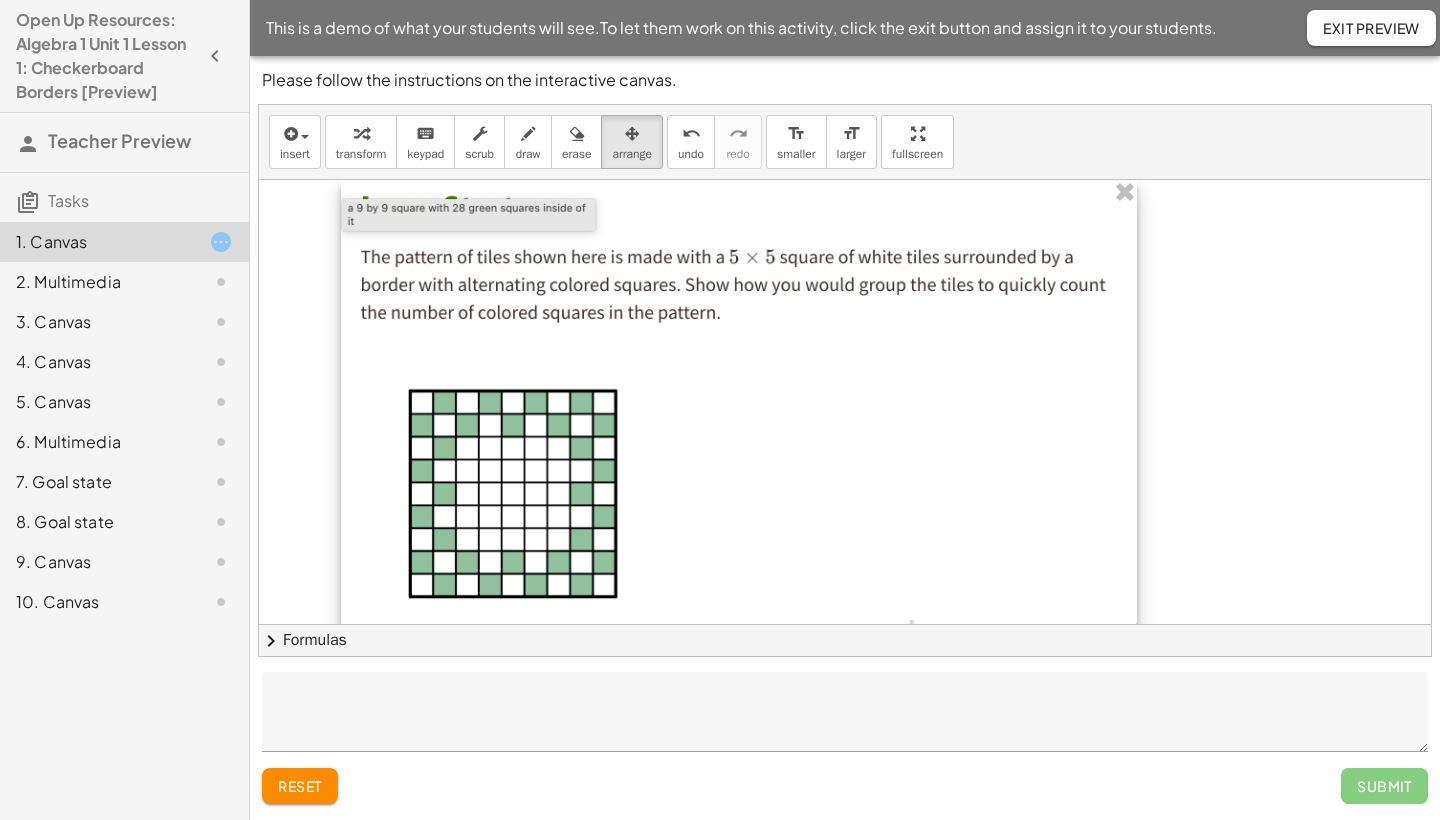 click at bounding box center [739, 414] 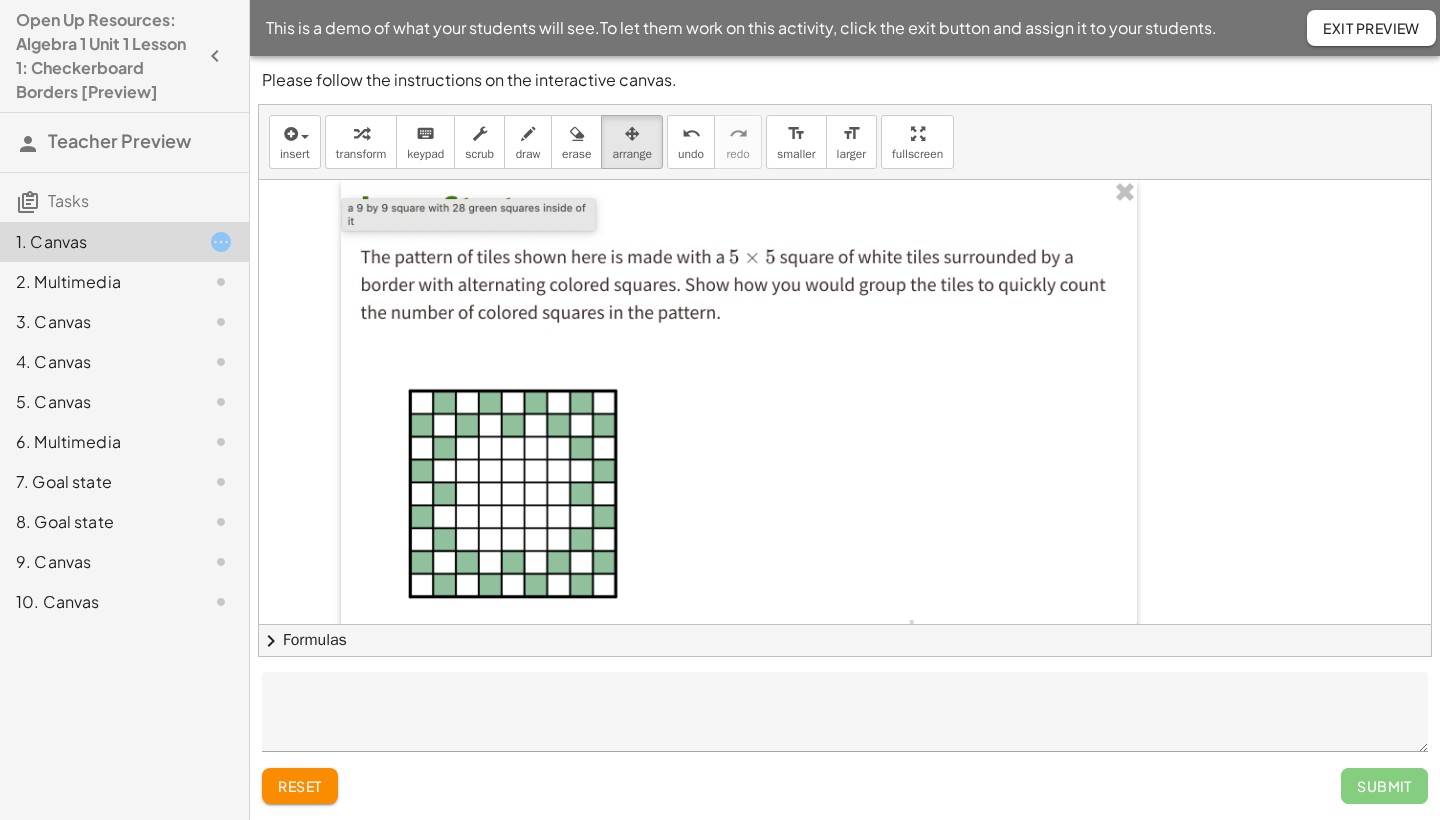 click at bounding box center (845, 419) 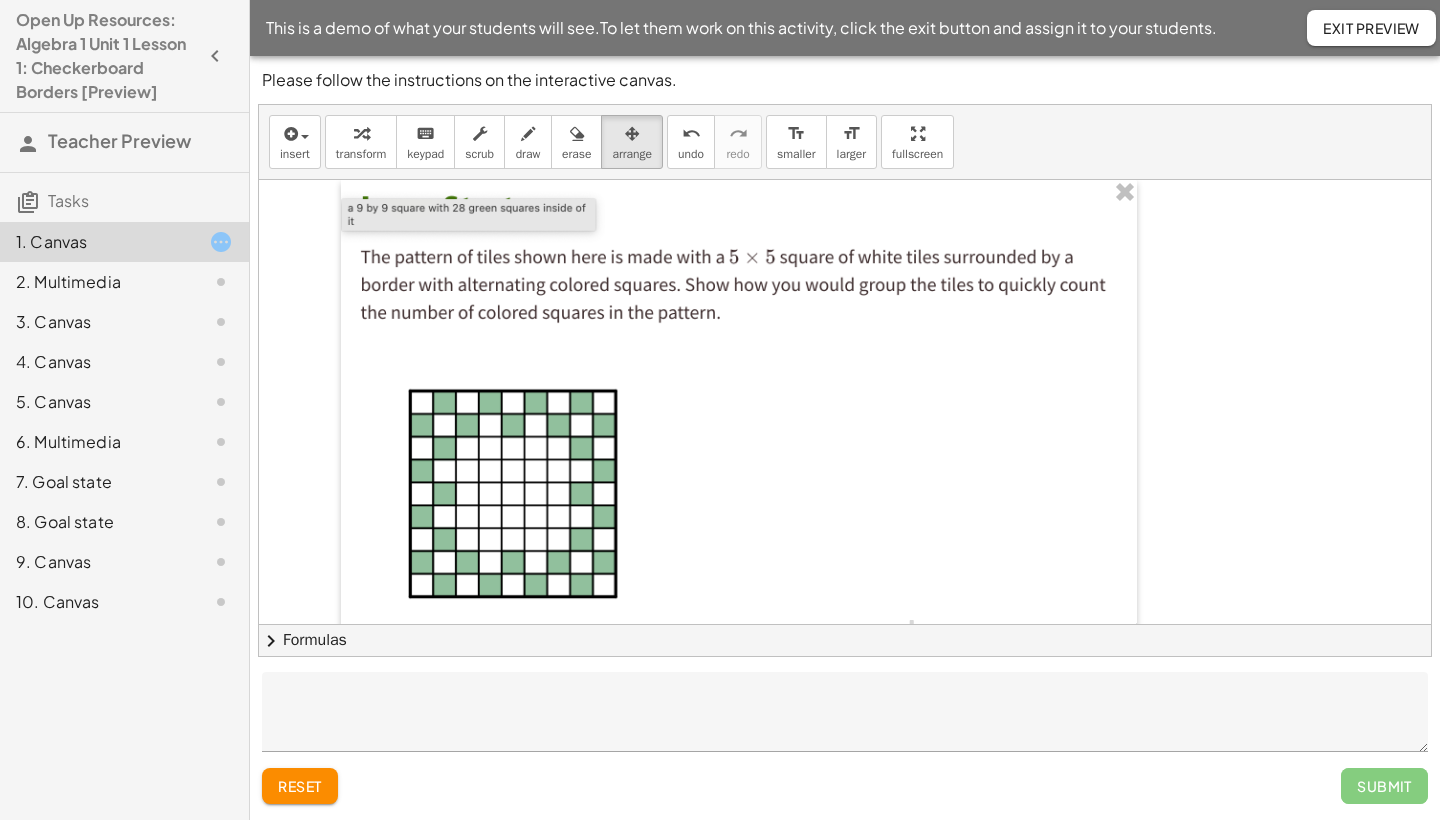 click on "1. Canvas" 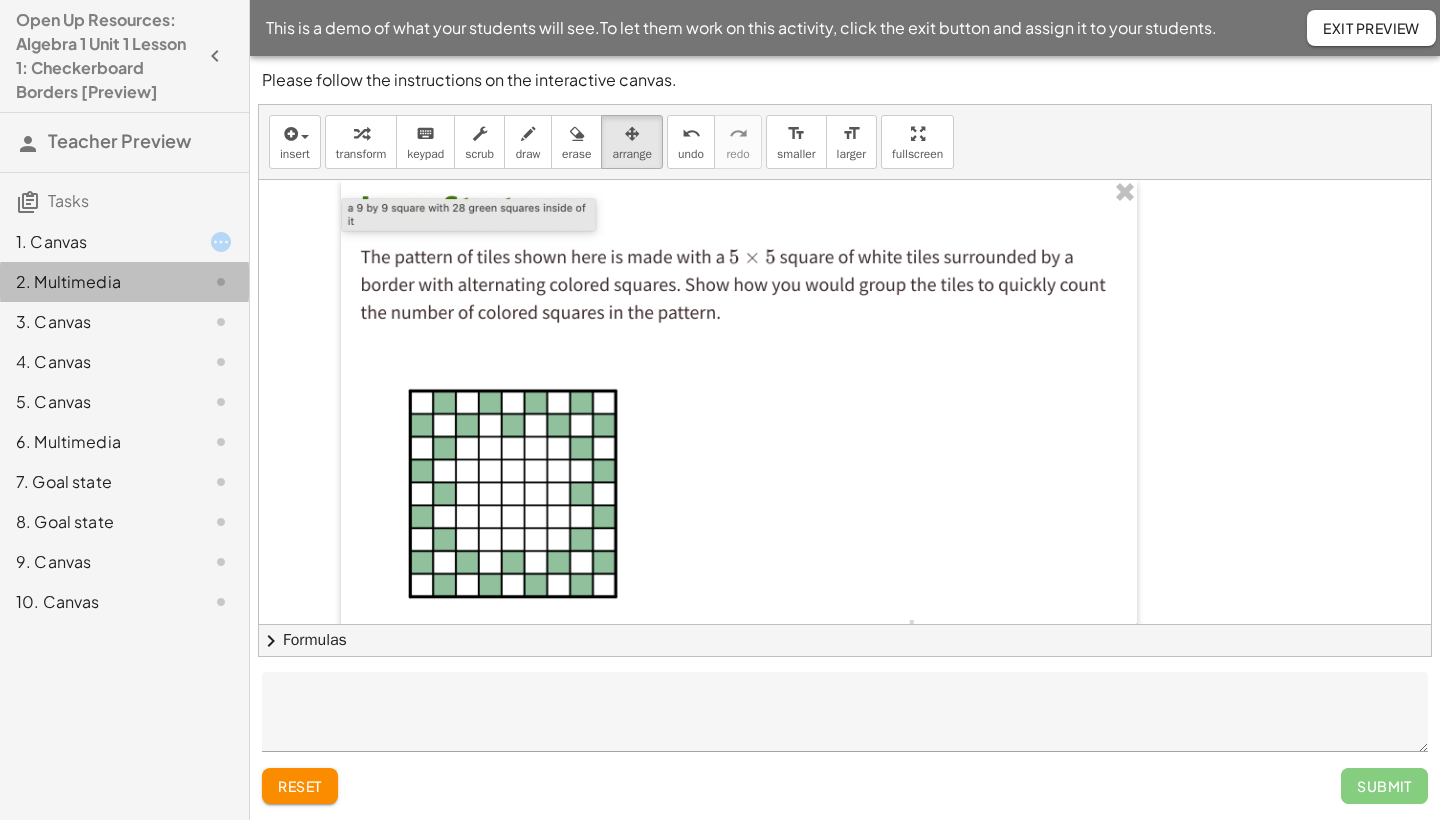 click on "2. Multimedia" 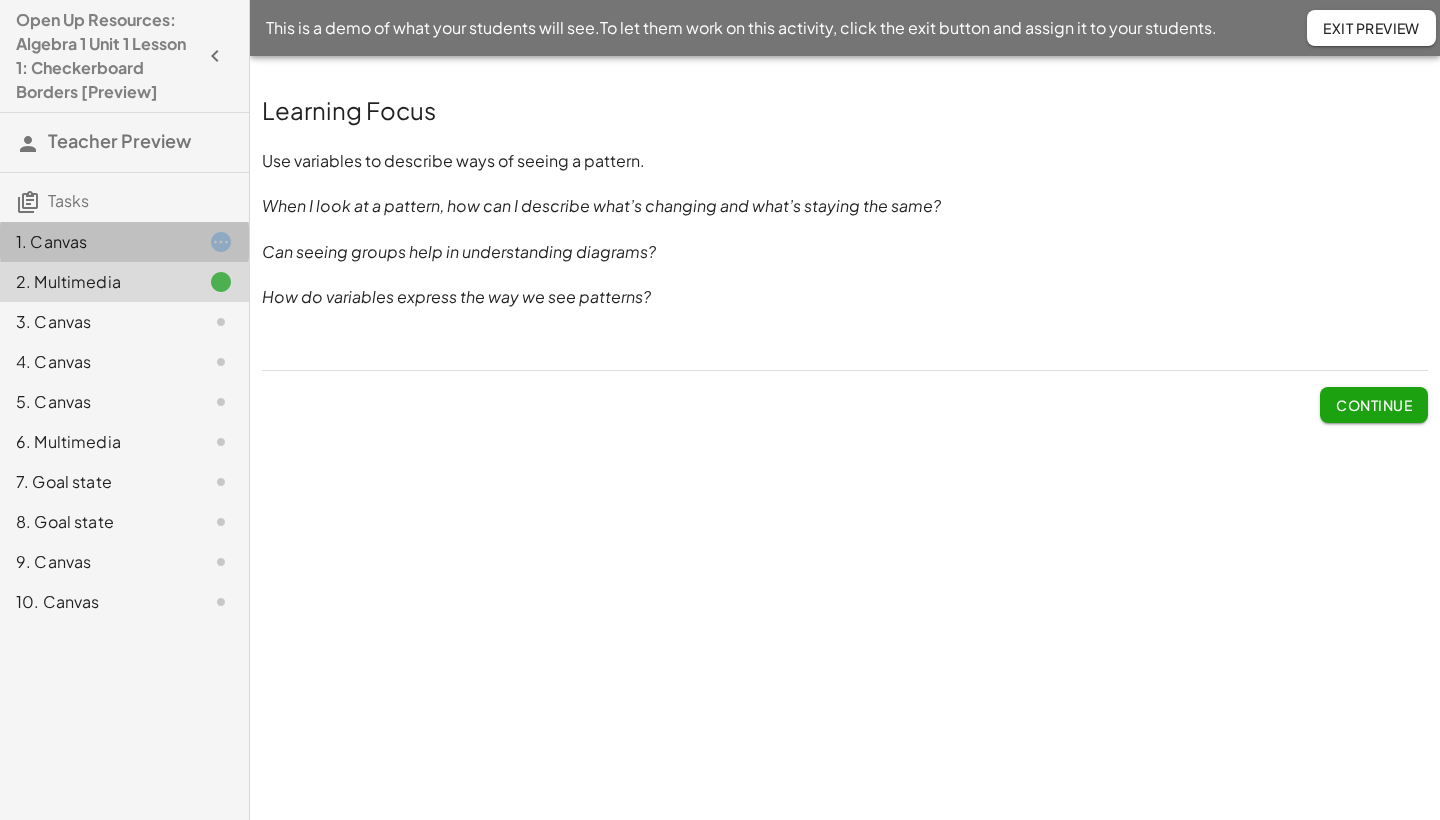 click on "1. Canvas" 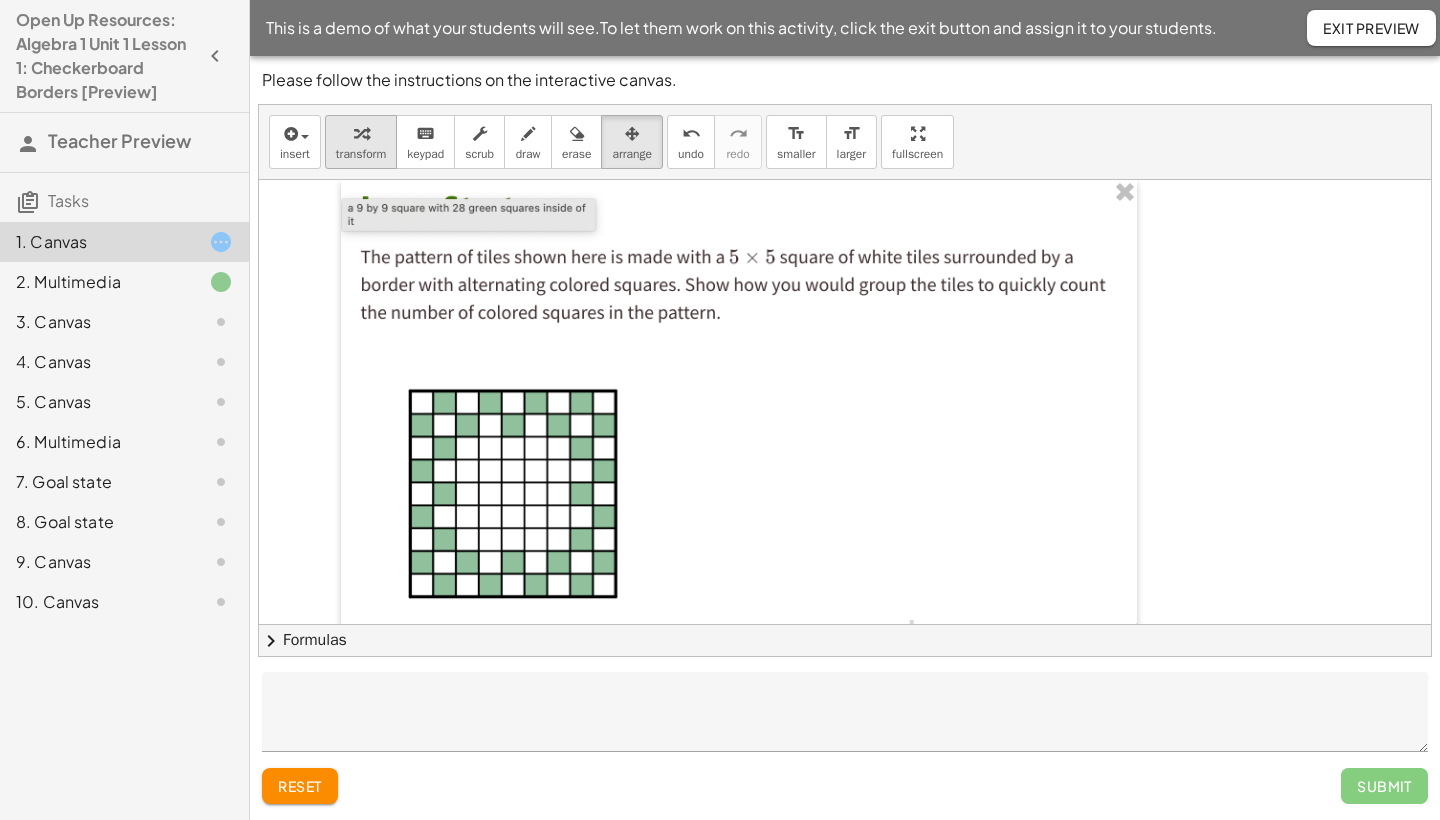 click at bounding box center (361, 133) 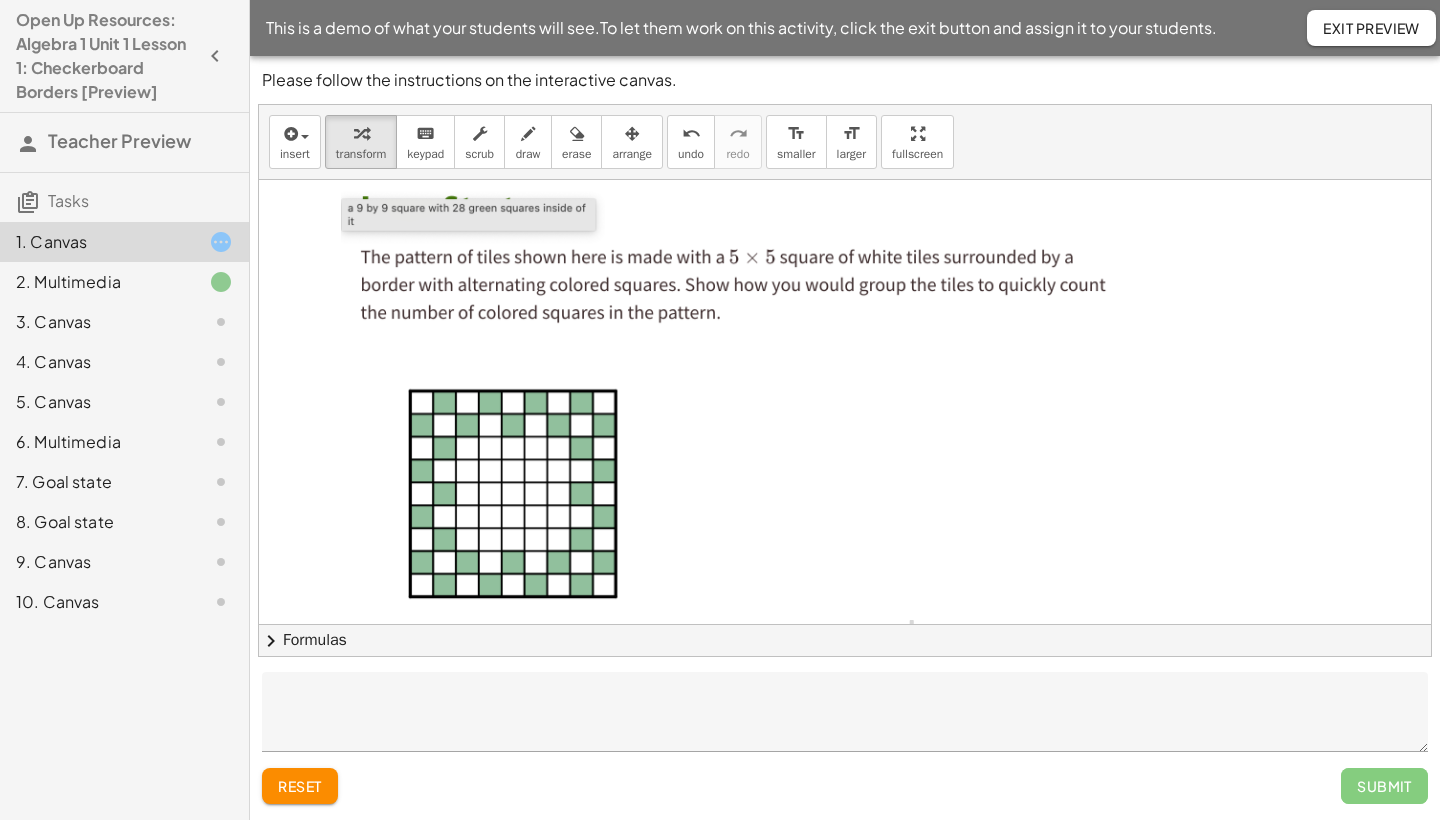 click 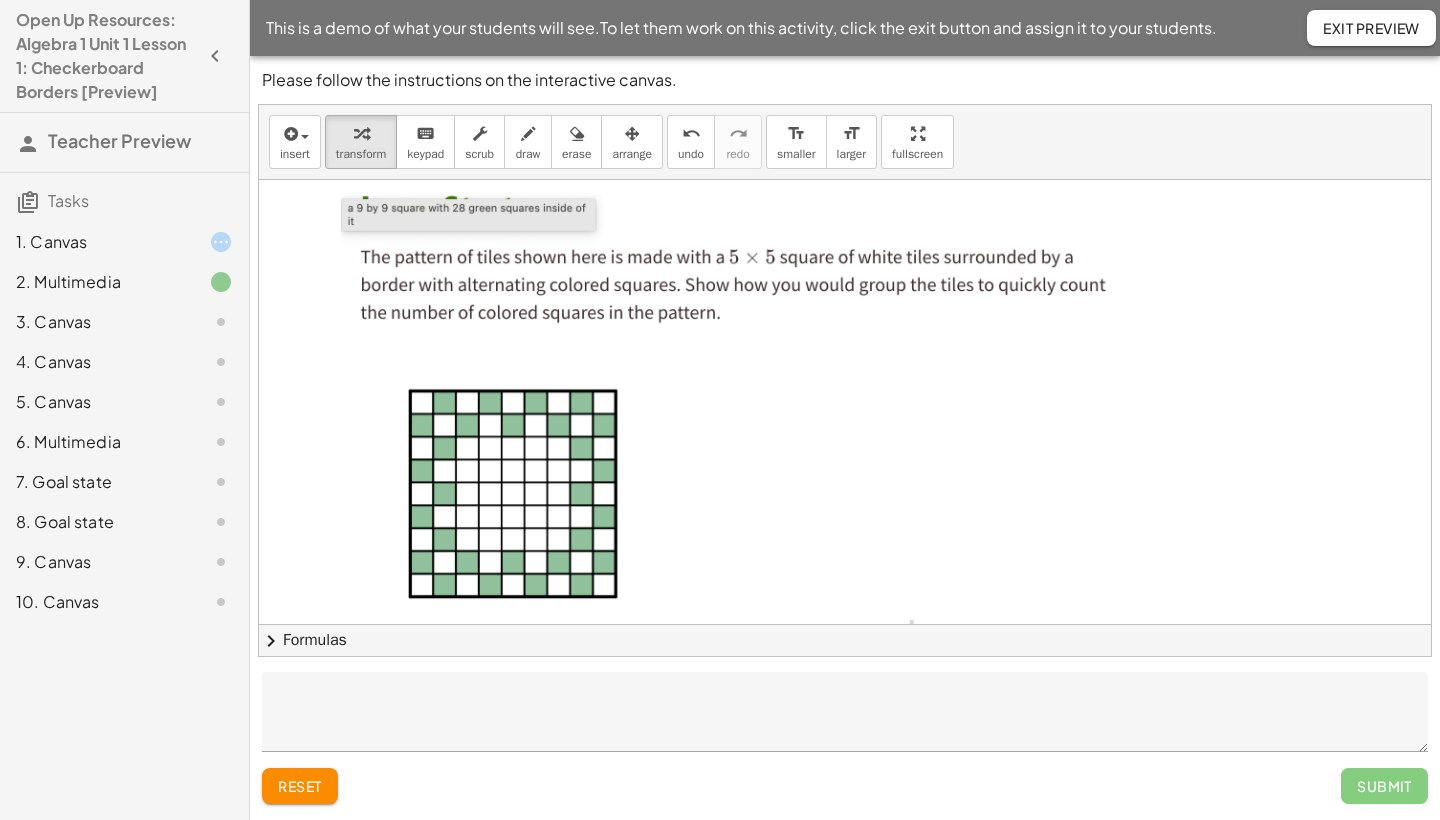 click 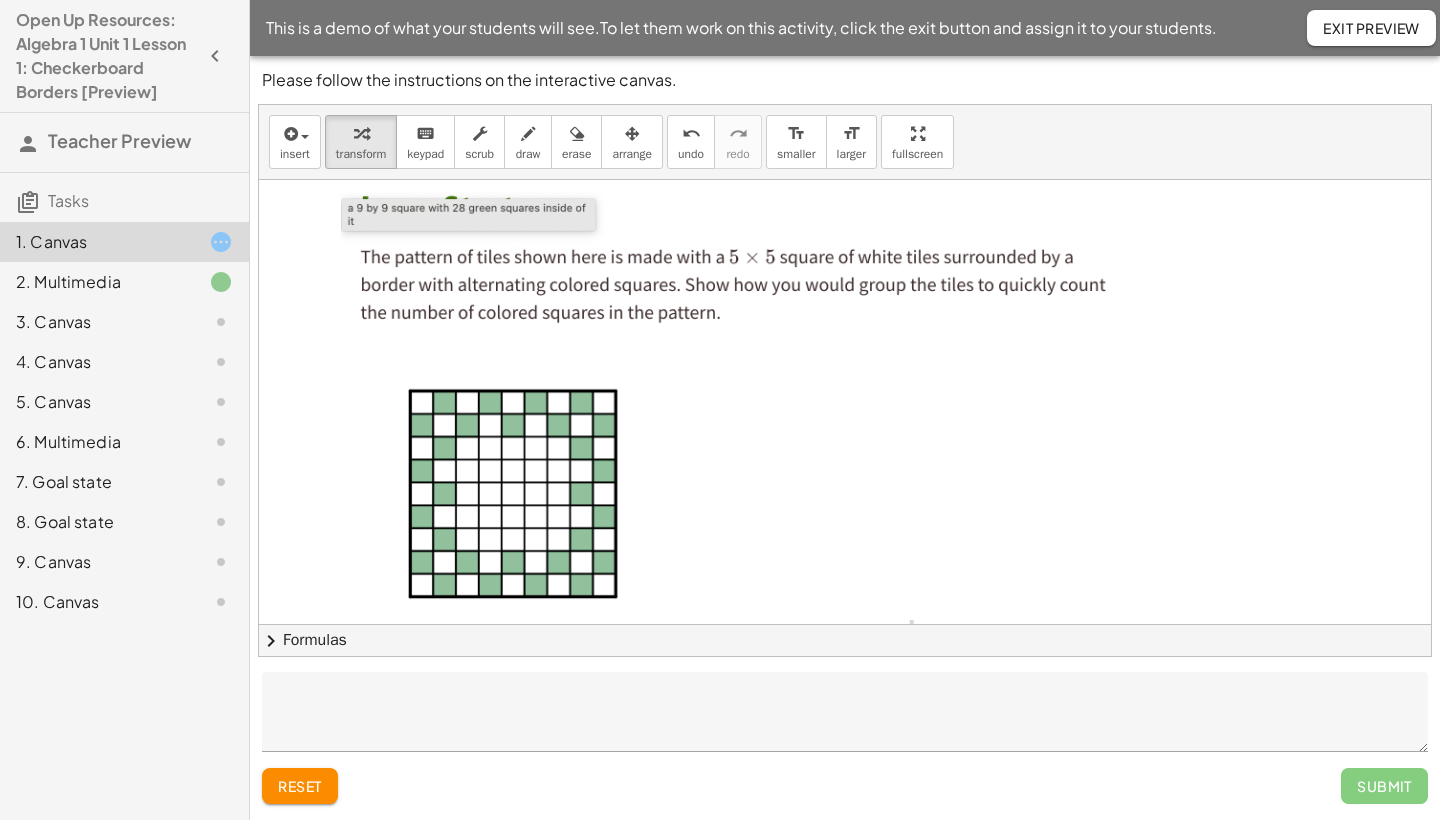 scroll, scrollTop: 0, scrollLeft: 0, axis: both 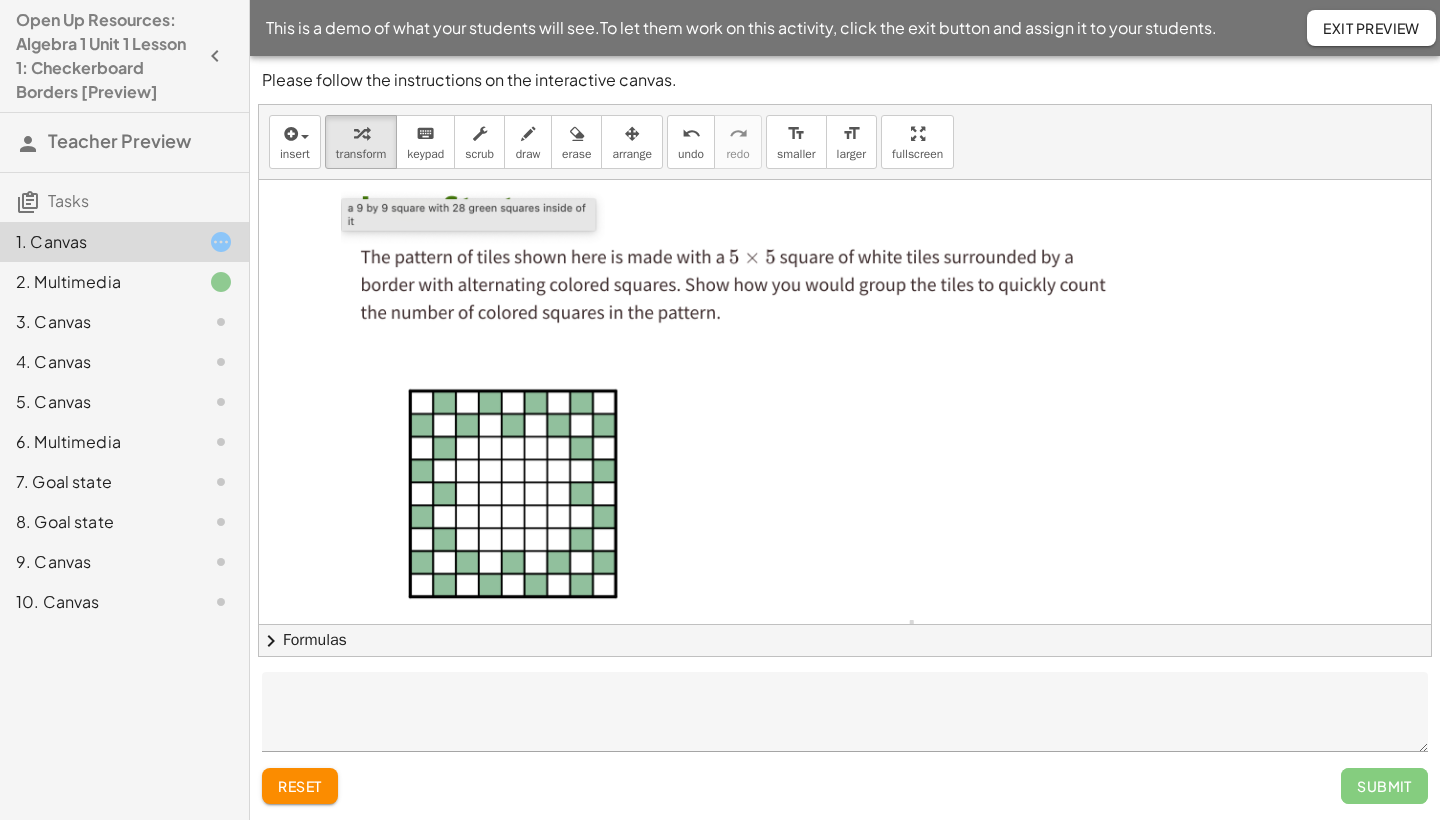 click on "2. Multimedia" 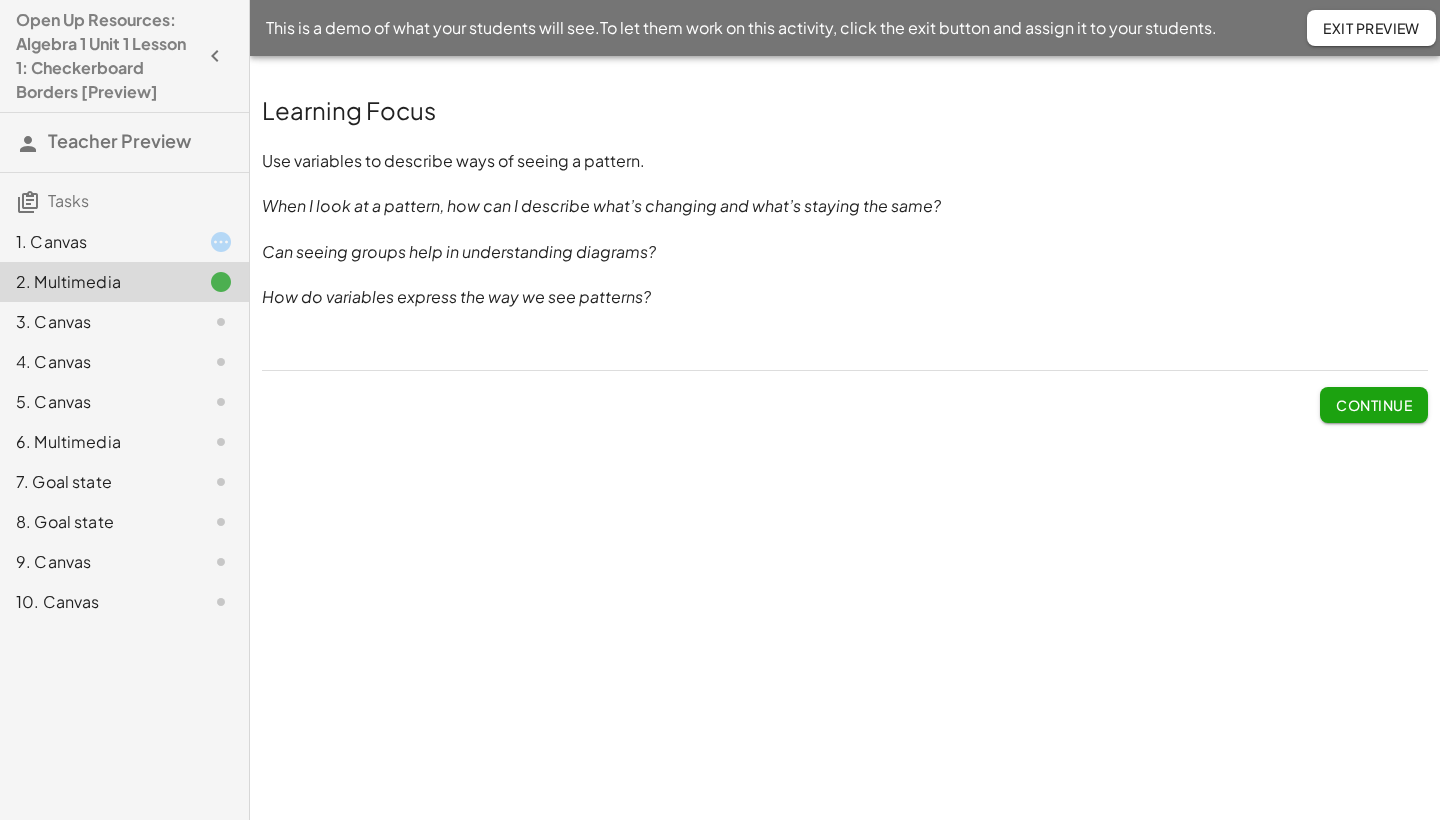 click on "1. Canvas" 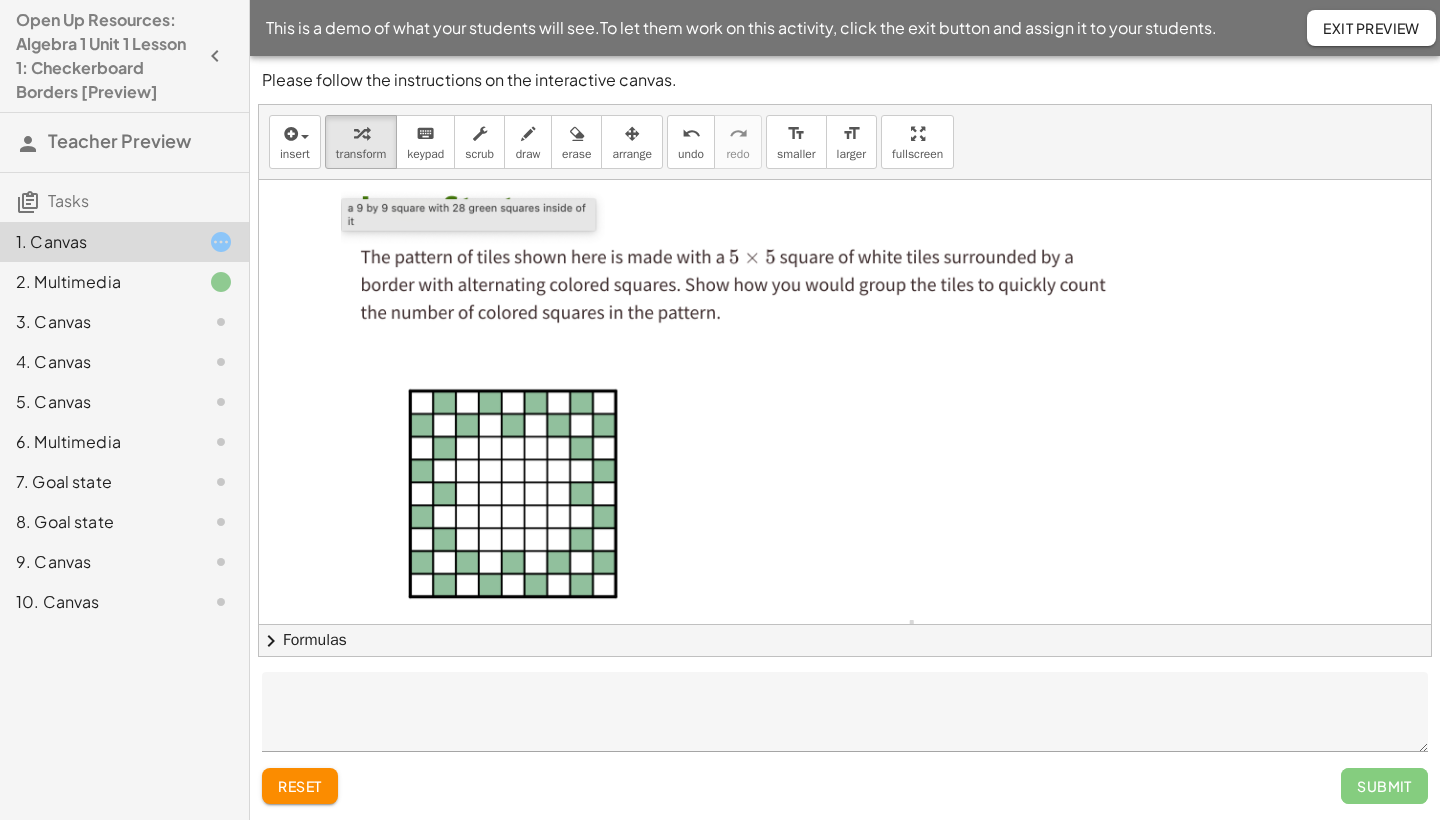 click on "reset" 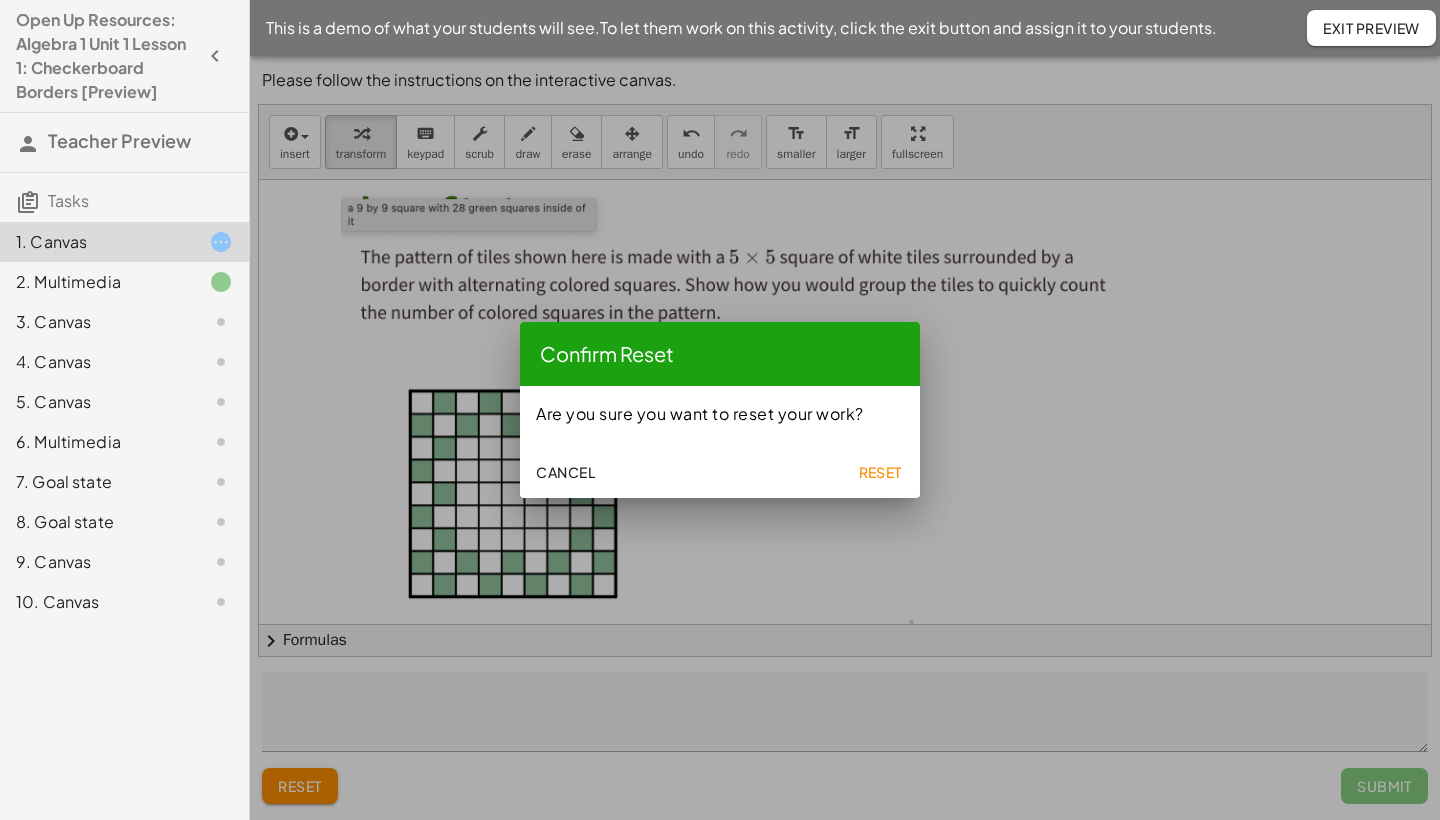 click on "Reset" 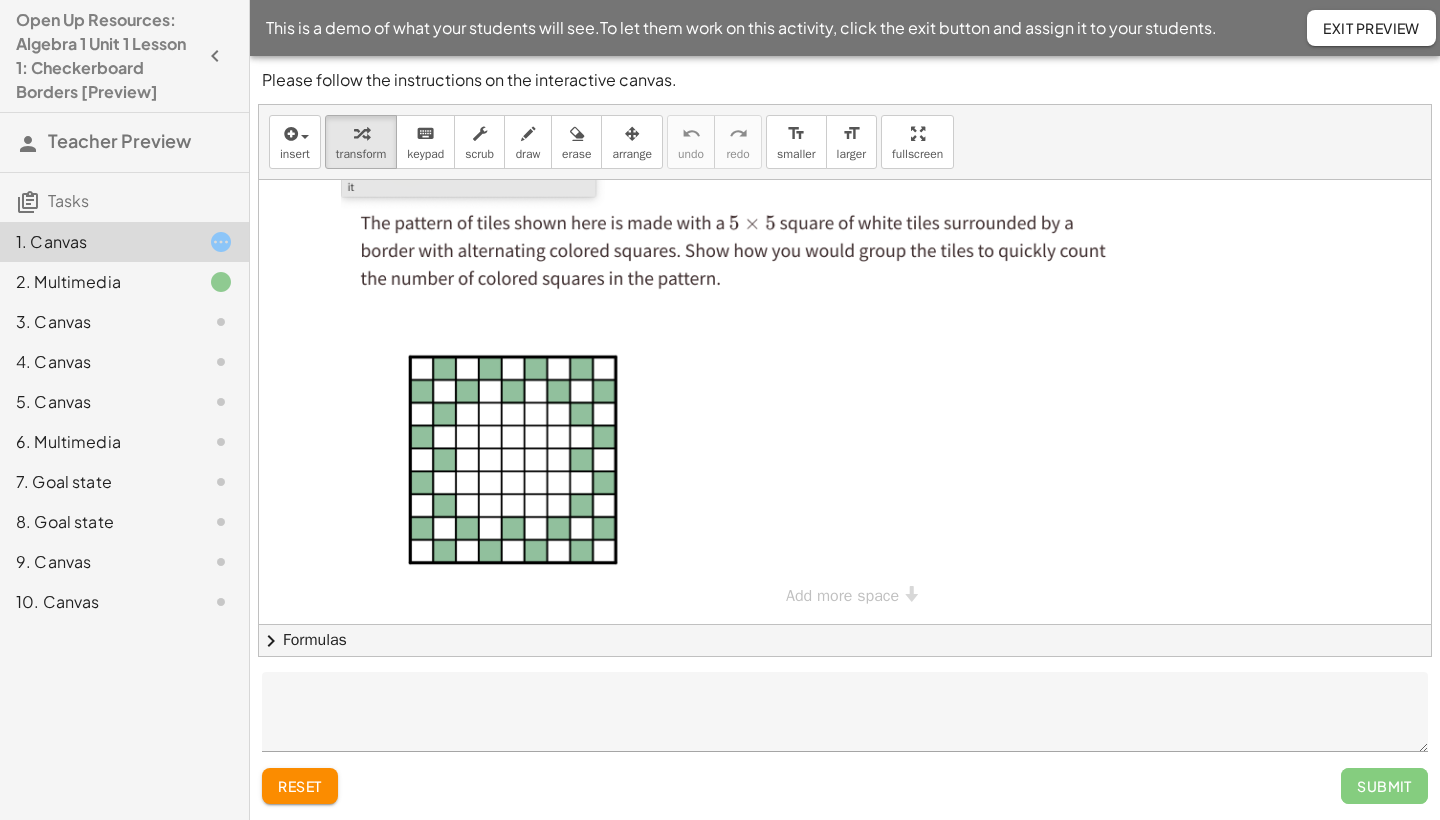 scroll, scrollTop: 37, scrollLeft: 0, axis: vertical 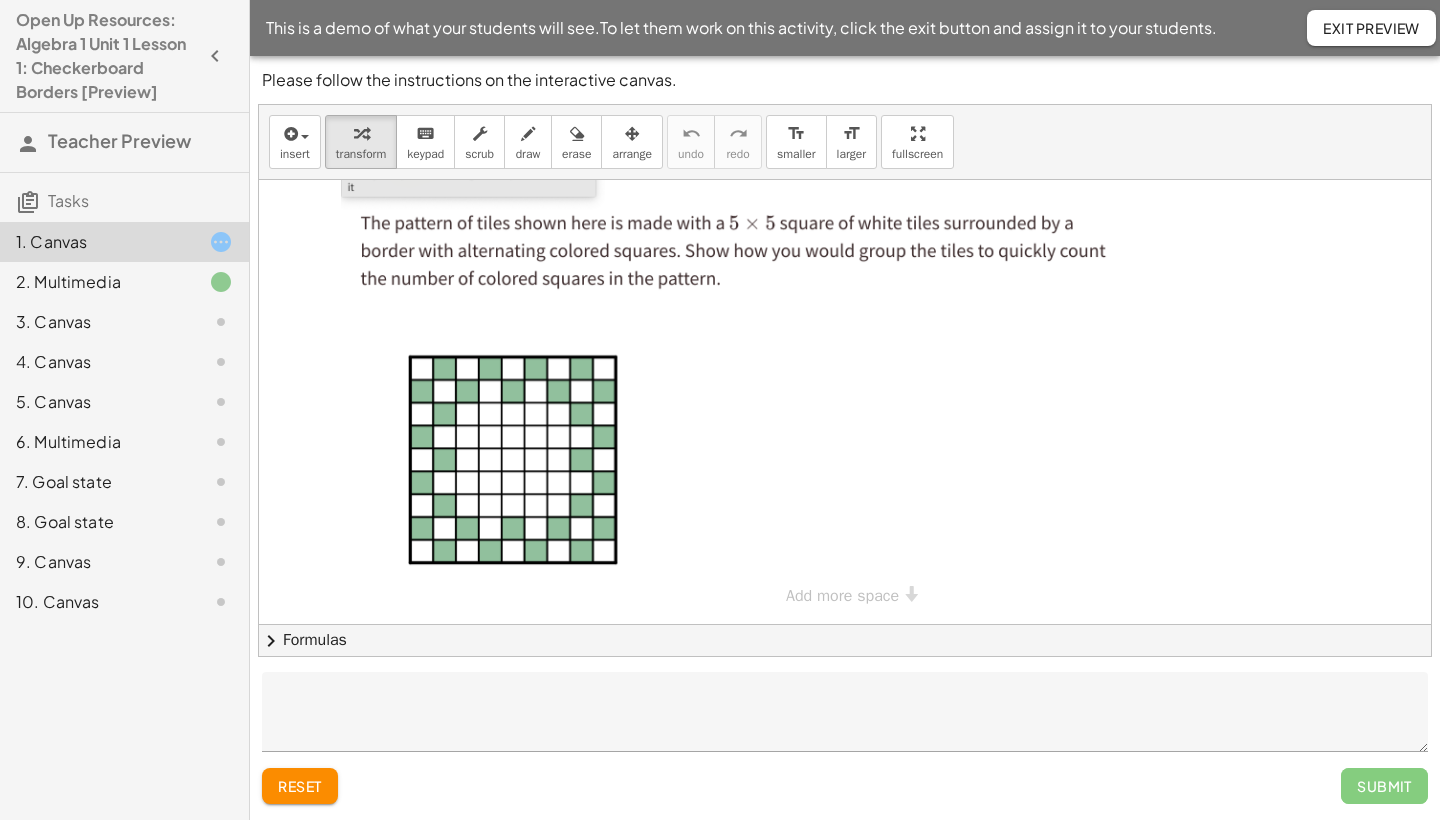 click on "2. Multimedia" 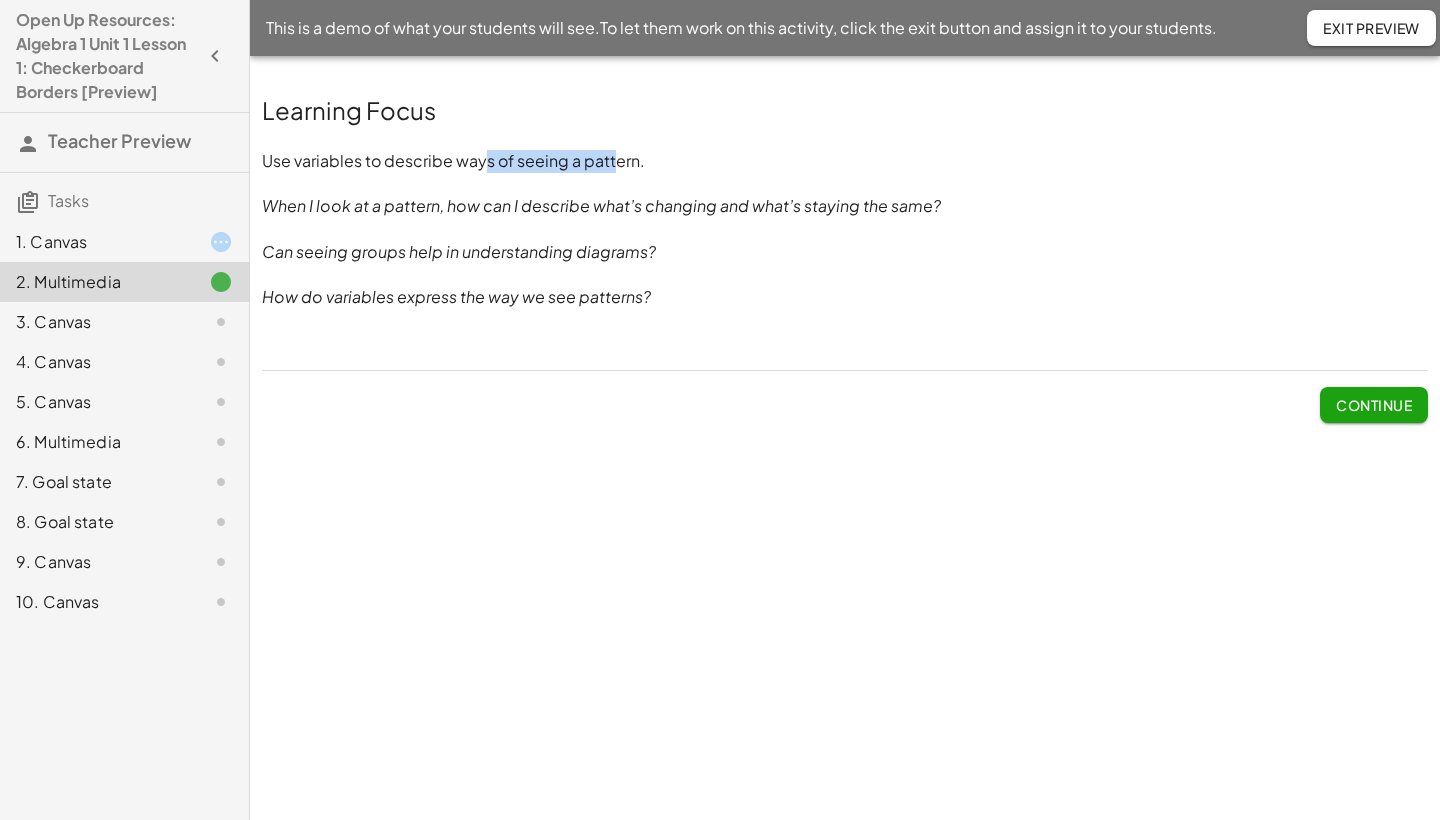 drag, startPoint x: 487, startPoint y: 168, endPoint x: 616, endPoint y: 168, distance: 129 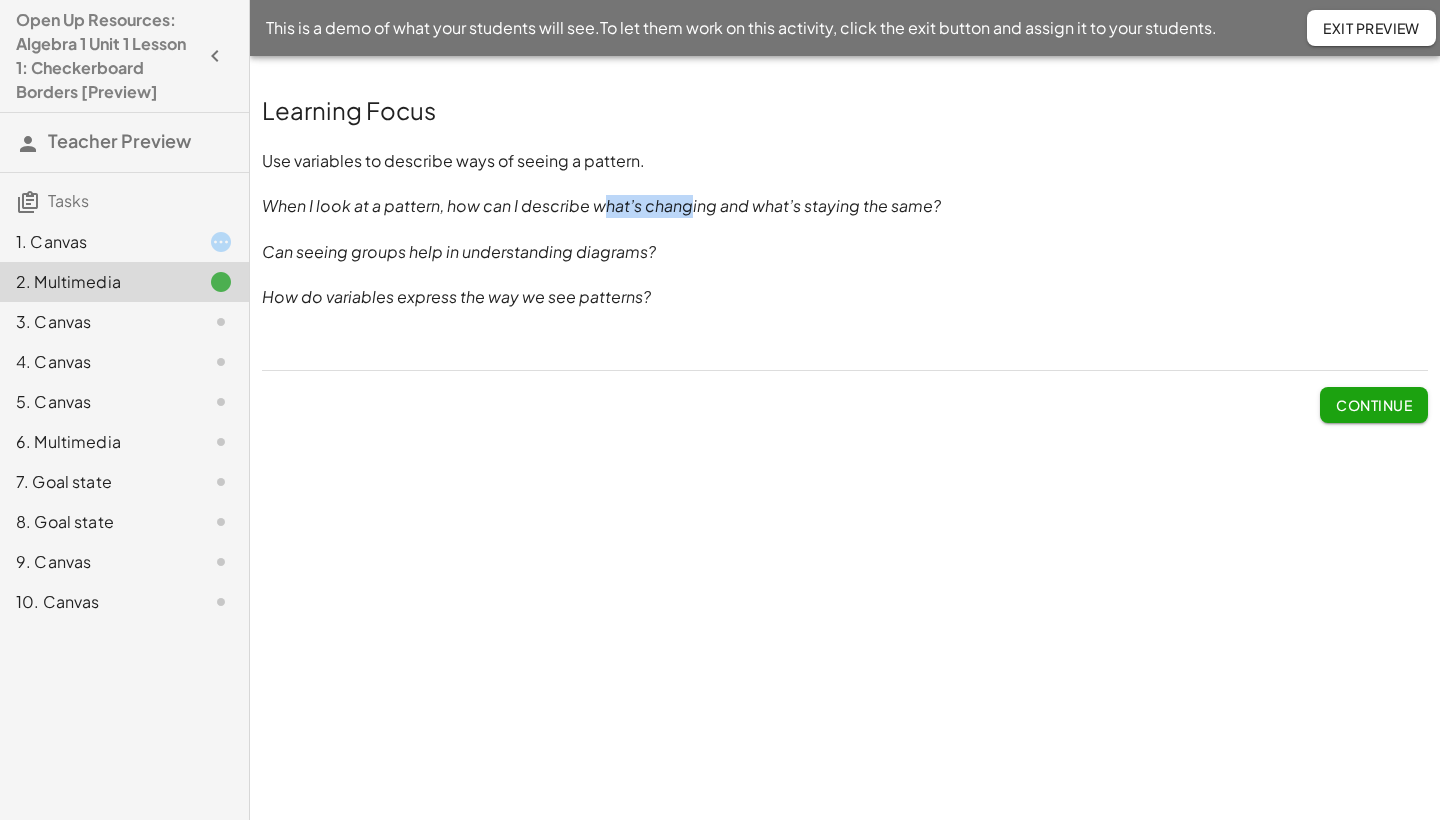 drag, startPoint x: 605, startPoint y: 195, endPoint x: 685, endPoint y: 209, distance: 81.21576 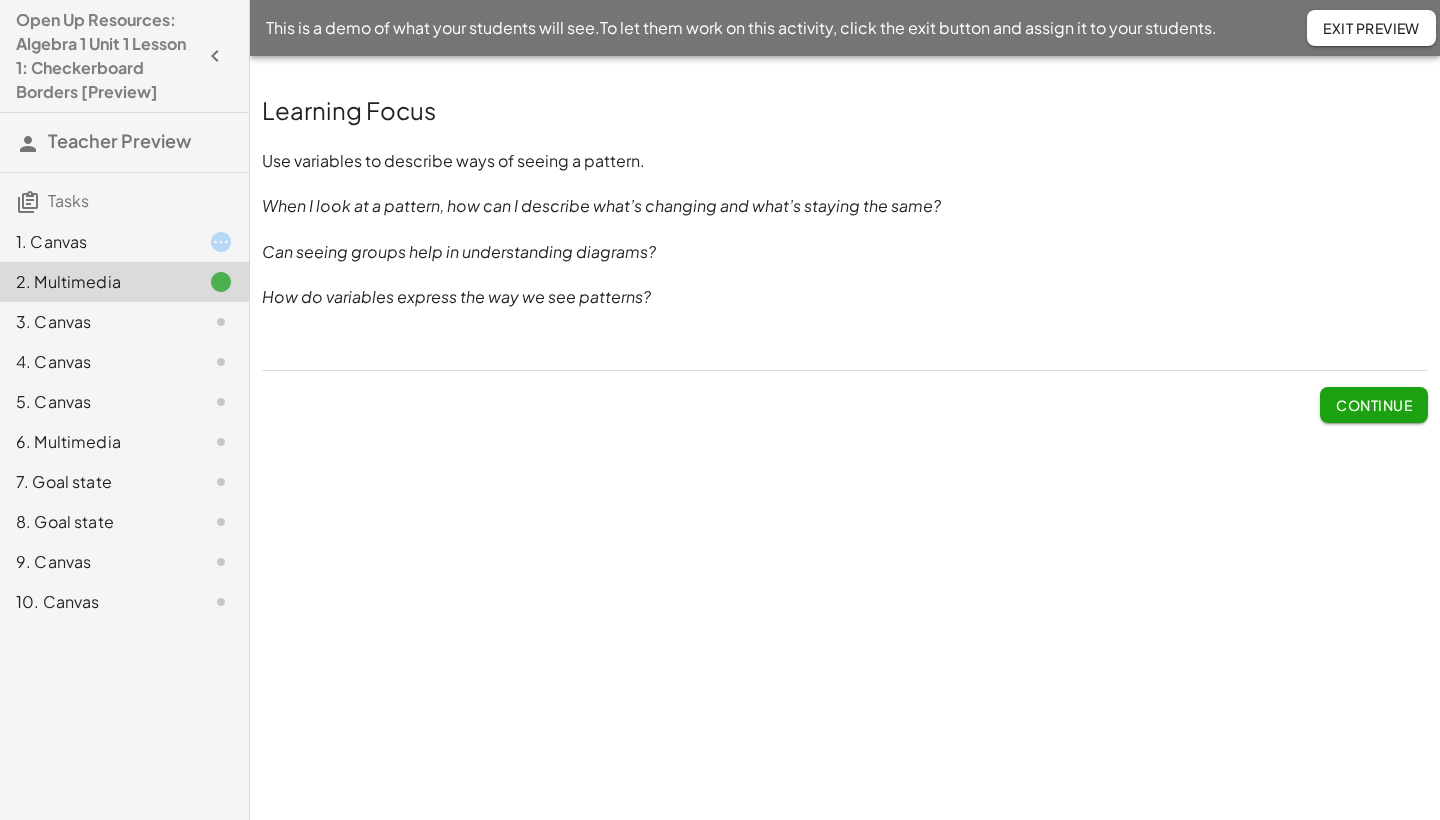 click 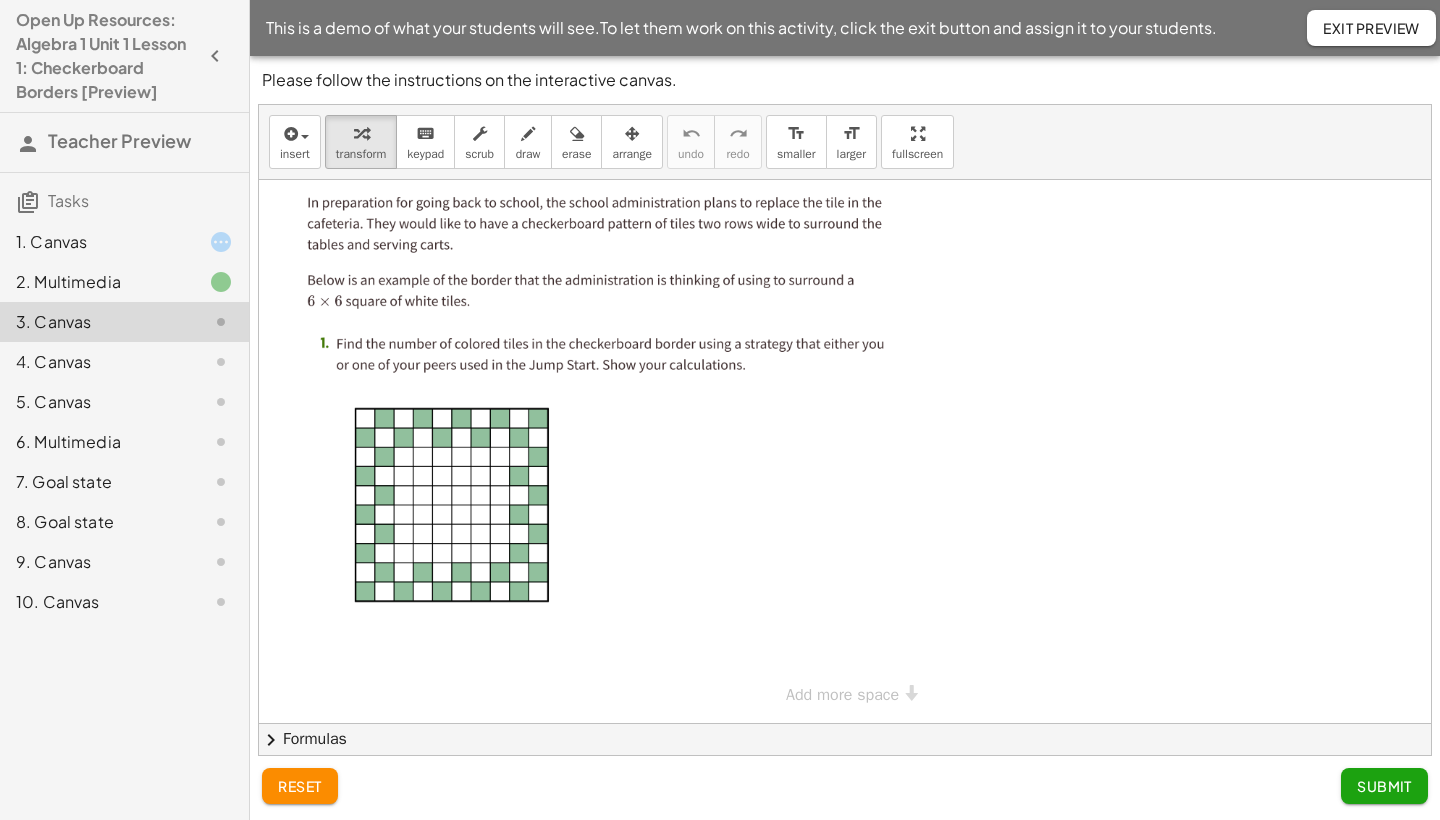 scroll, scrollTop: 19, scrollLeft: 0, axis: vertical 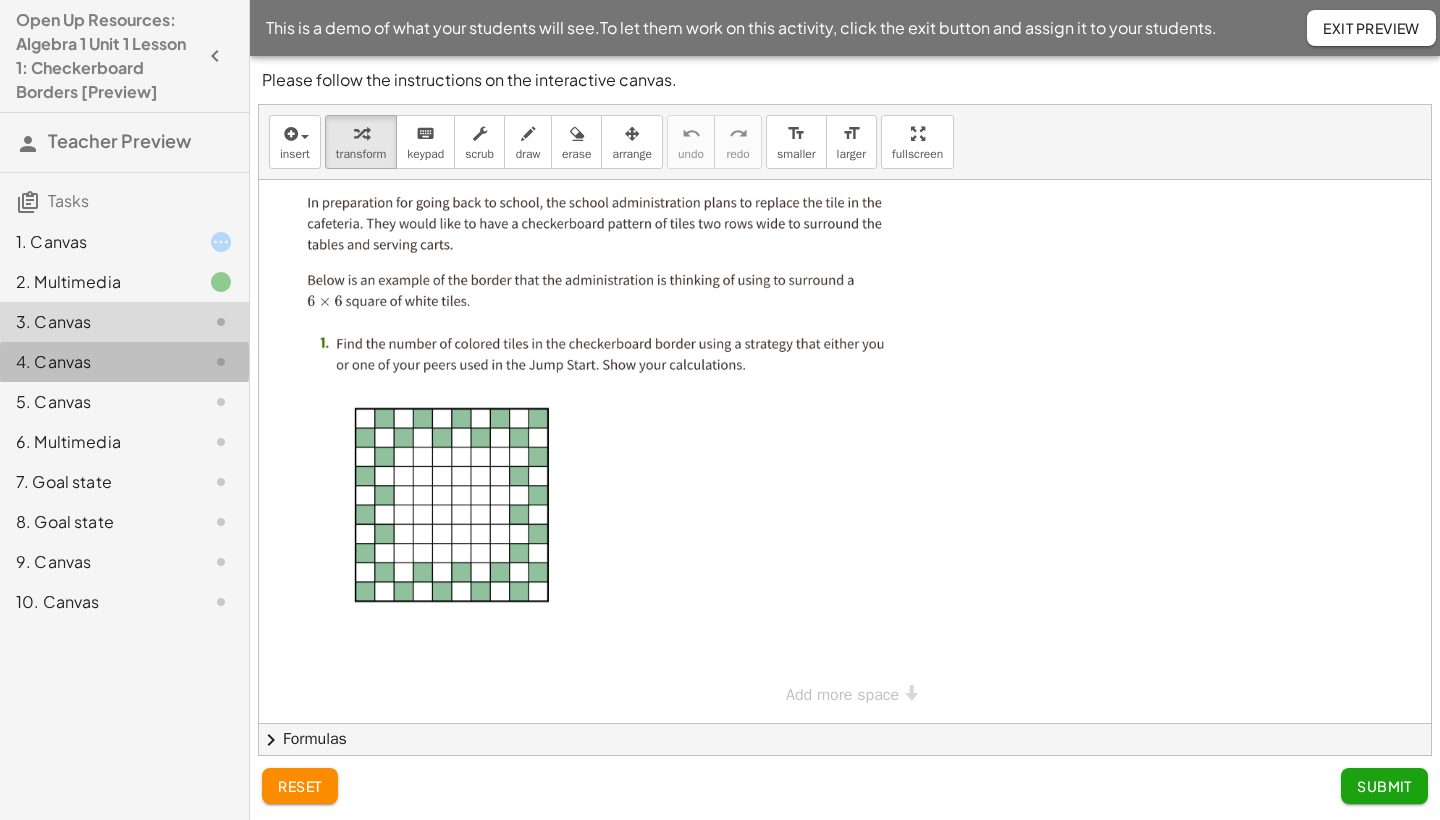 click on "4. Canvas" 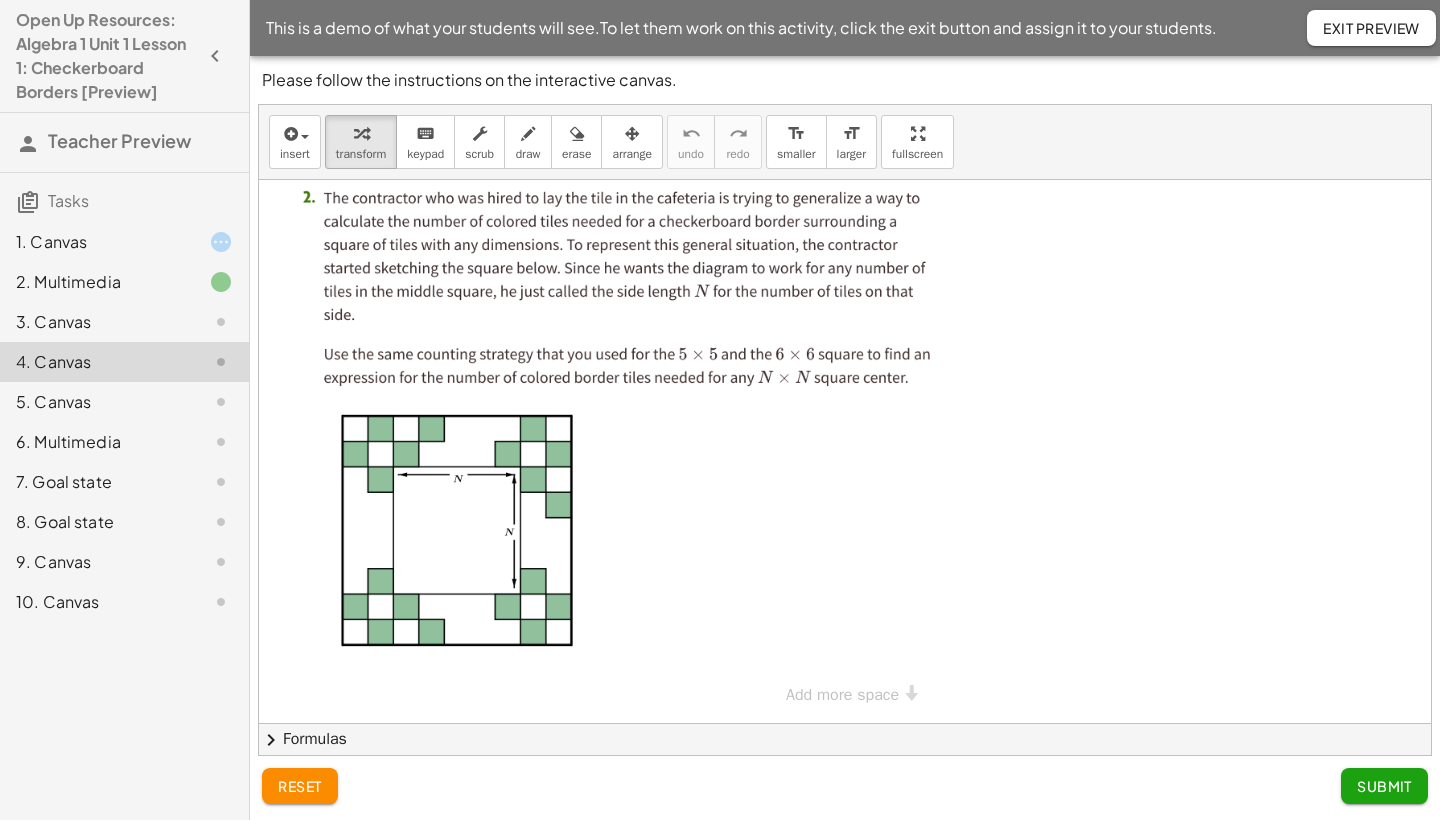 scroll, scrollTop: 0, scrollLeft: 0, axis: both 